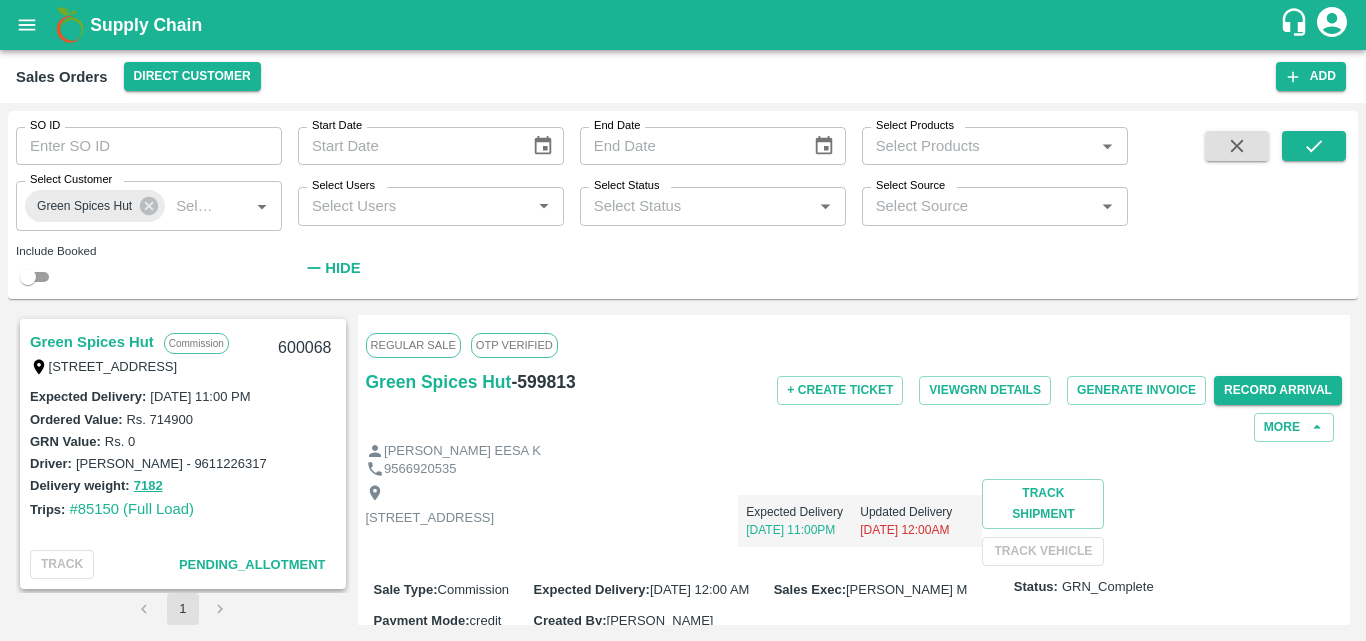 scroll, scrollTop: 0, scrollLeft: 0, axis: both 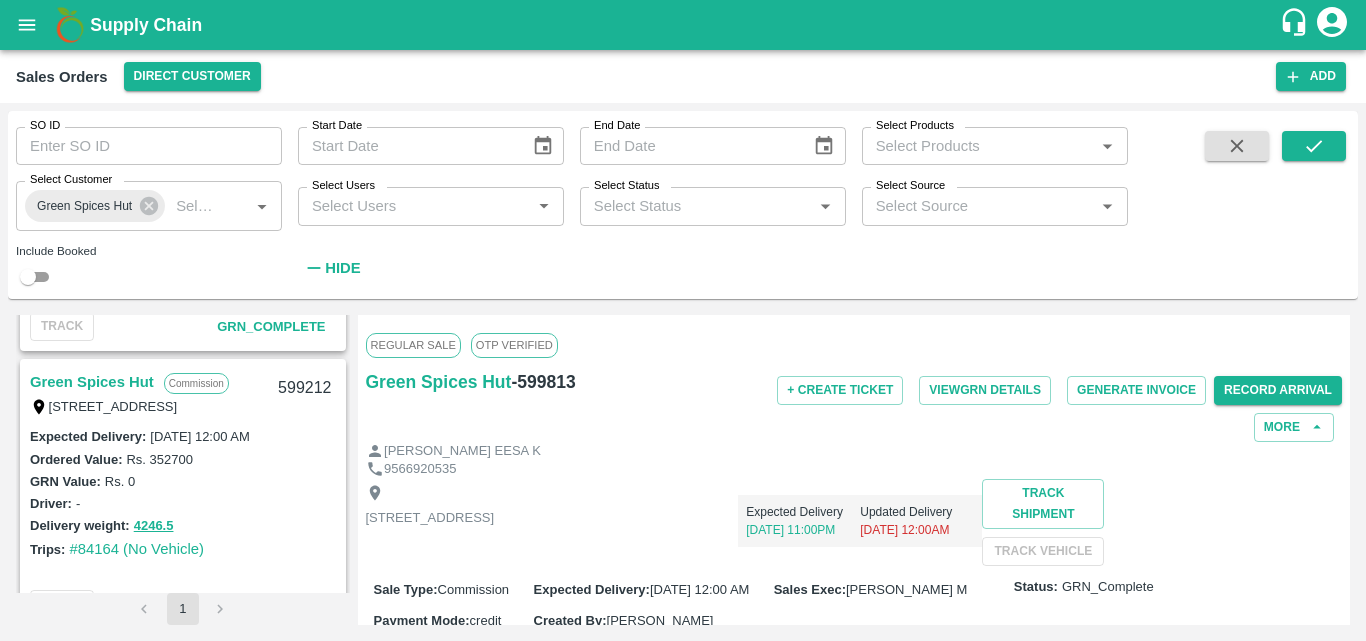 click on "Green Spices Hut" at bounding box center [92, 382] 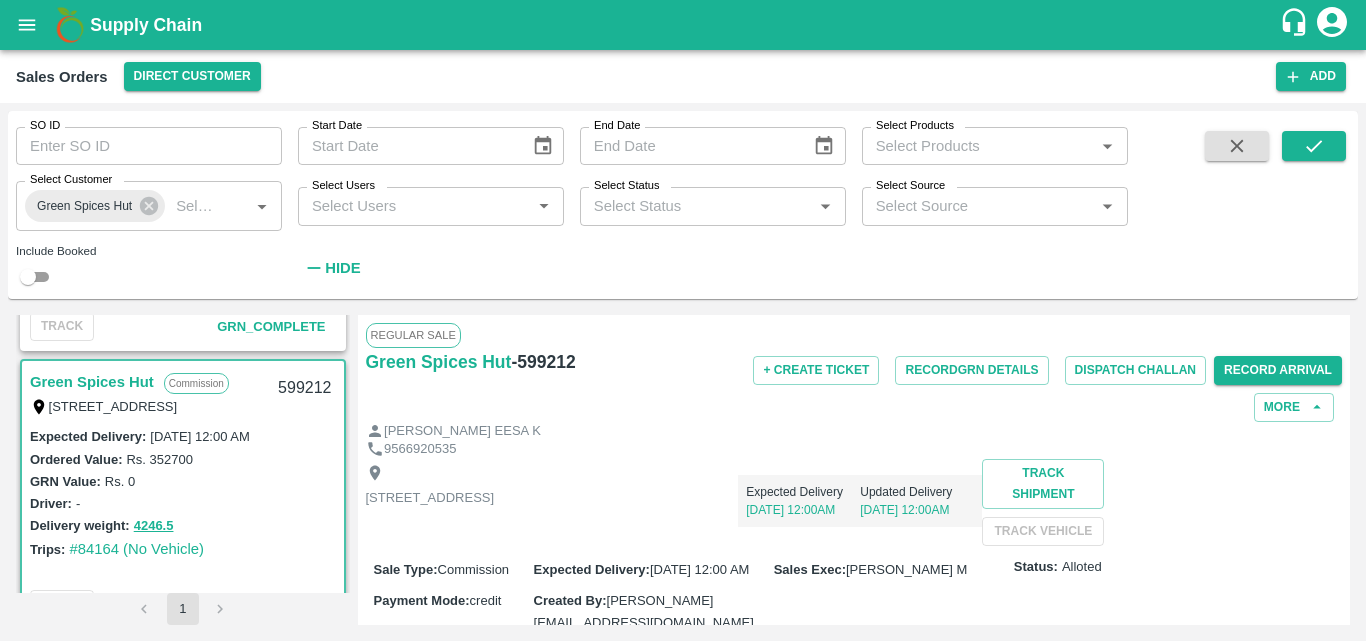 scroll, scrollTop: 834, scrollLeft: 0, axis: vertical 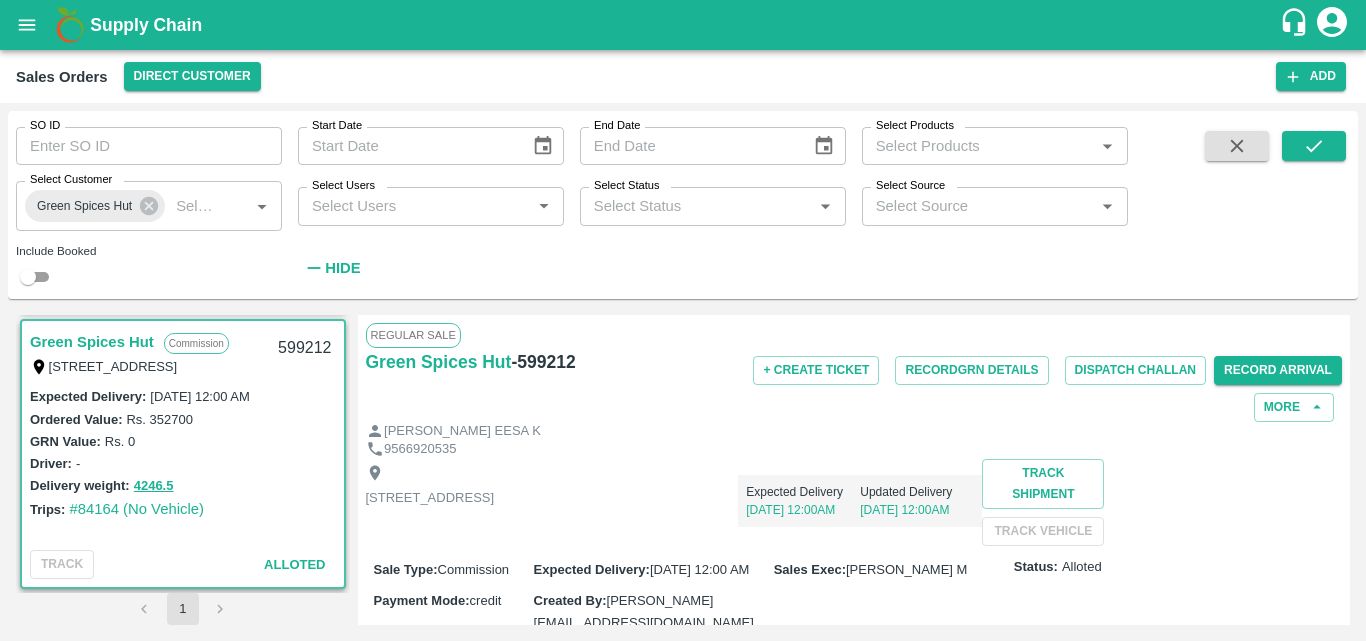 click on "[STREET_ADDRESS] Expected Delivery [DATE] 12:00AM Updated Delivery [DATE] 12:00AM Track Shipment TRACK VEHICLE" at bounding box center (854, 502) 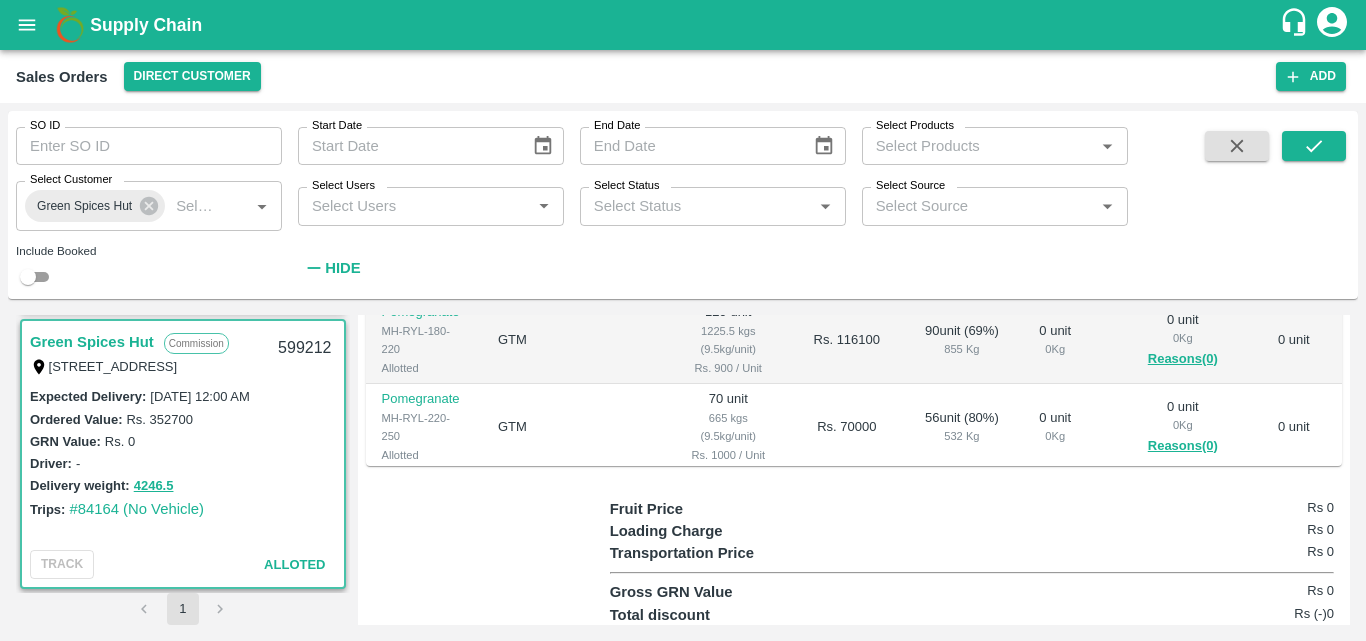 scroll, scrollTop: 560, scrollLeft: 0, axis: vertical 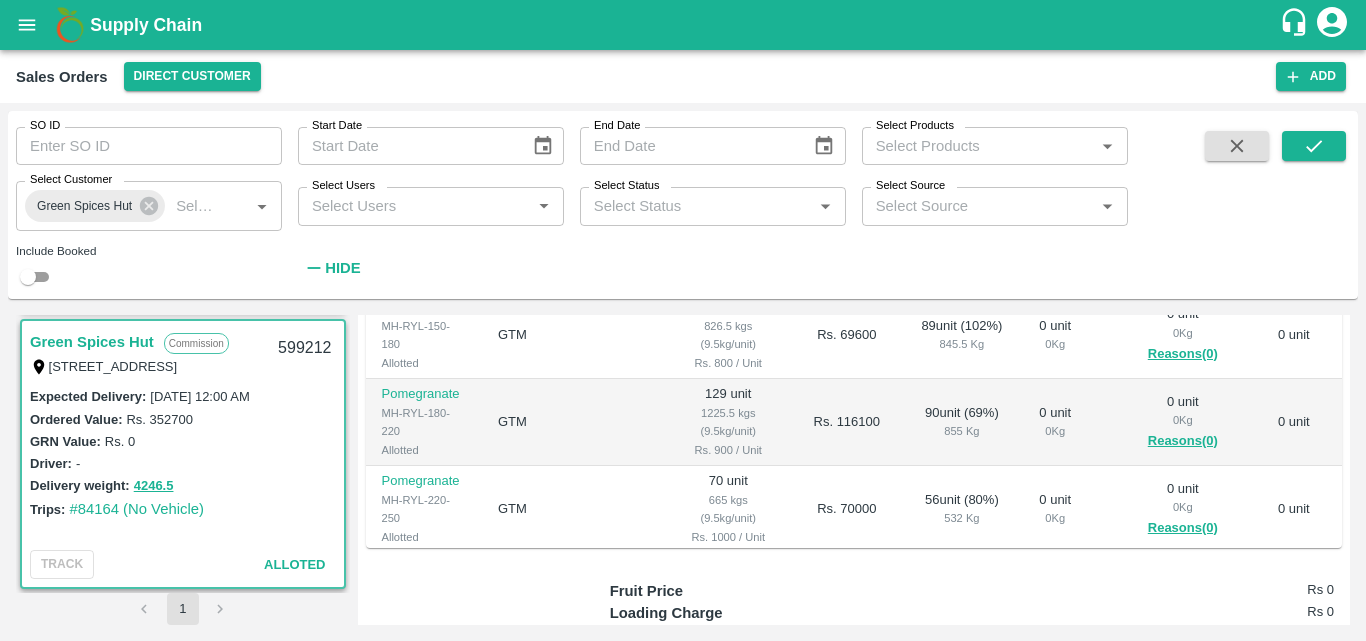 click on "Rs. 116100" at bounding box center (846, 422) 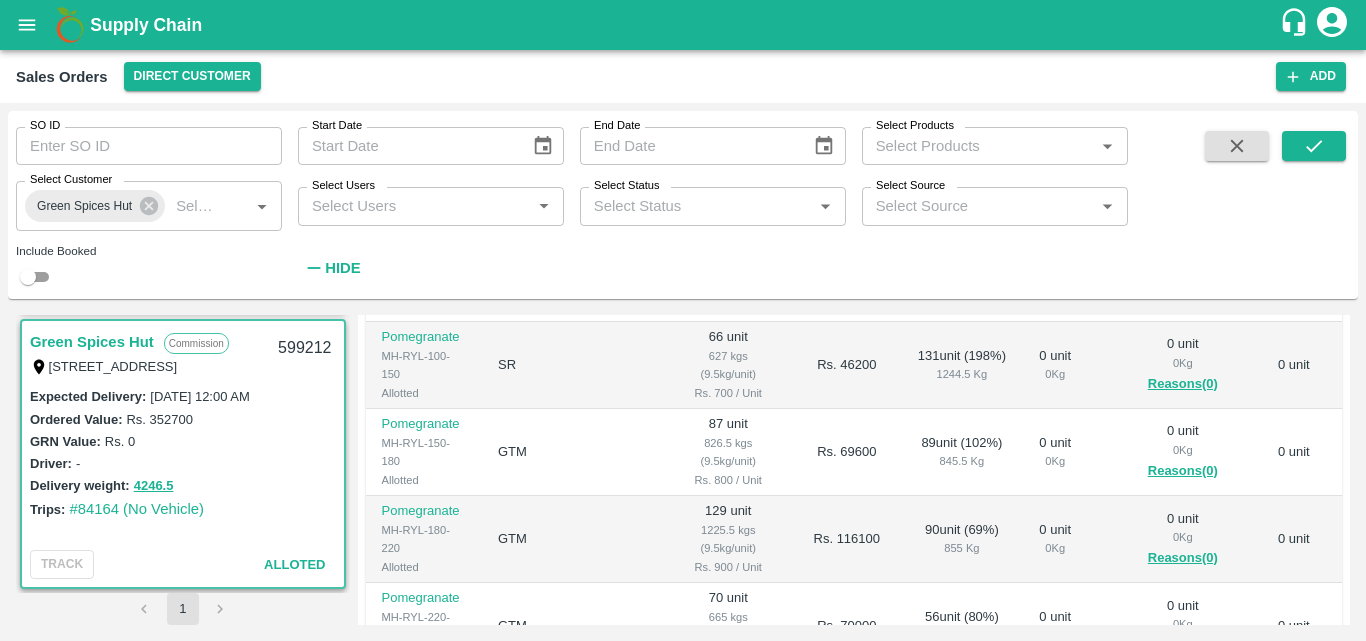 scroll, scrollTop: 440, scrollLeft: 0, axis: vertical 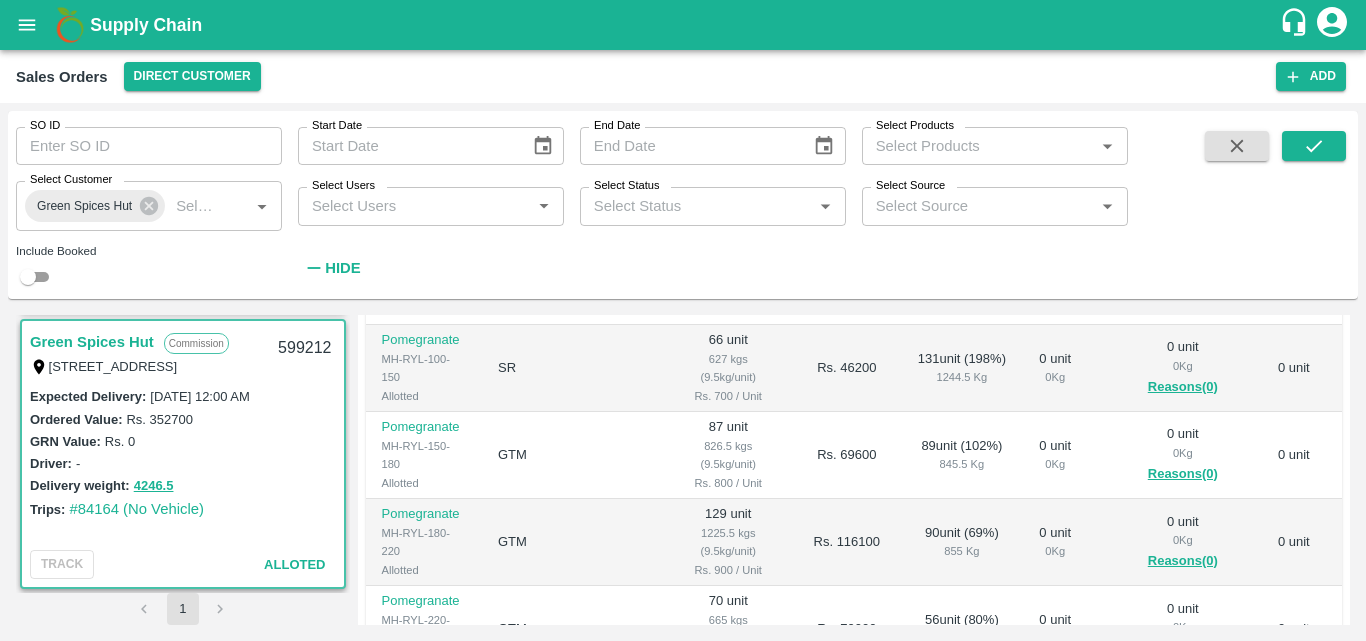 click on "Rs. 69600" at bounding box center [846, 455] 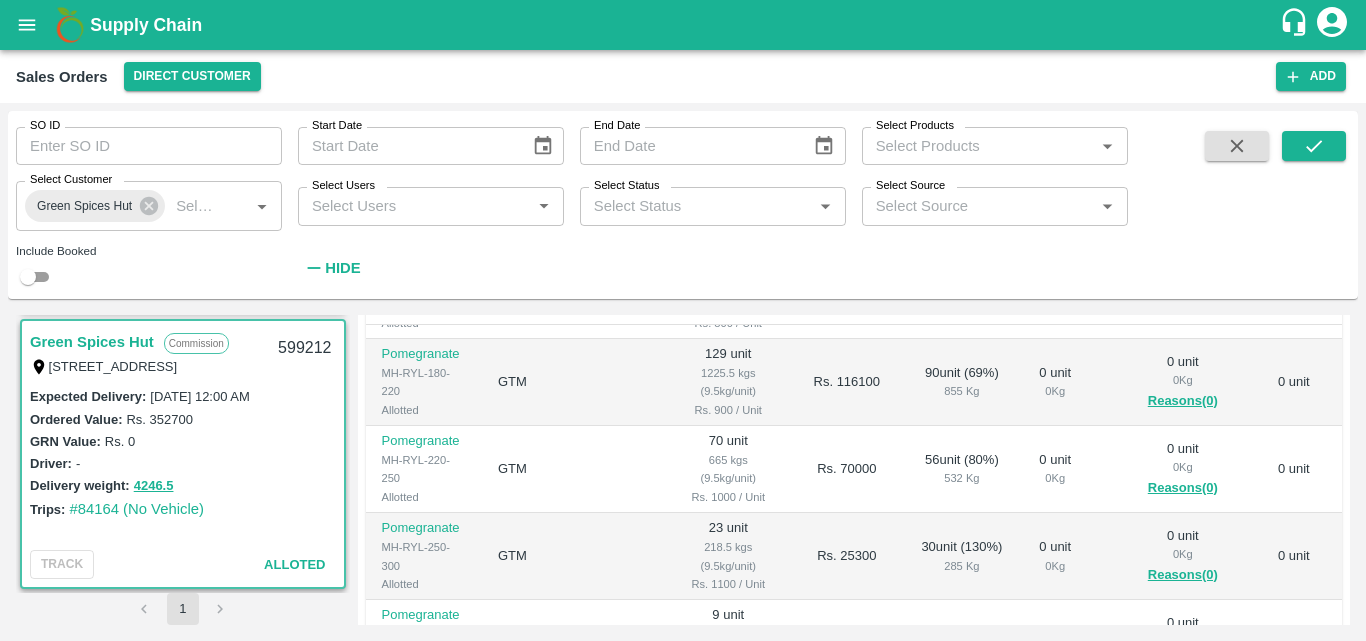 scroll, scrollTop: 199, scrollLeft: 0, axis: vertical 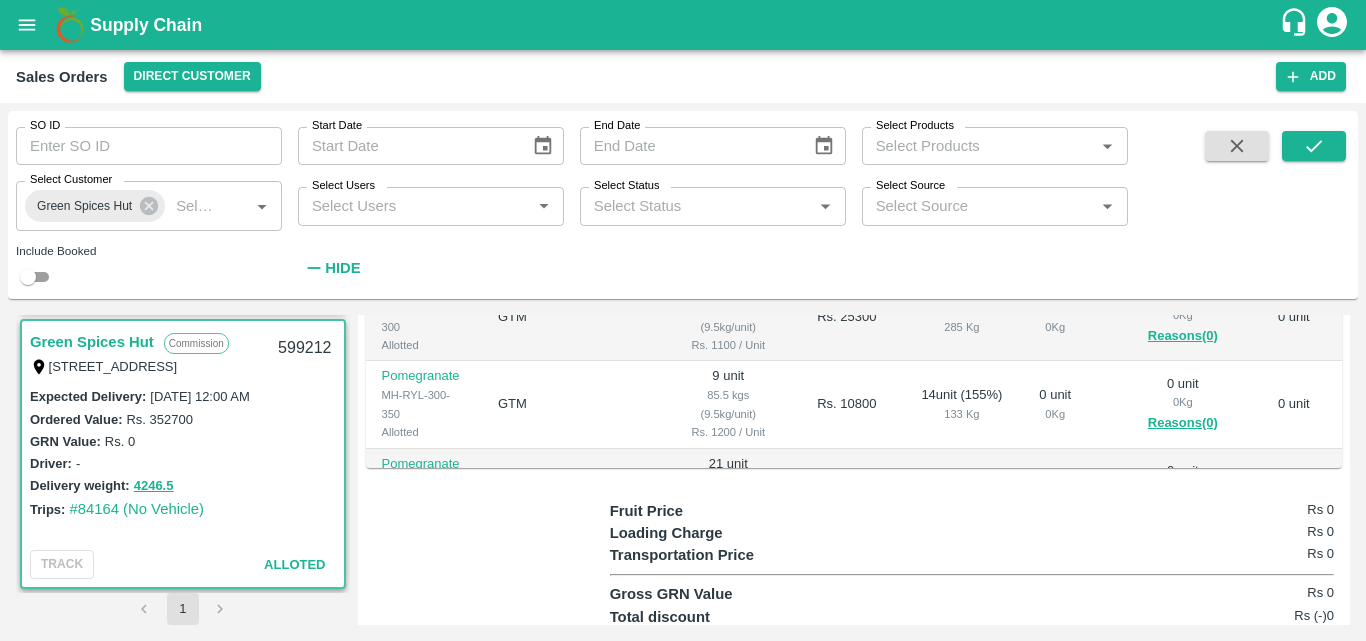 click on "21 unit  199.5 kgs (9.5kg/unit) Rs. 700 / Unit" at bounding box center [728, 492] 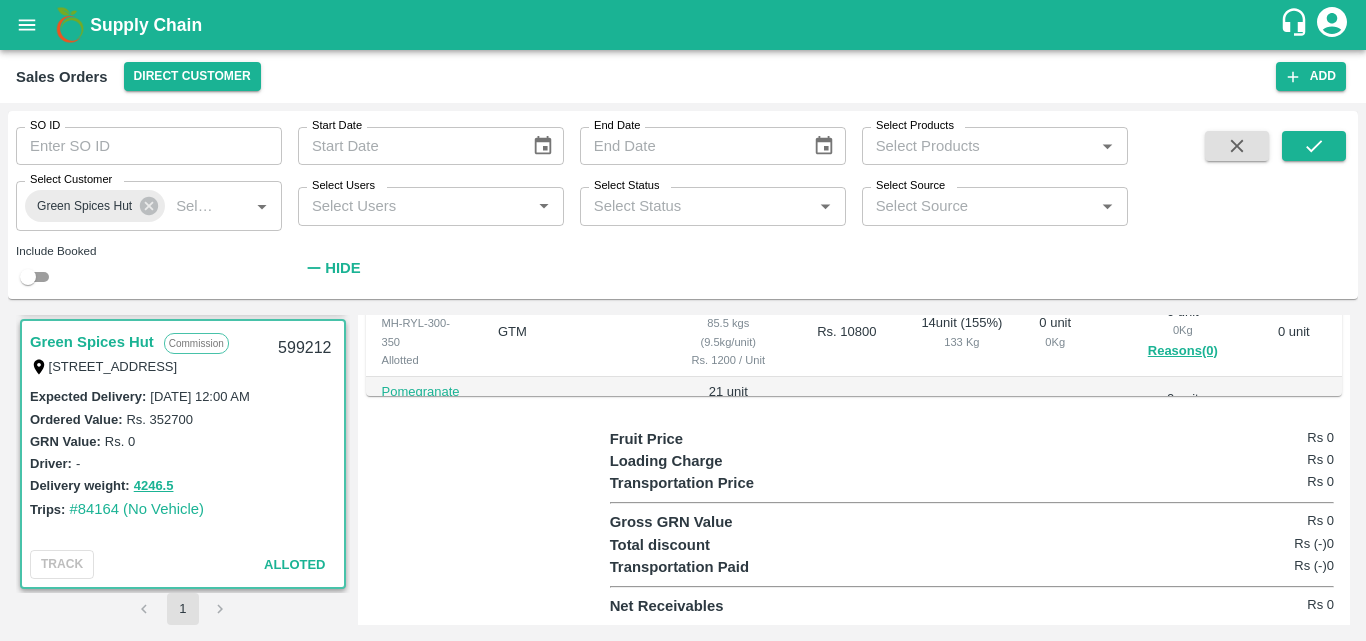scroll, scrollTop: 784, scrollLeft: 0, axis: vertical 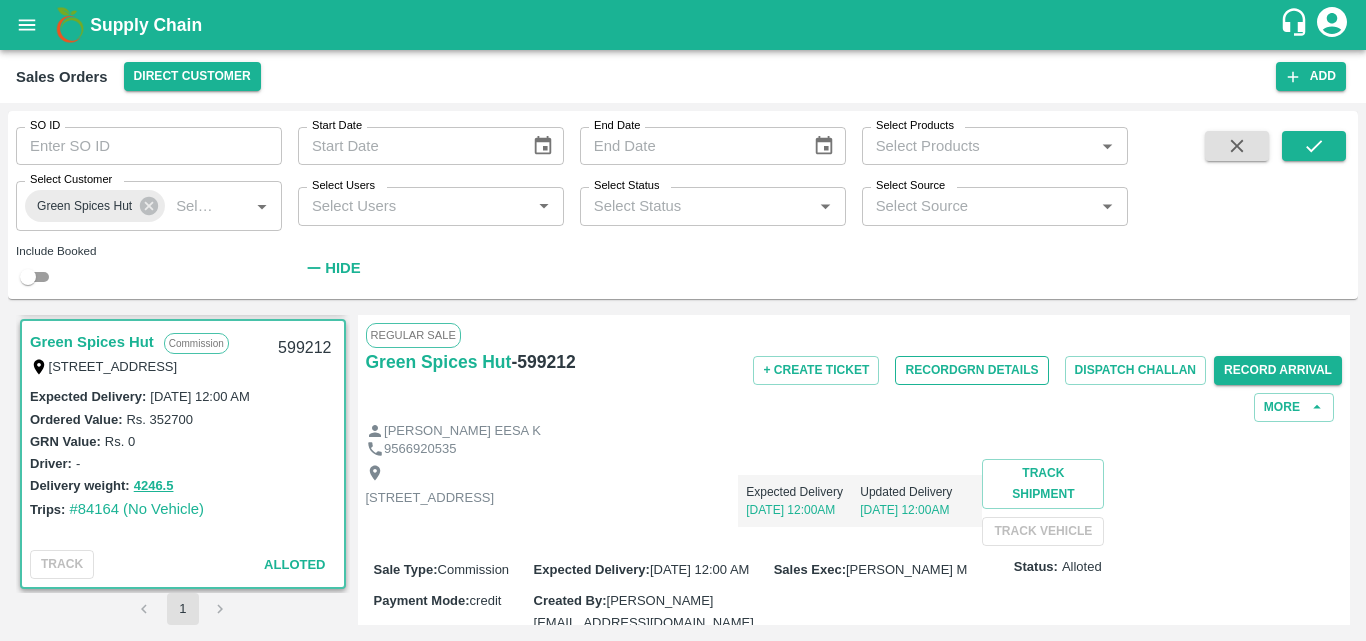 click on "Record  GRN Details" at bounding box center [971, 370] 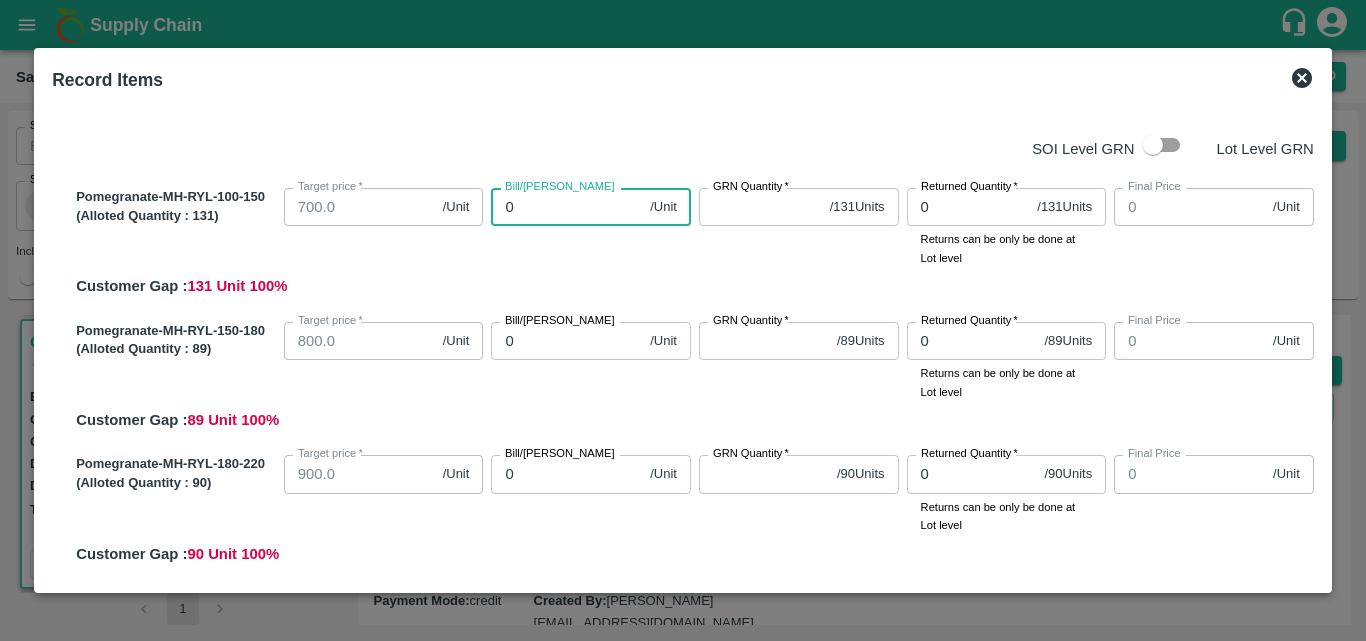 click on "0" at bounding box center [566, 207] 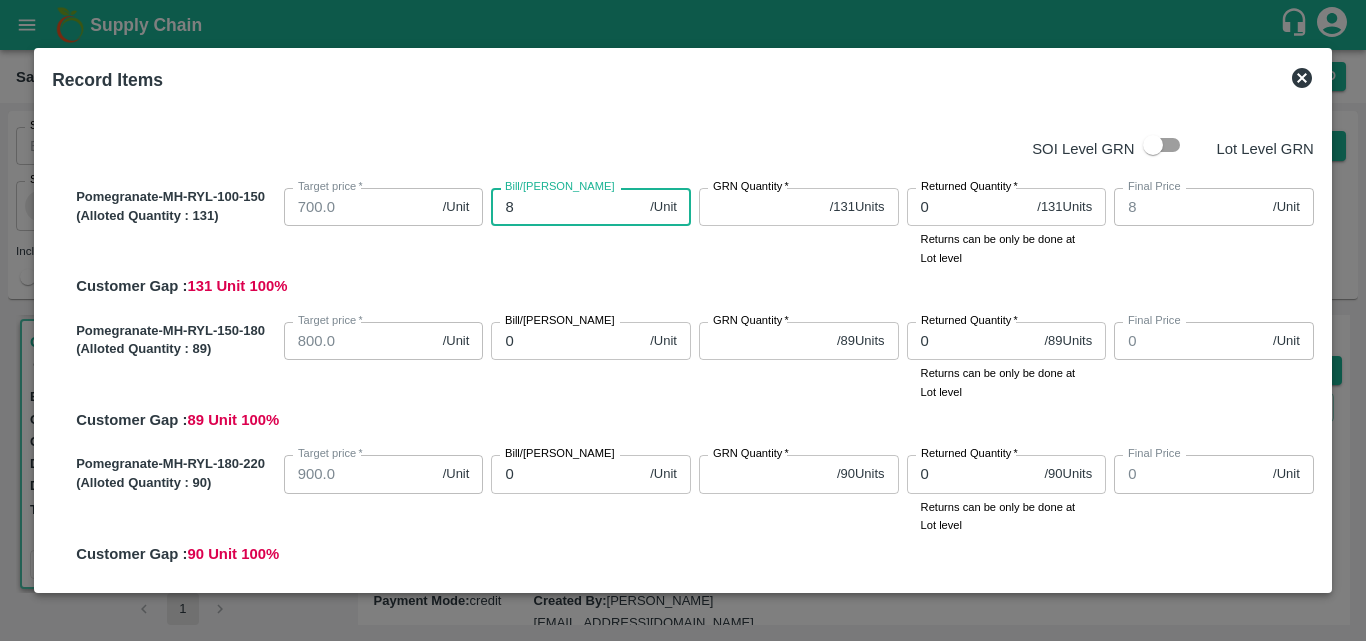 type on "85" 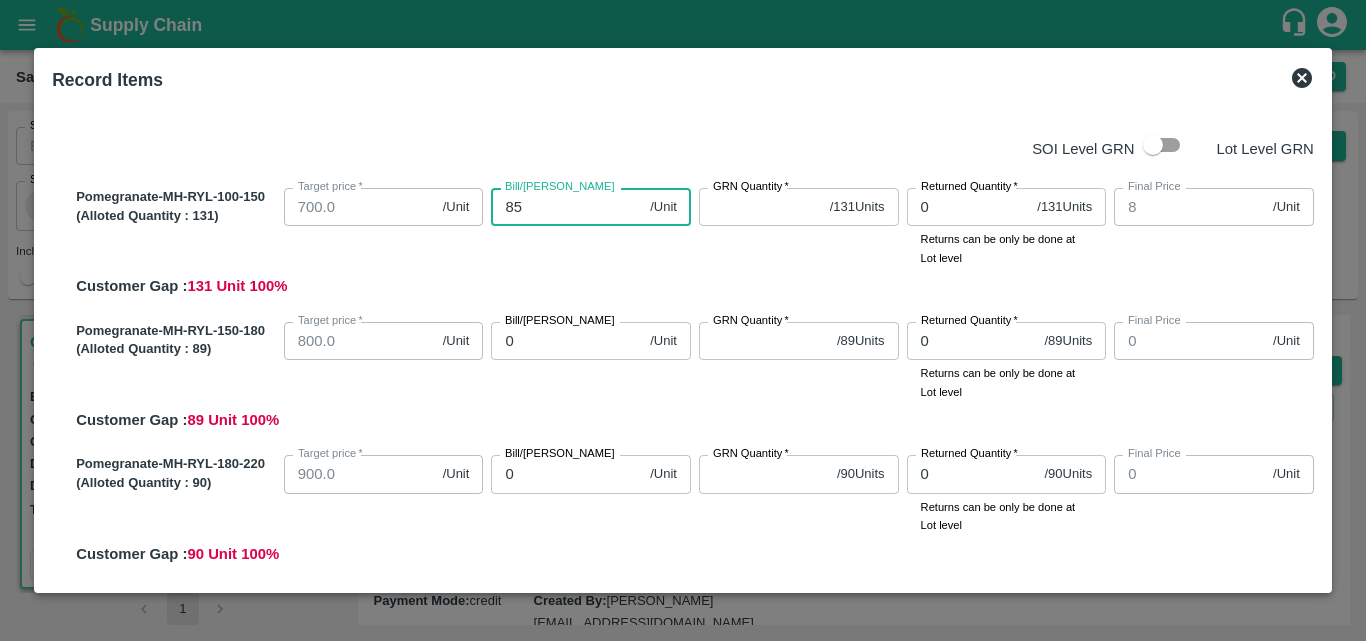 type on "85" 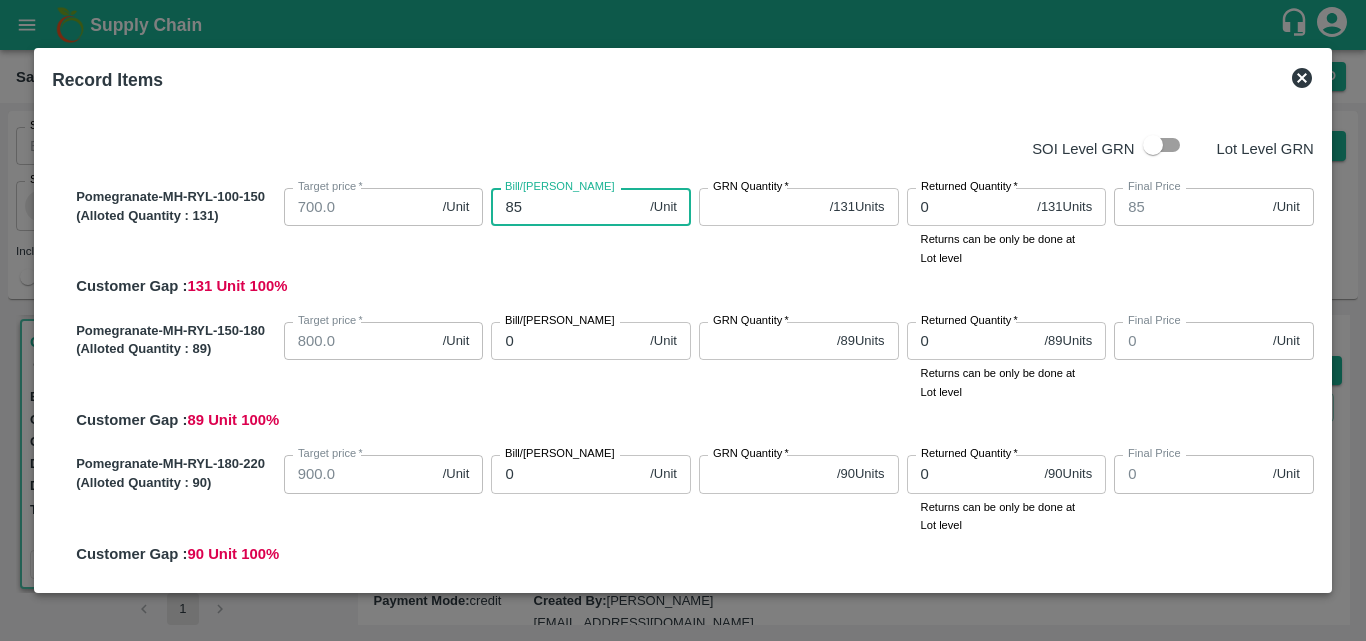 type on "850" 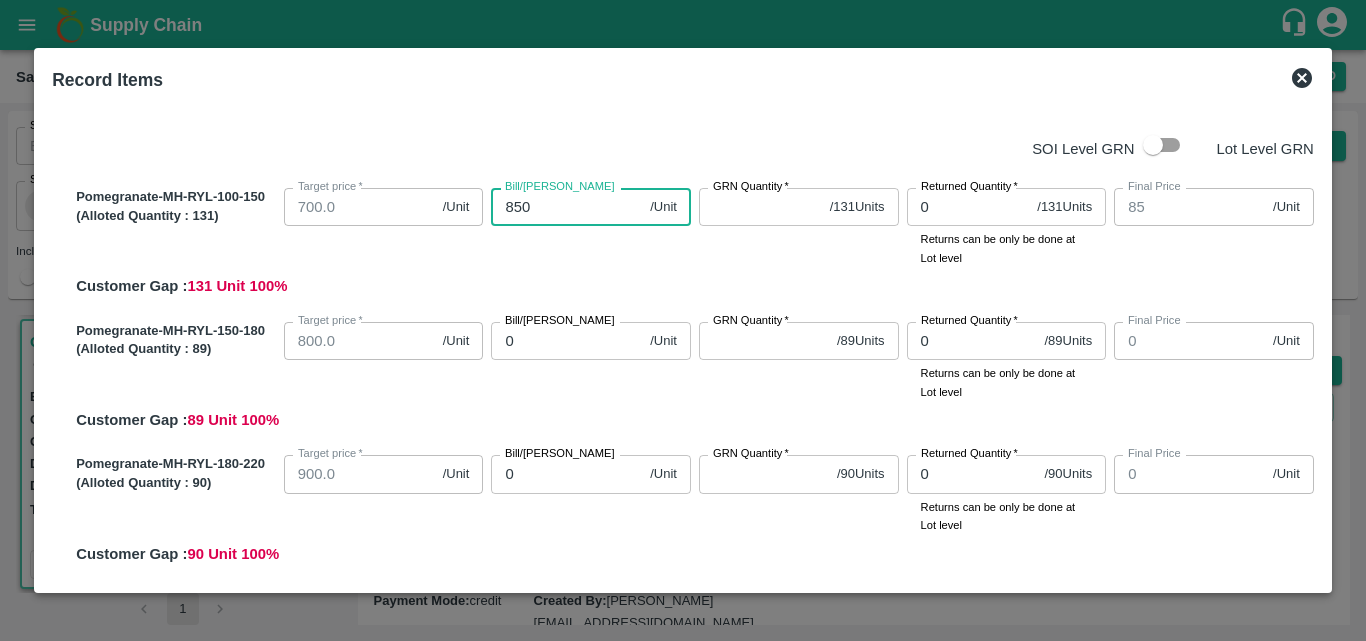 type on "850" 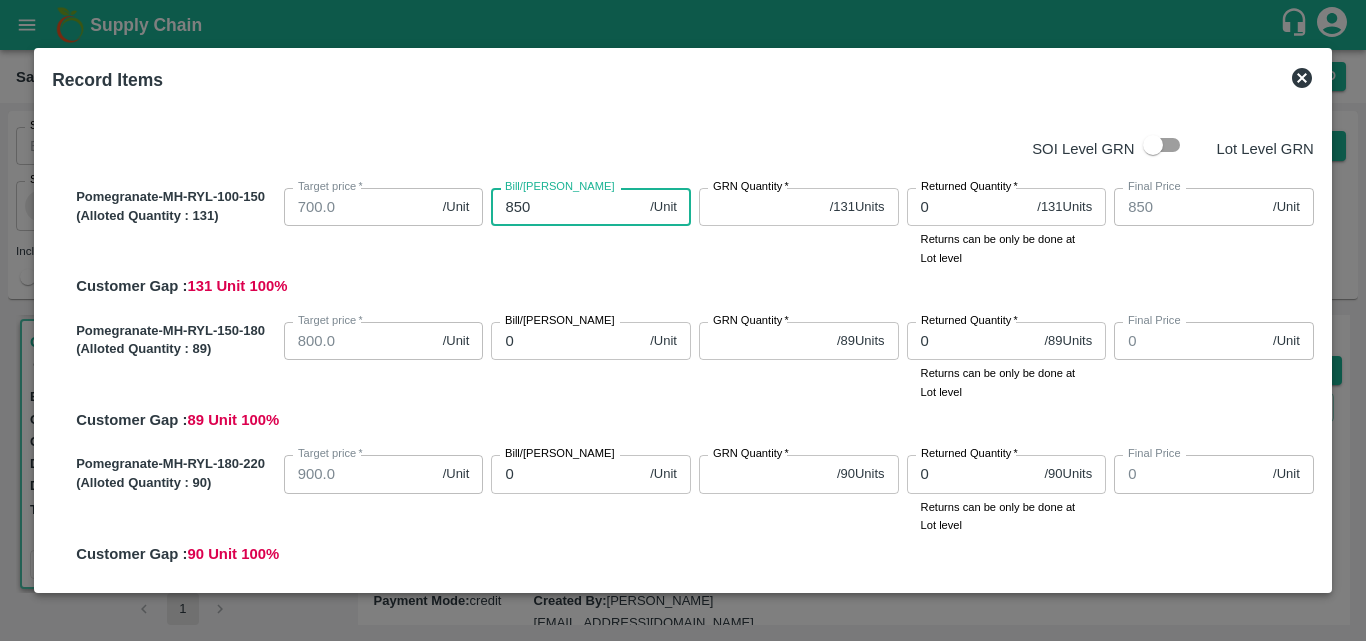 type on "850" 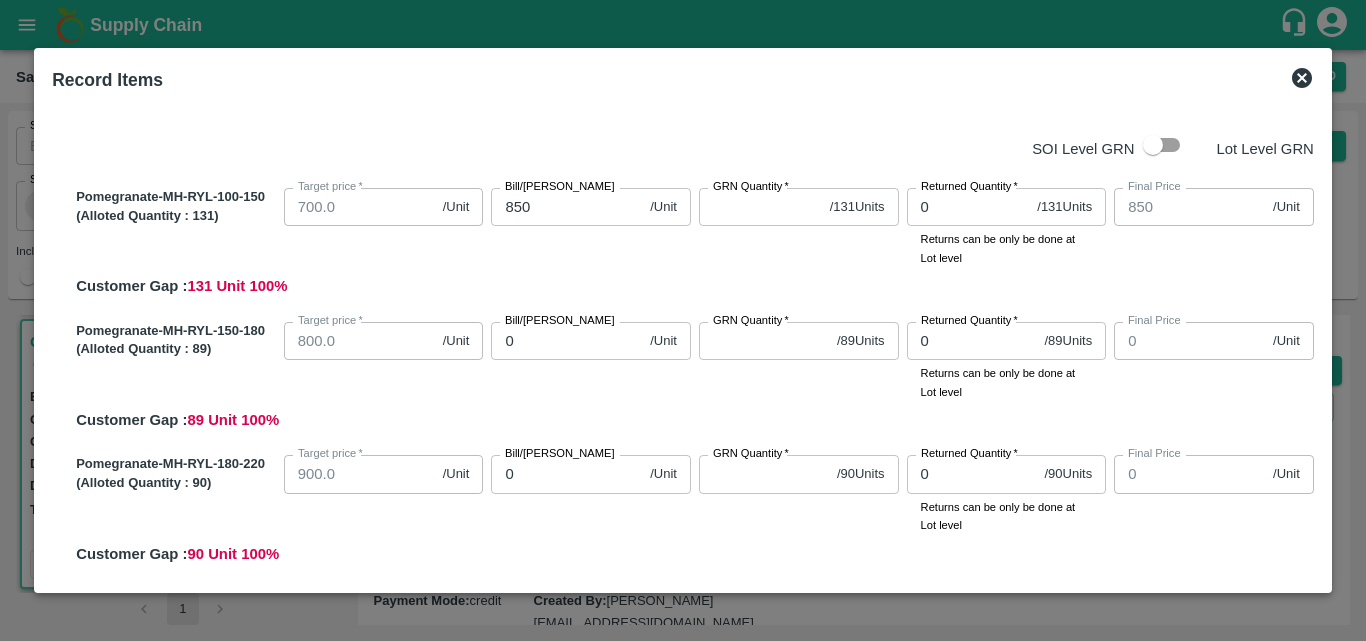 click on "GRN Quantity   *" at bounding box center (751, 187) 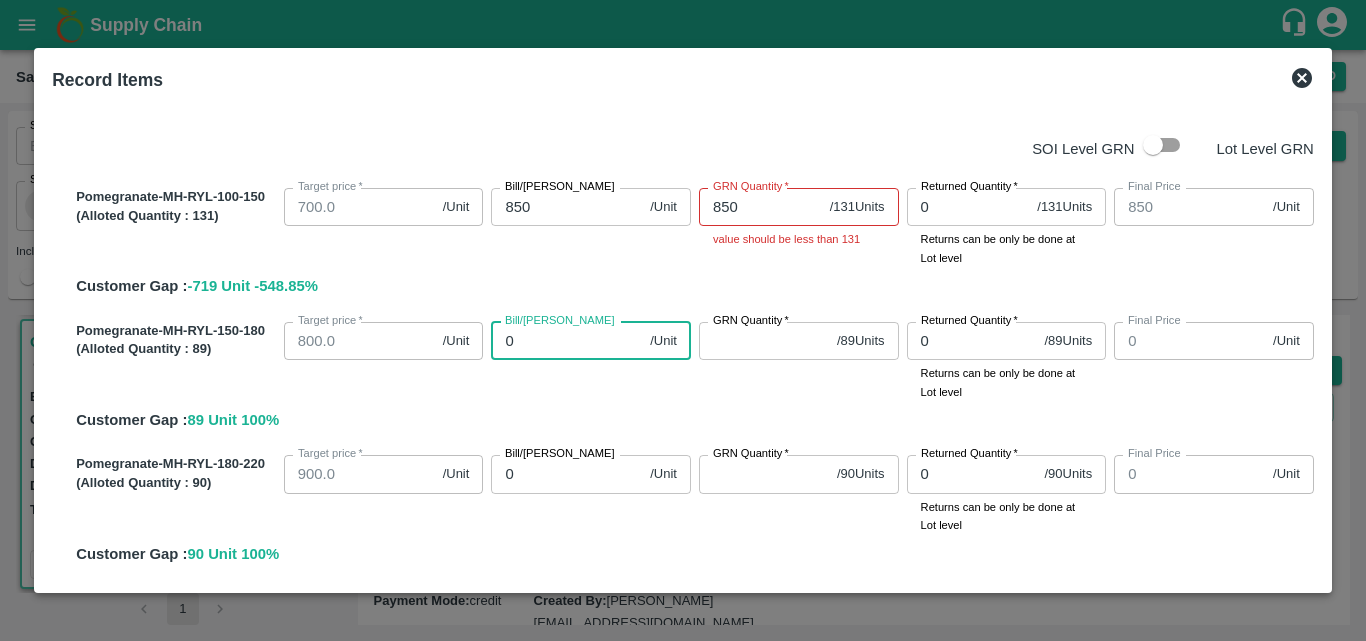 click on "0" at bounding box center (566, 341) 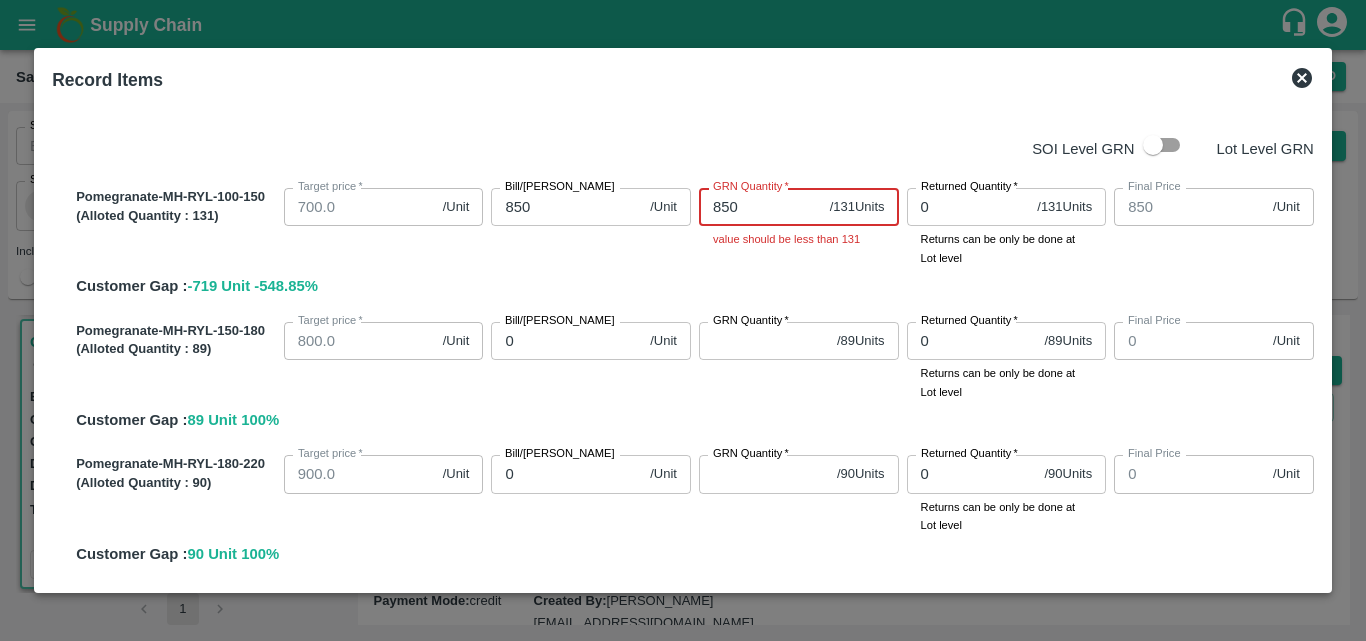 click on "850" at bounding box center [760, 207] 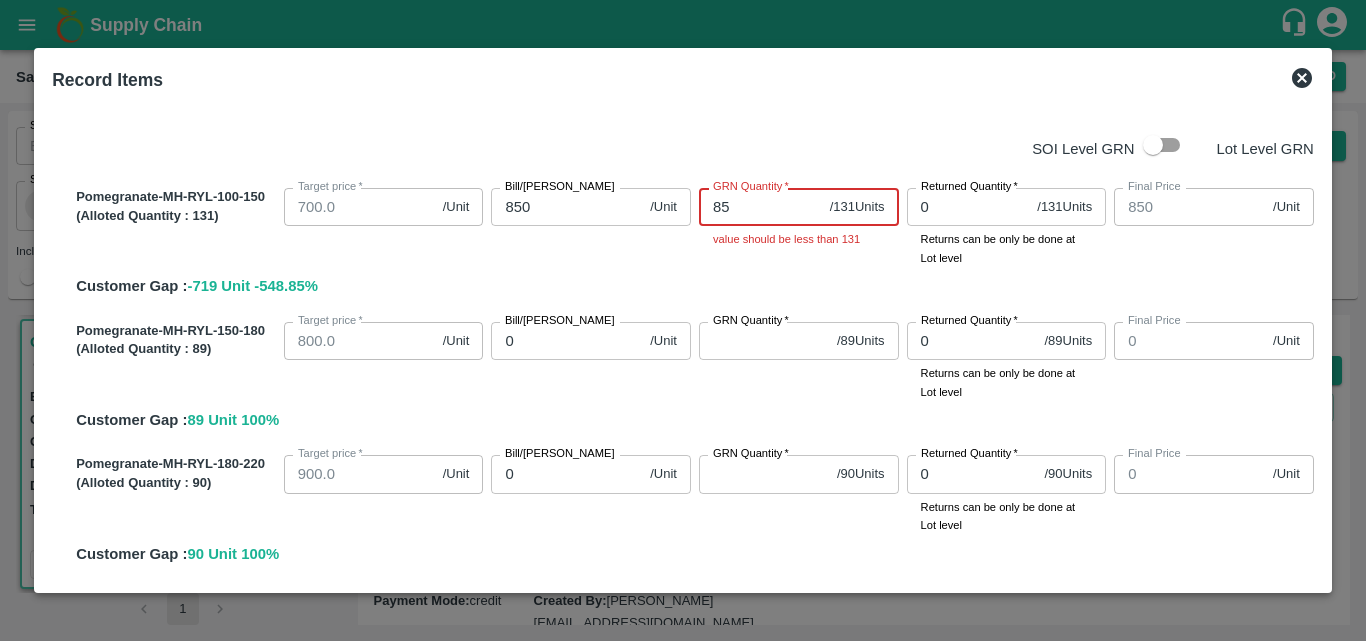 type on "8" 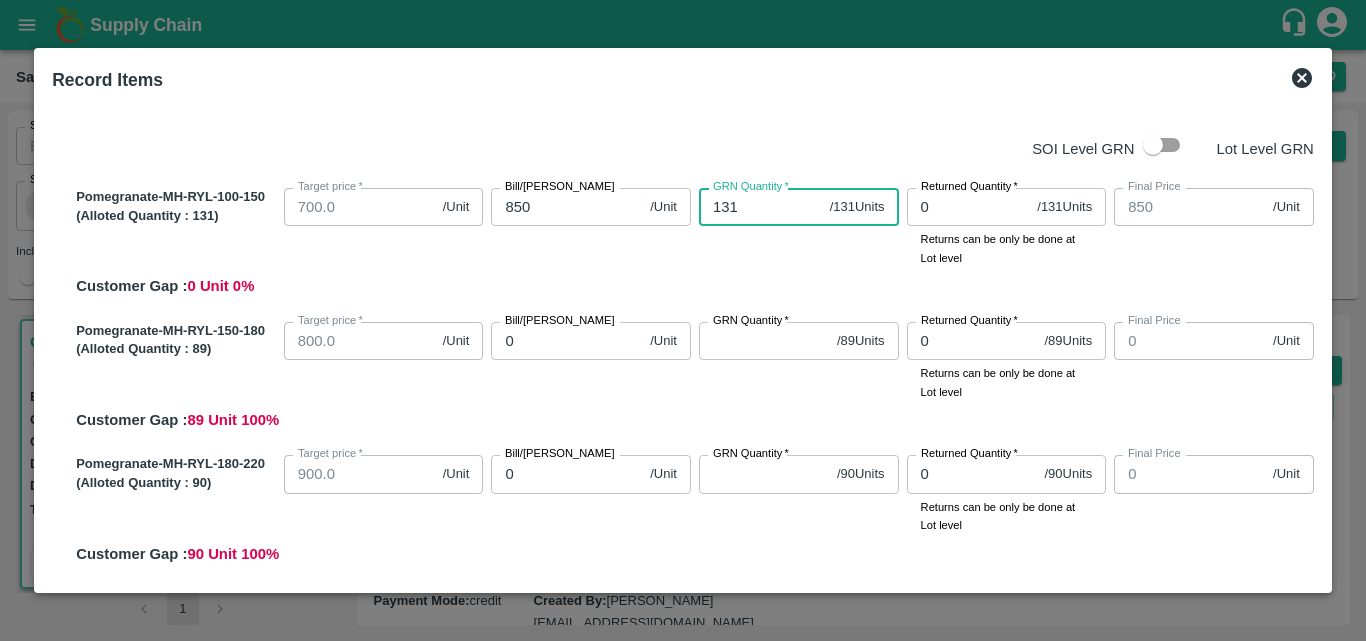 type on "131" 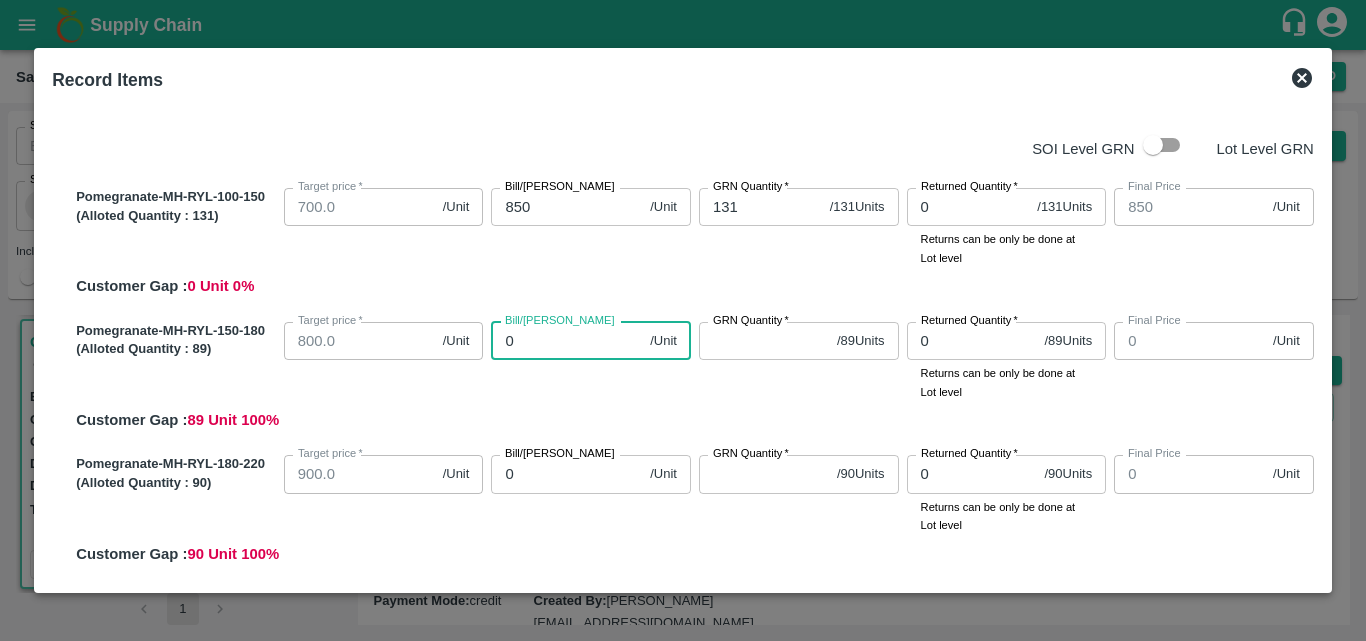 click on "0" at bounding box center (566, 341) 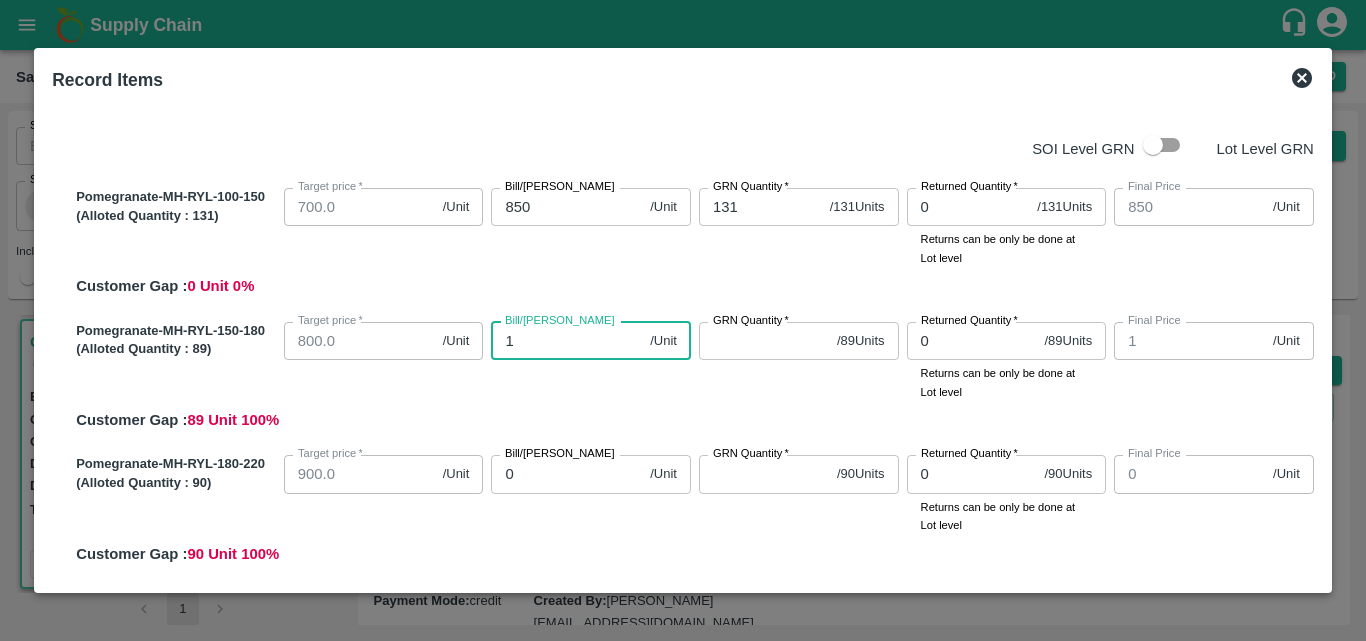 type on "10" 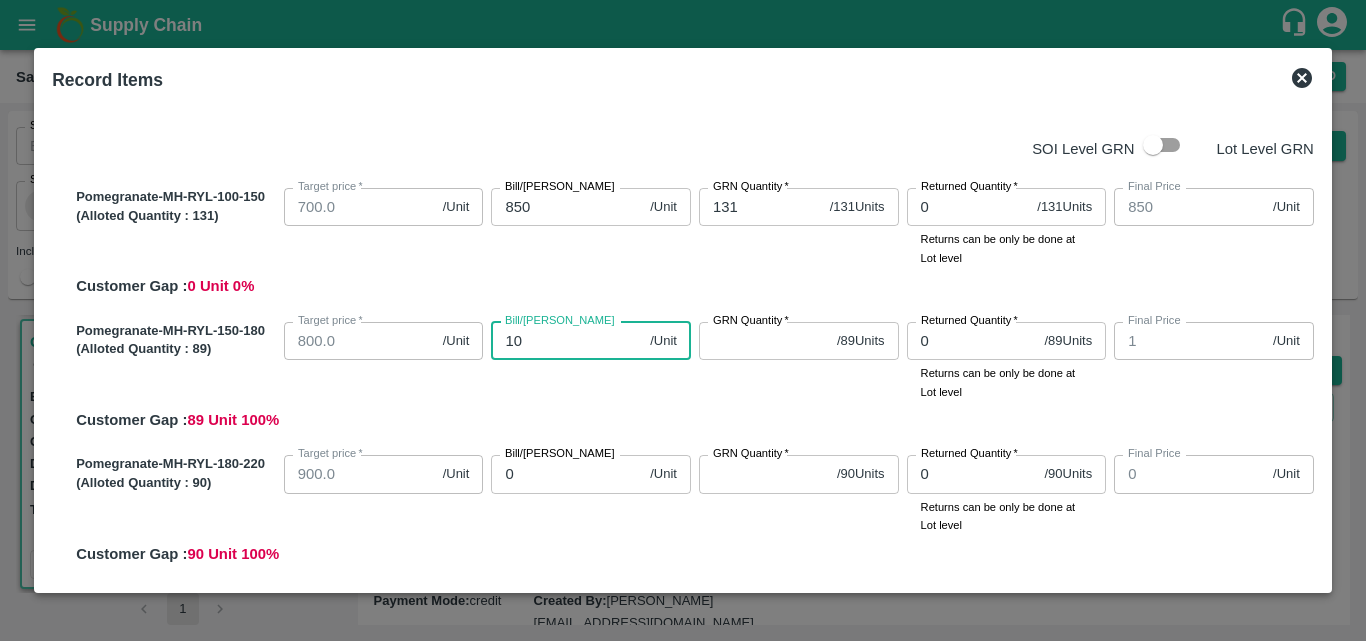 type on "10" 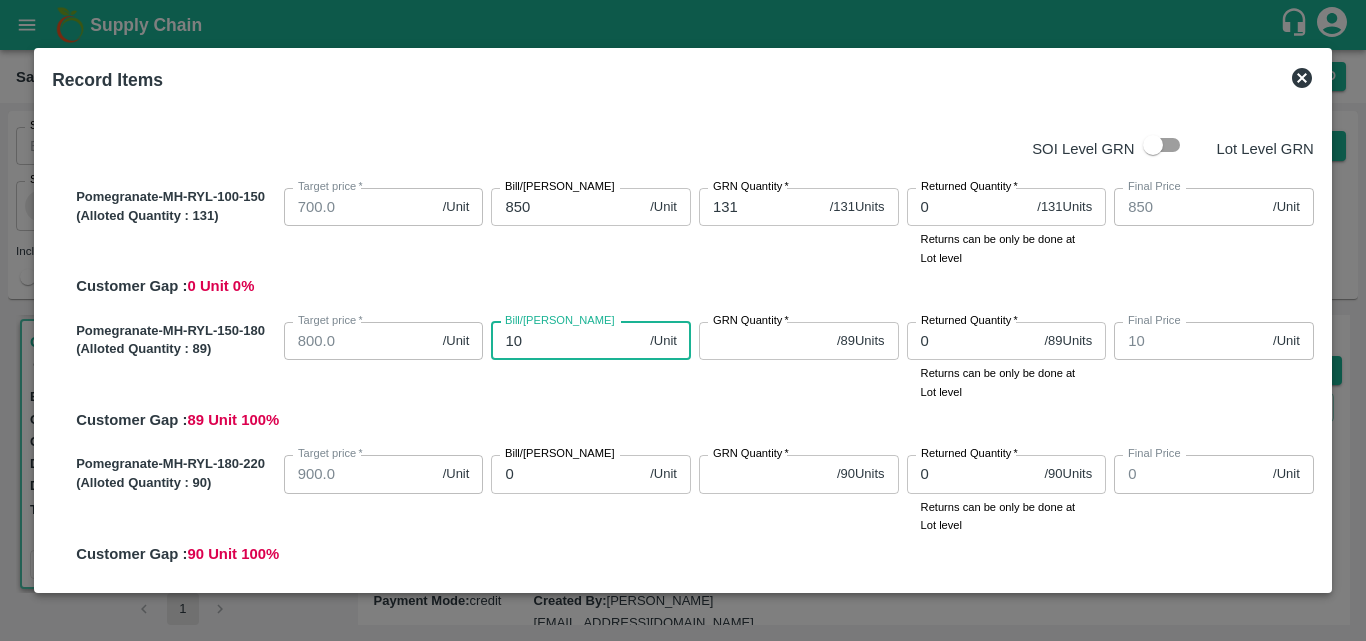 type on "105" 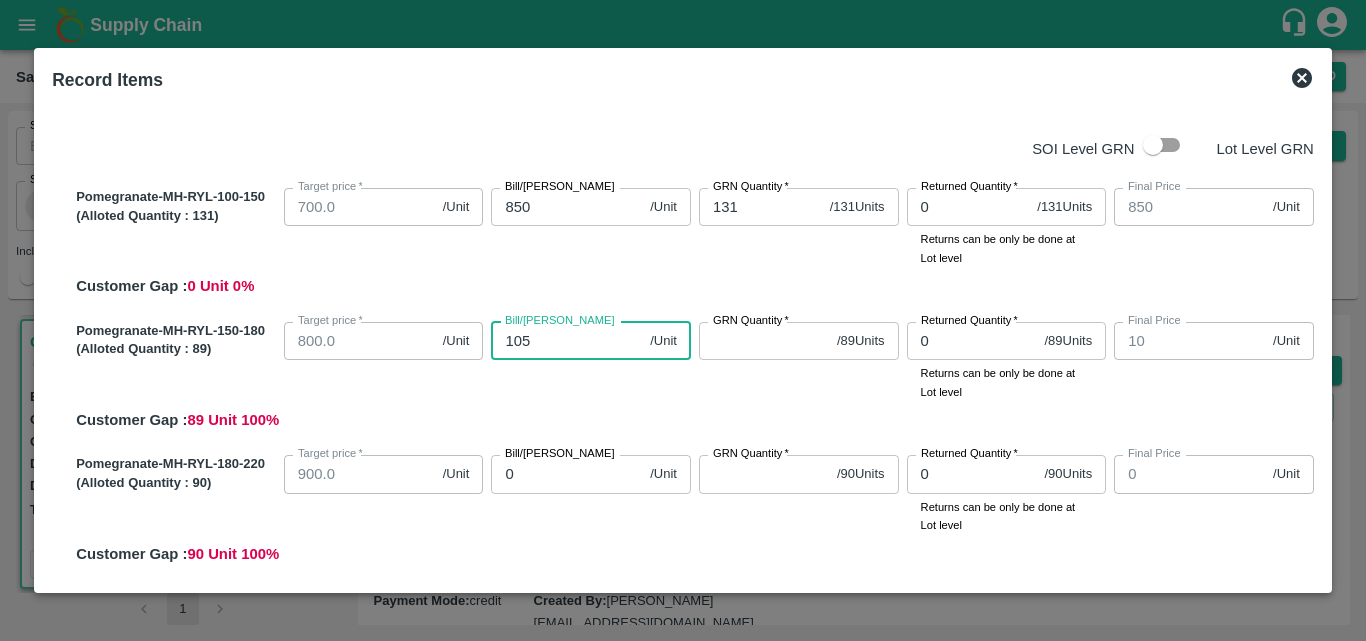 type on "105" 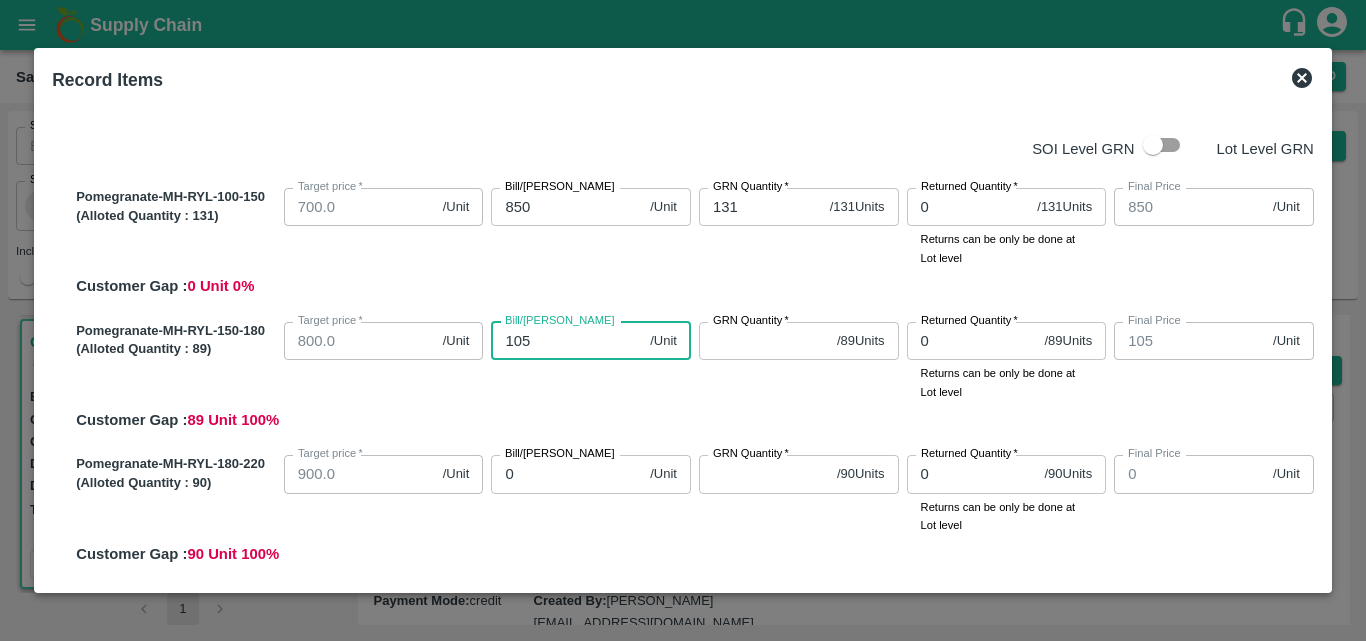 type on "1050" 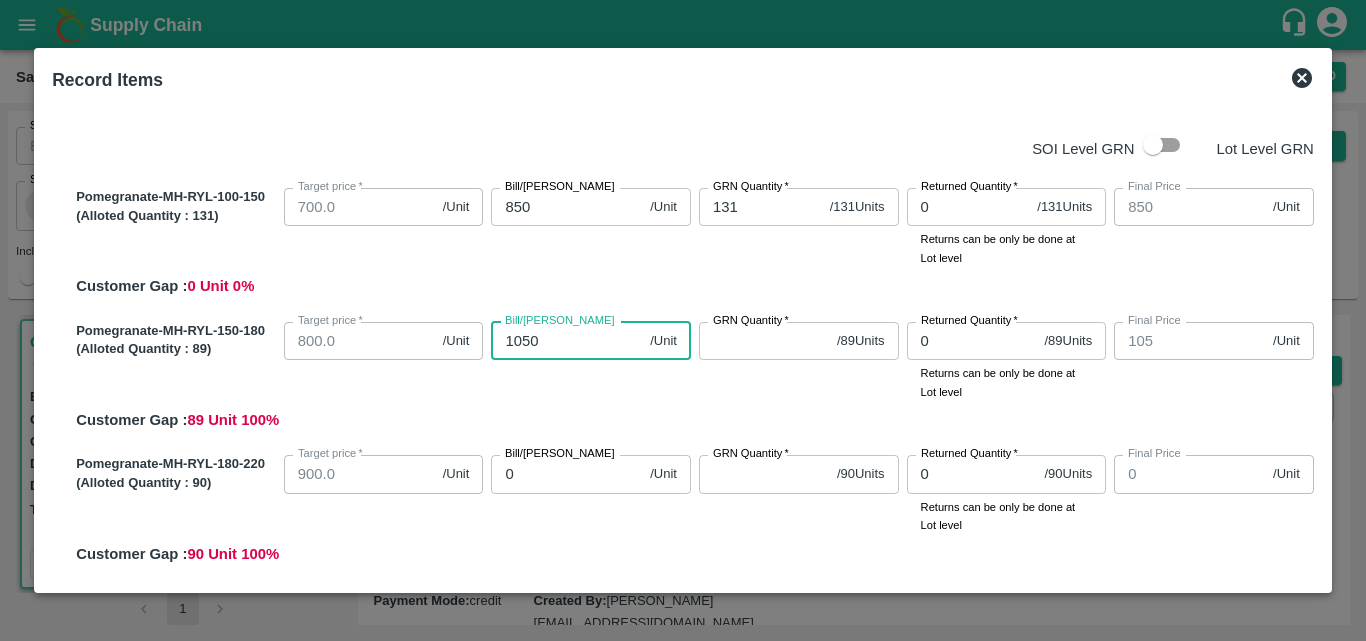 type on "1050" 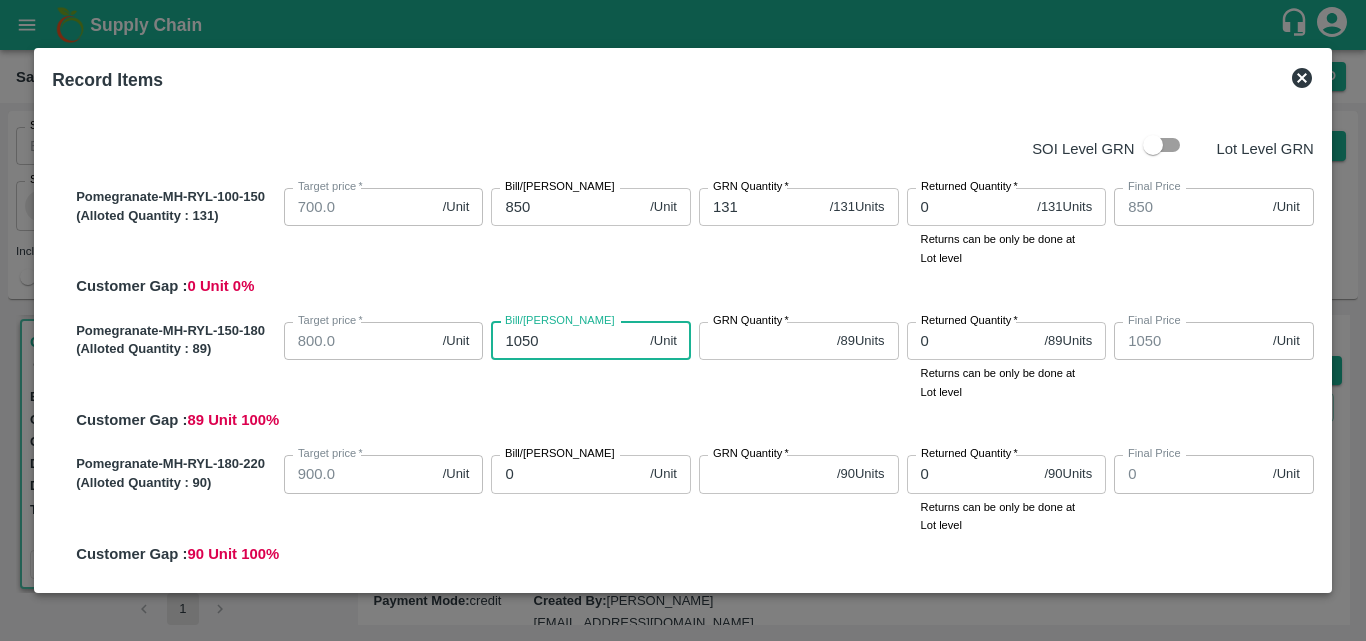 type on "1050" 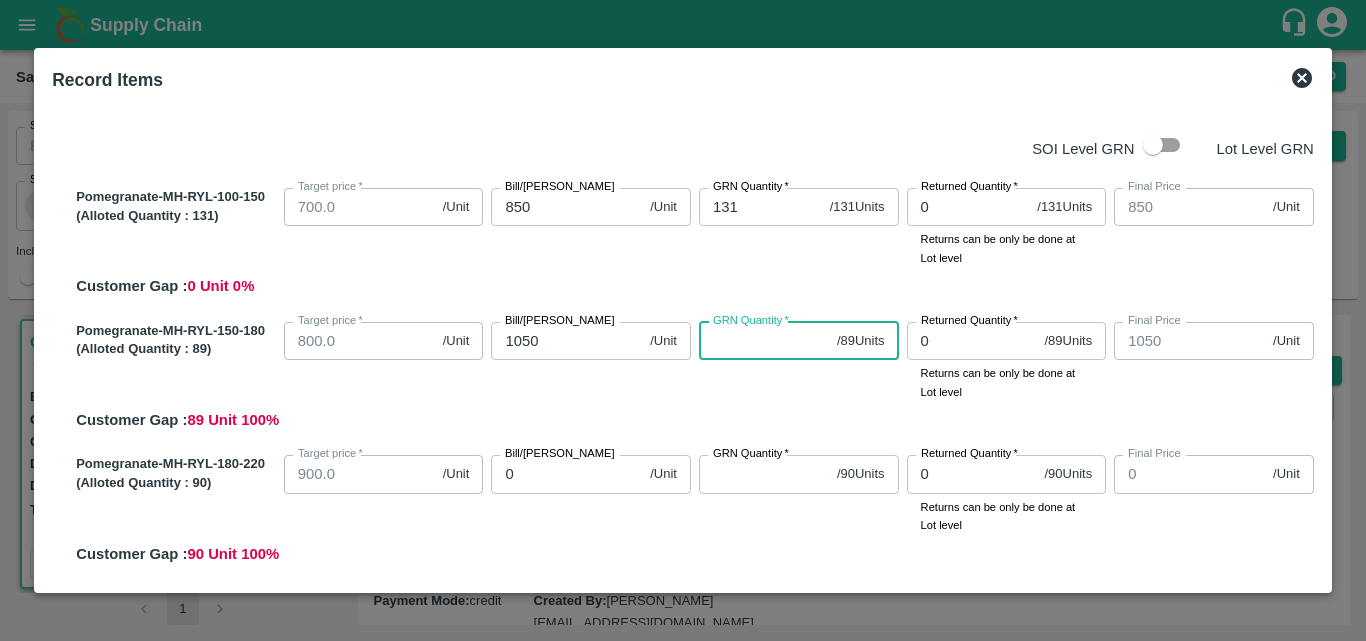 click on "GRN Quantity   *" at bounding box center [764, 341] 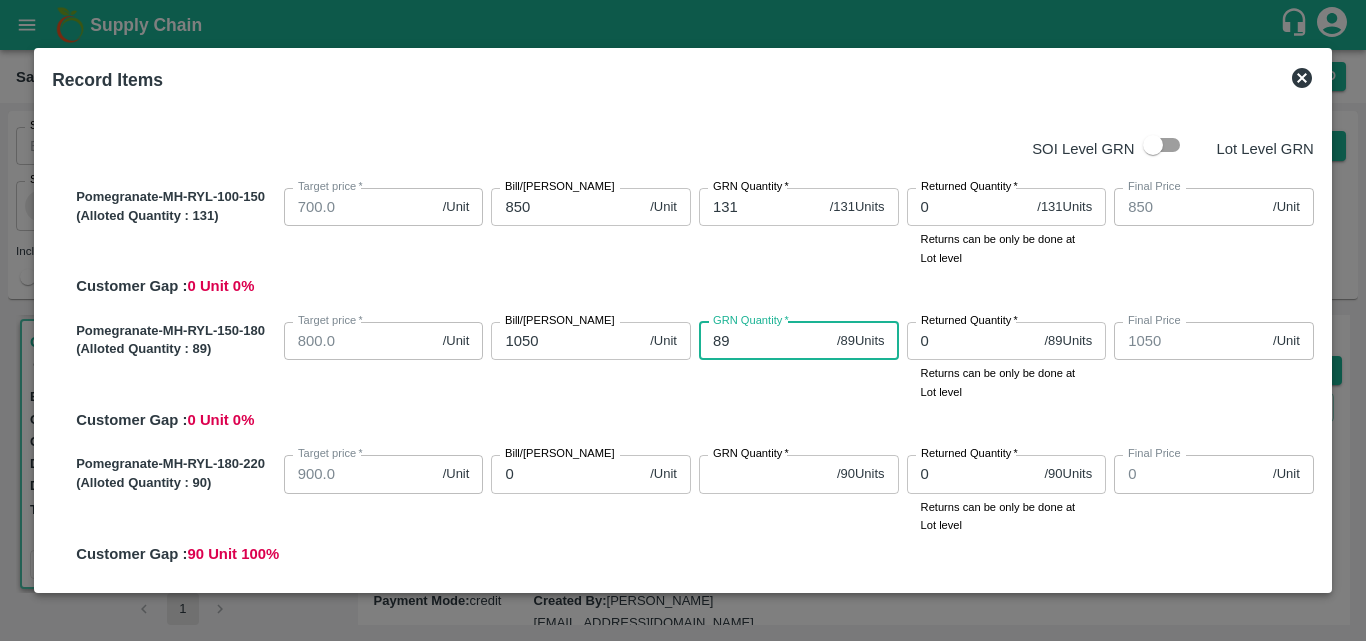 type on "89" 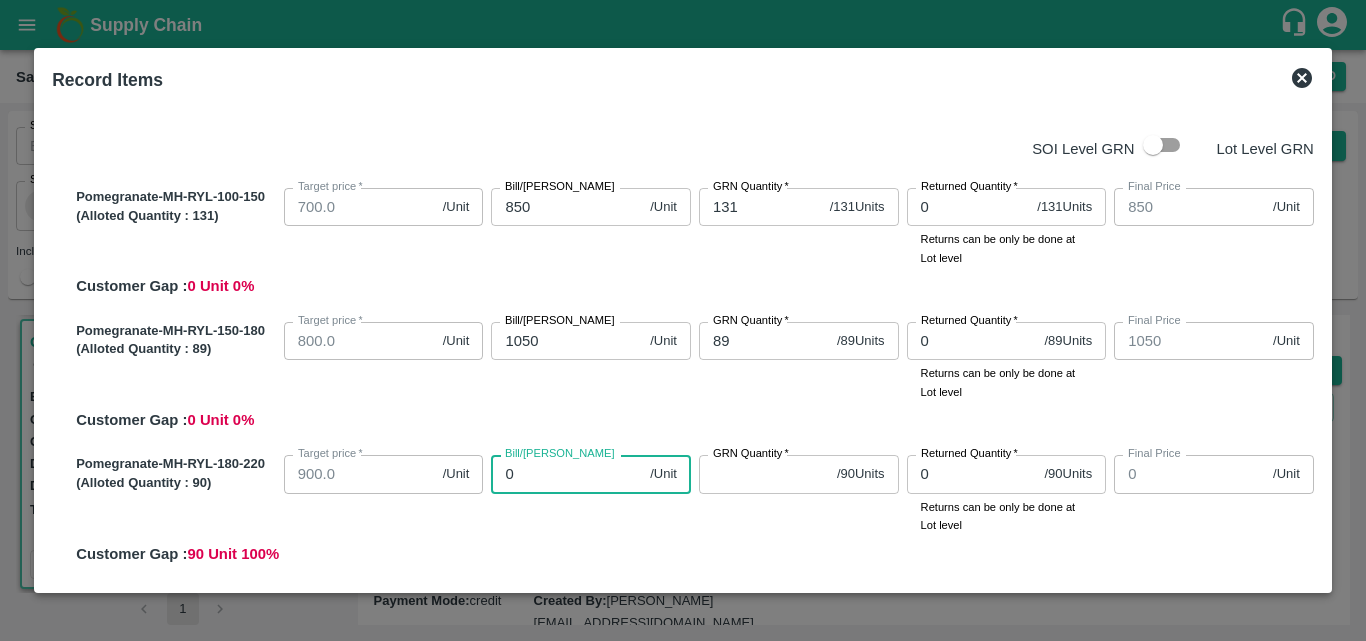 click on "0" at bounding box center [566, 474] 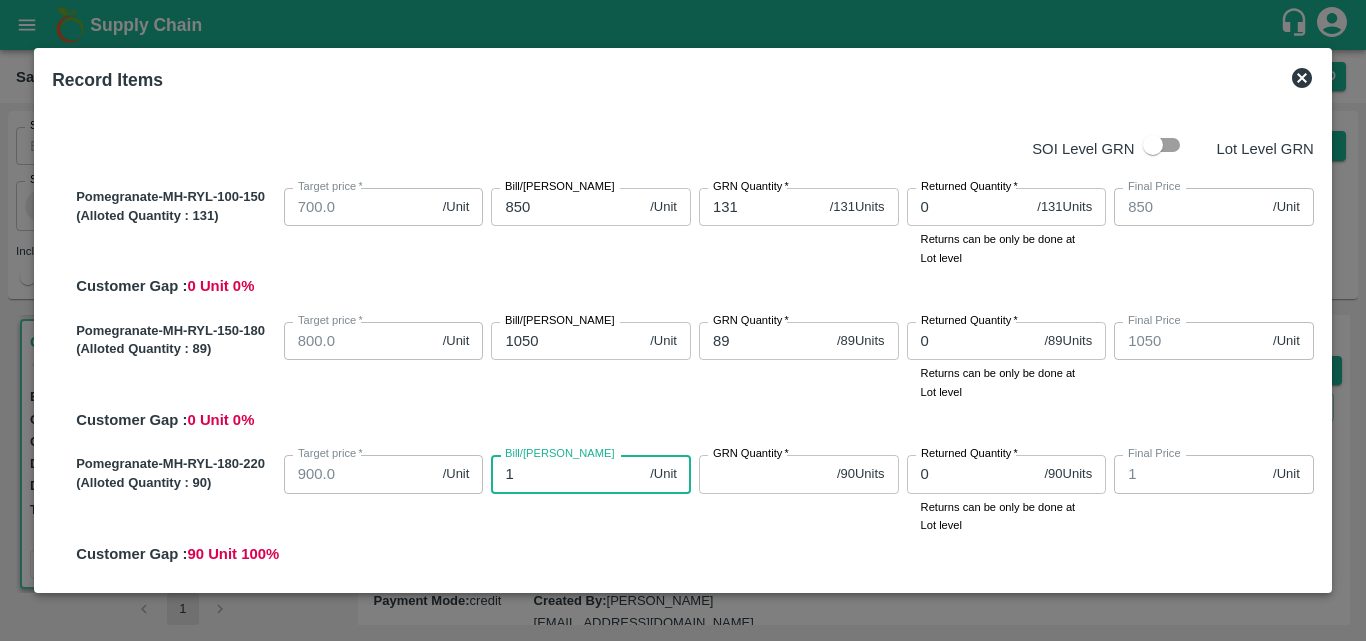 type on "12" 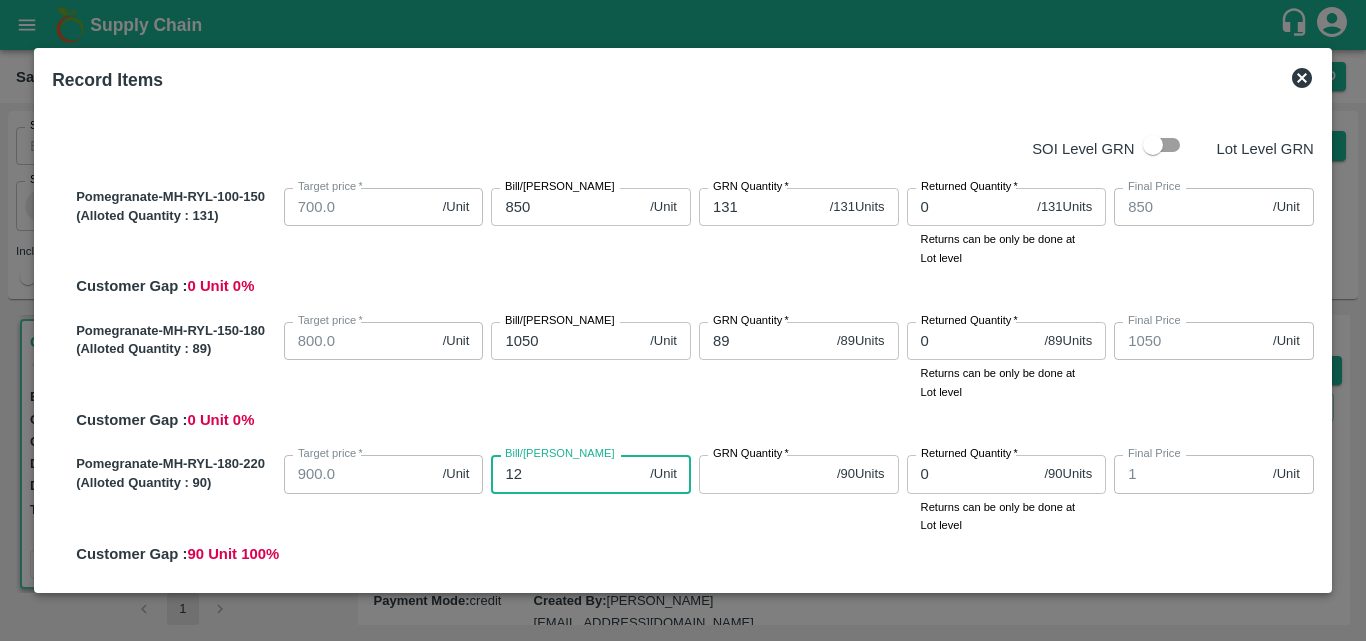 type on "12" 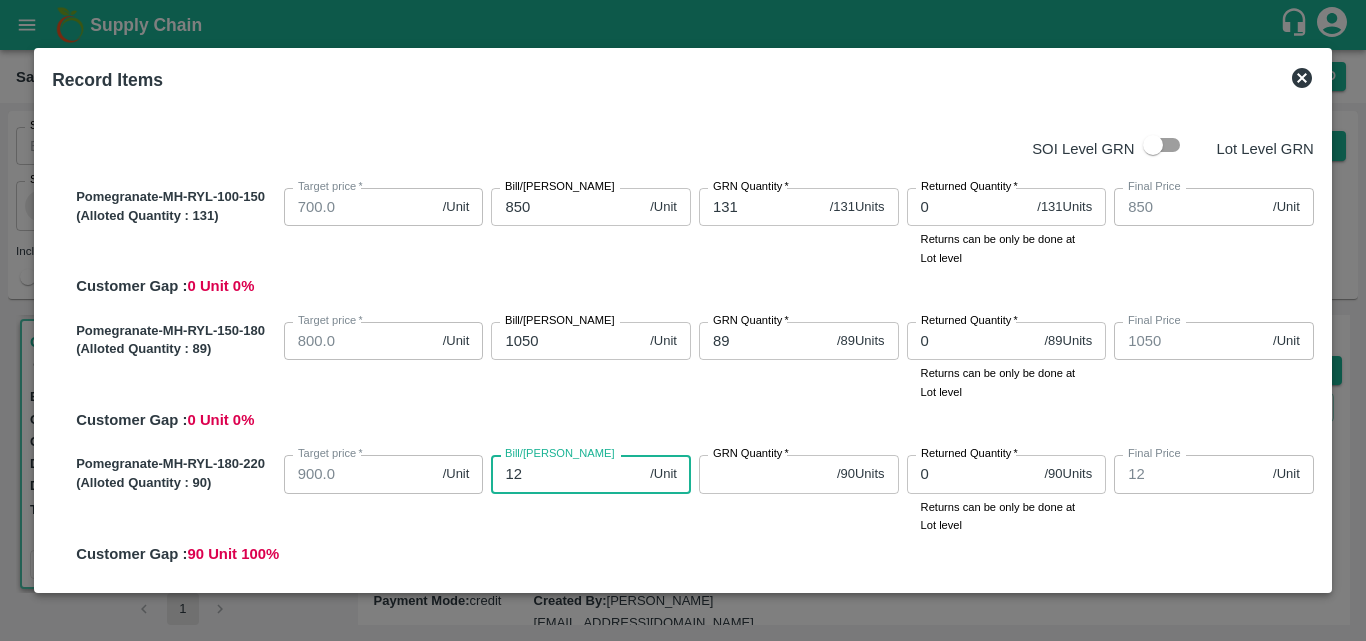 type on "127" 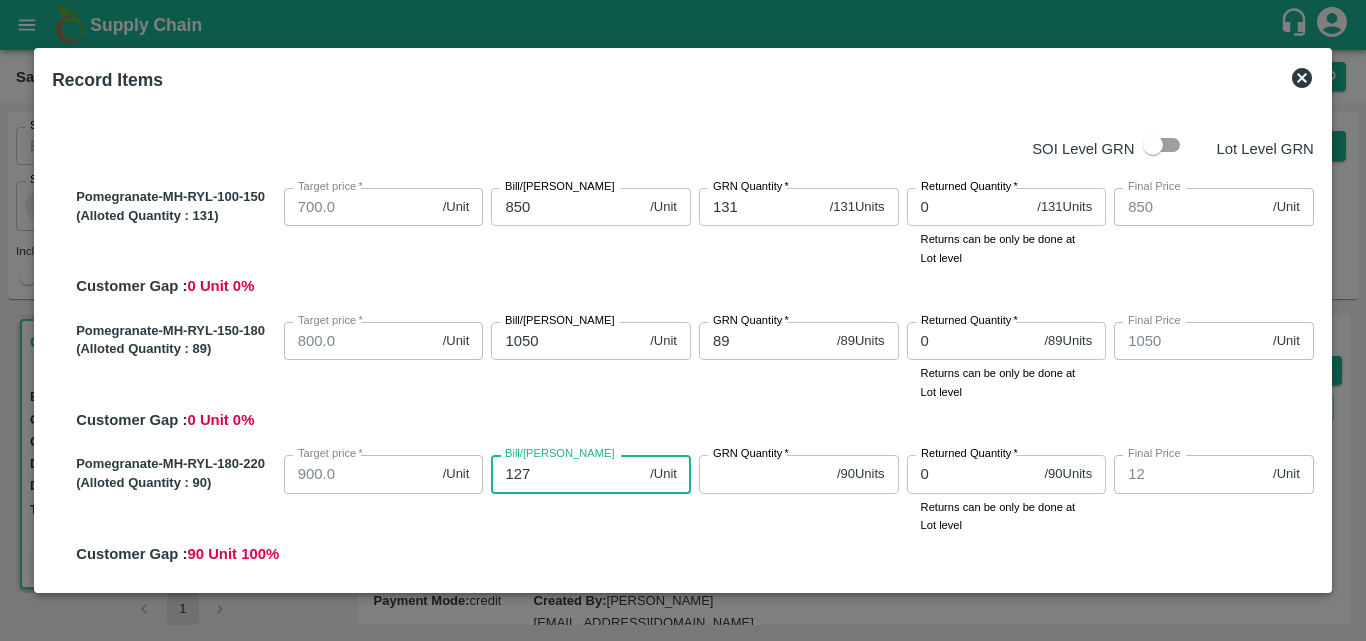 type on "127" 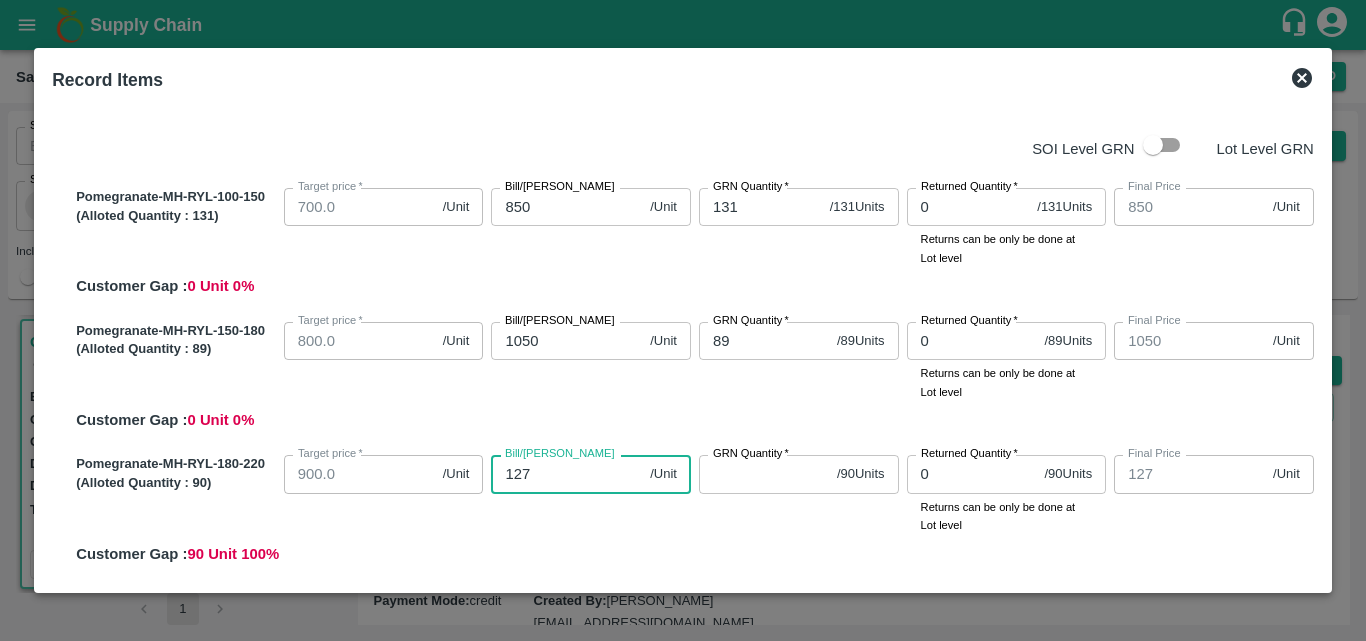 type on "1275" 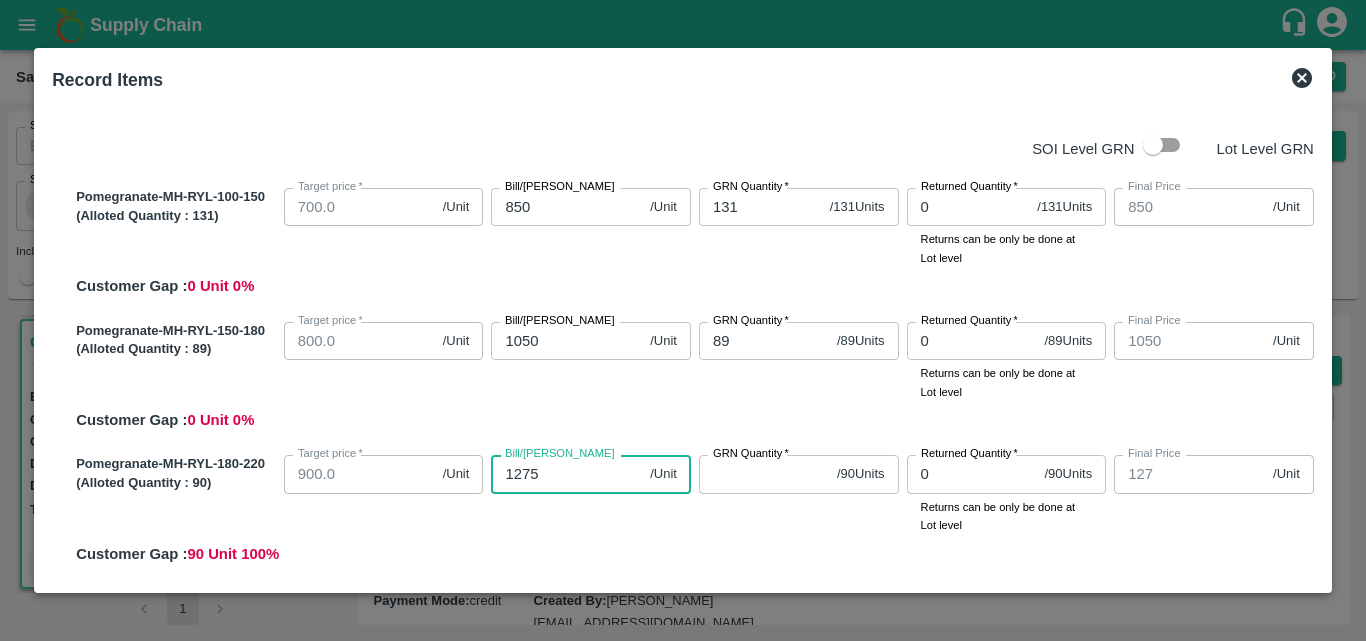 type on "1275" 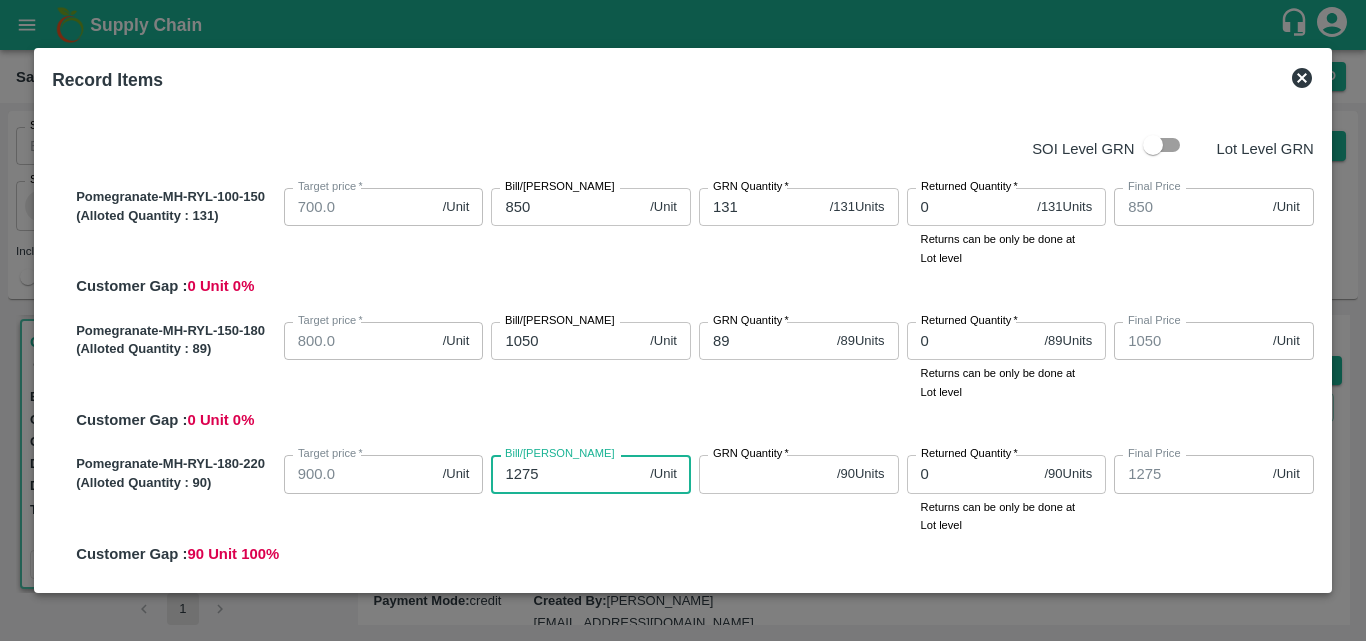 type on "1275" 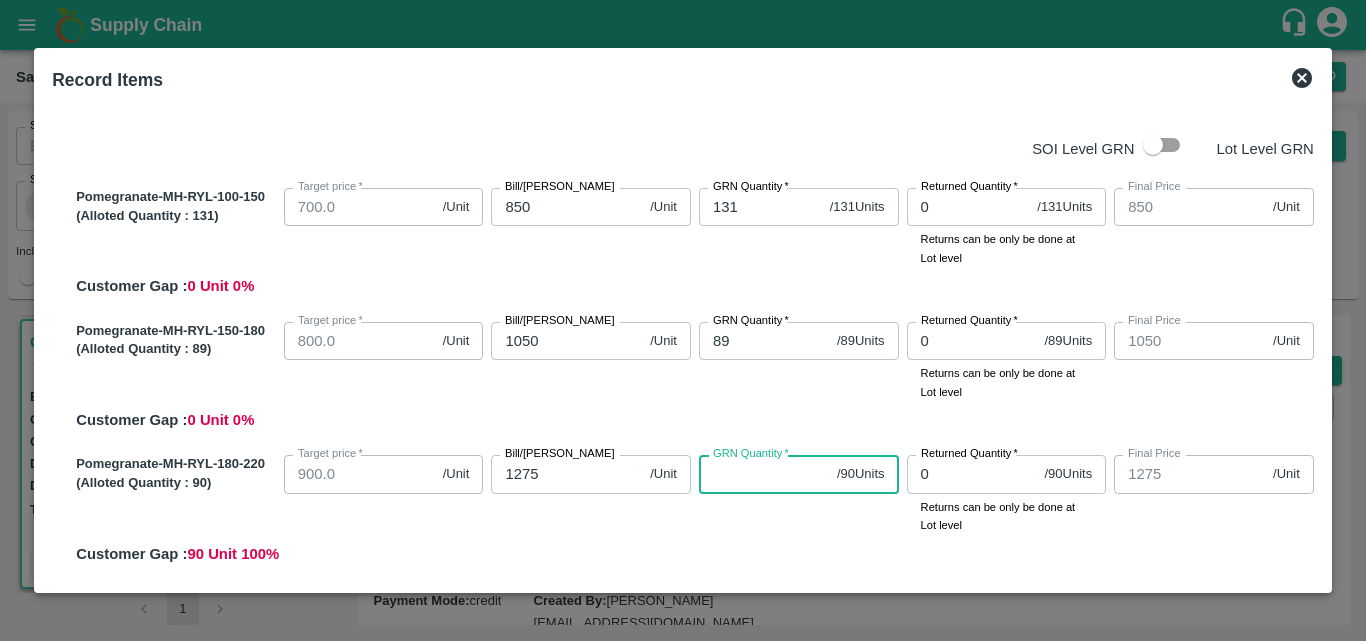 click on "GRN Quantity   *" at bounding box center [764, 474] 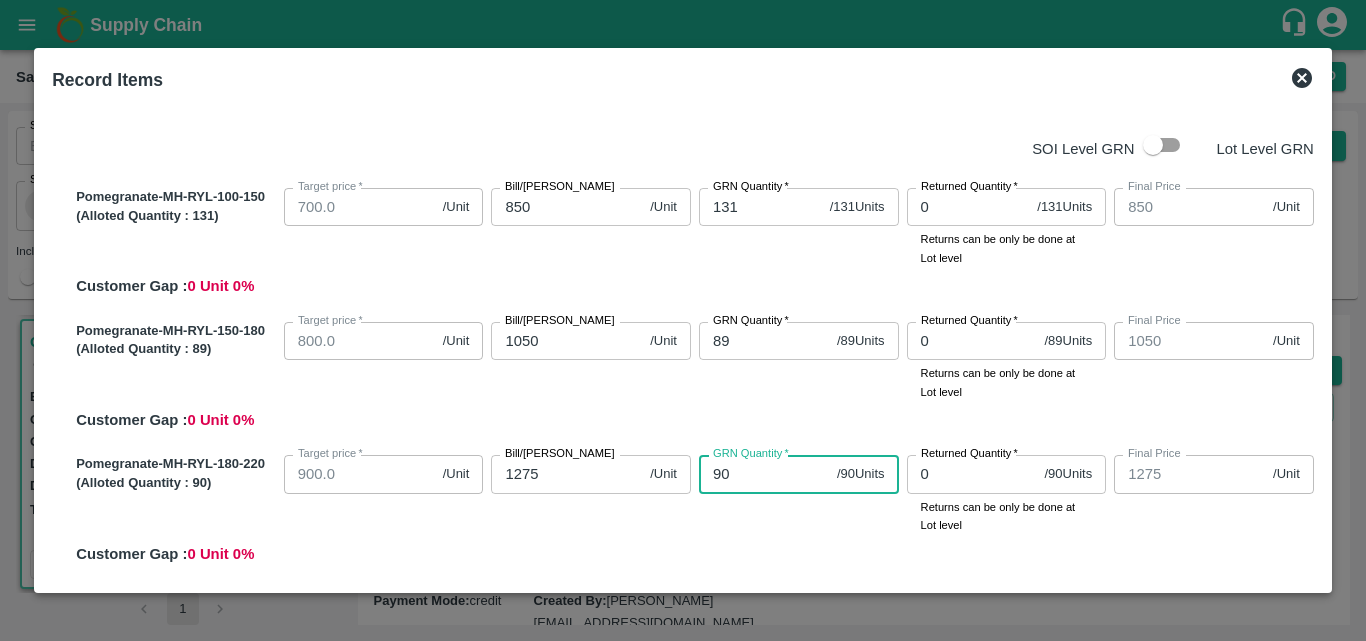 type on "90" 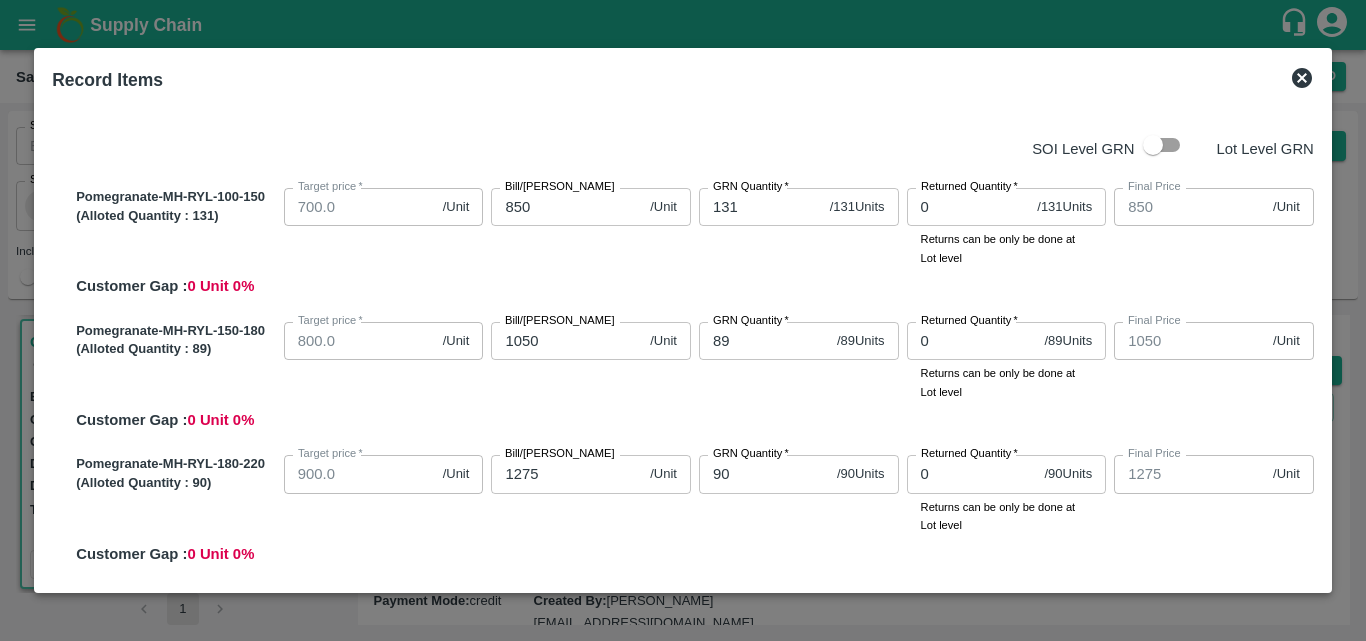 scroll, scrollTop: 421, scrollLeft: 0, axis: vertical 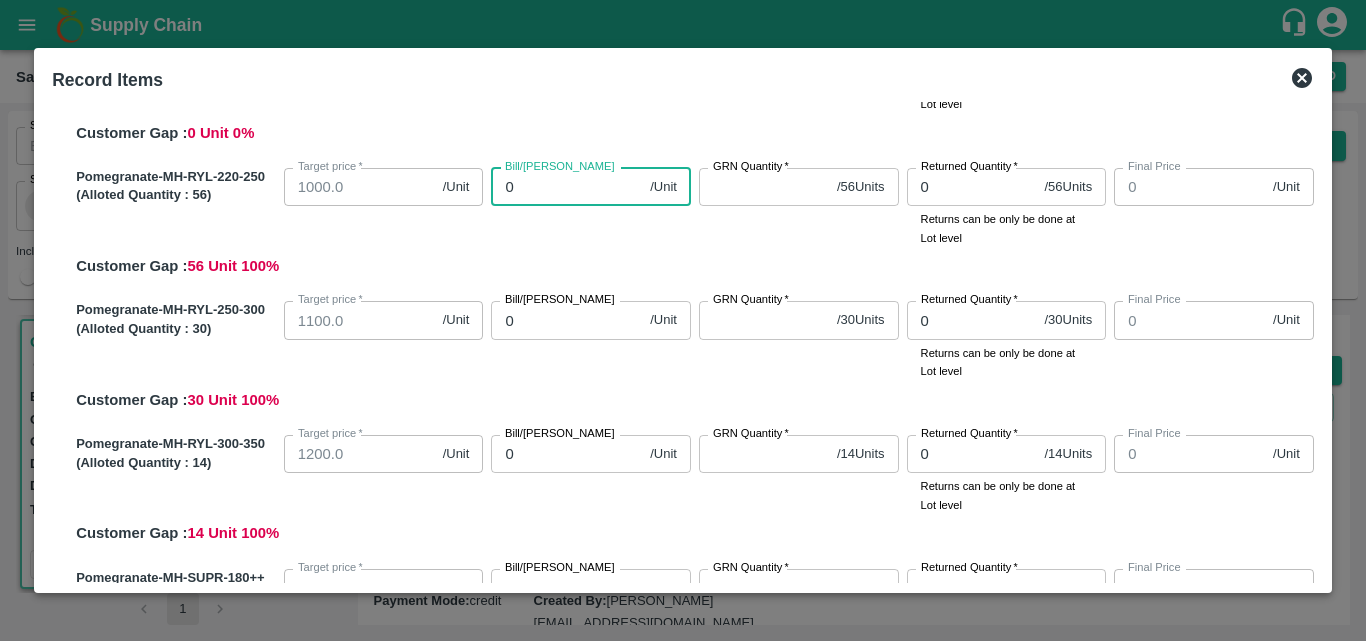 click on "0" at bounding box center (566, 187) 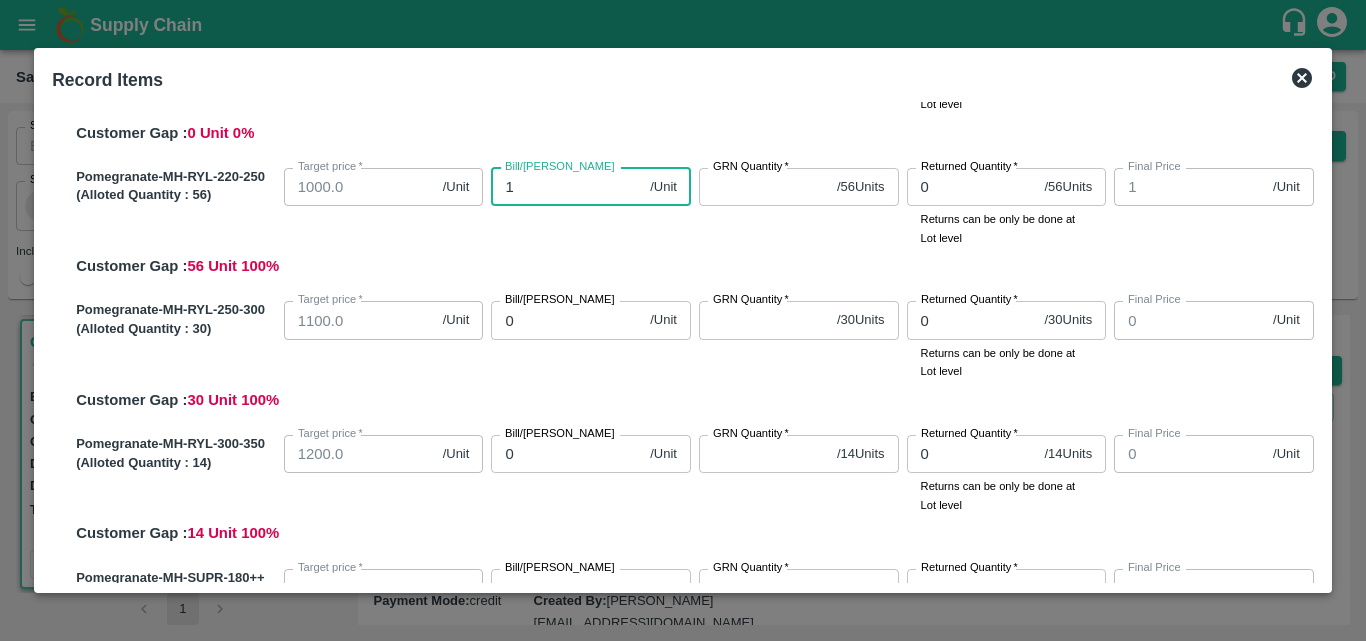 type on "14" 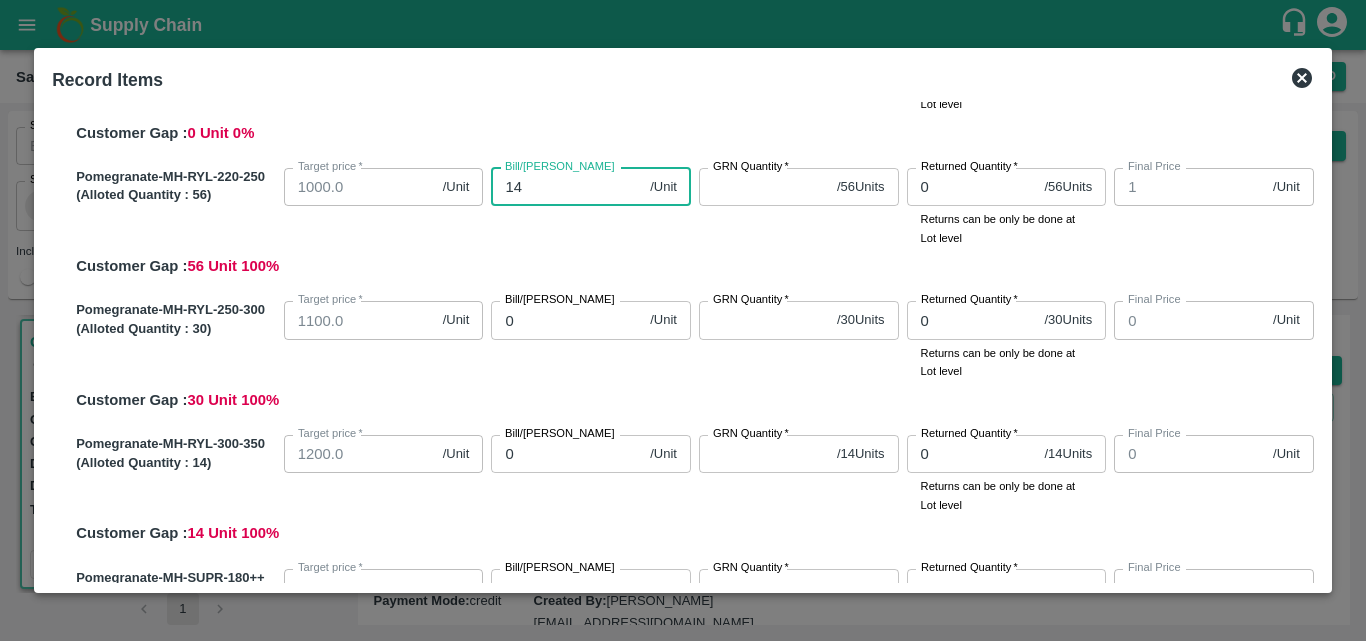 type on "14" 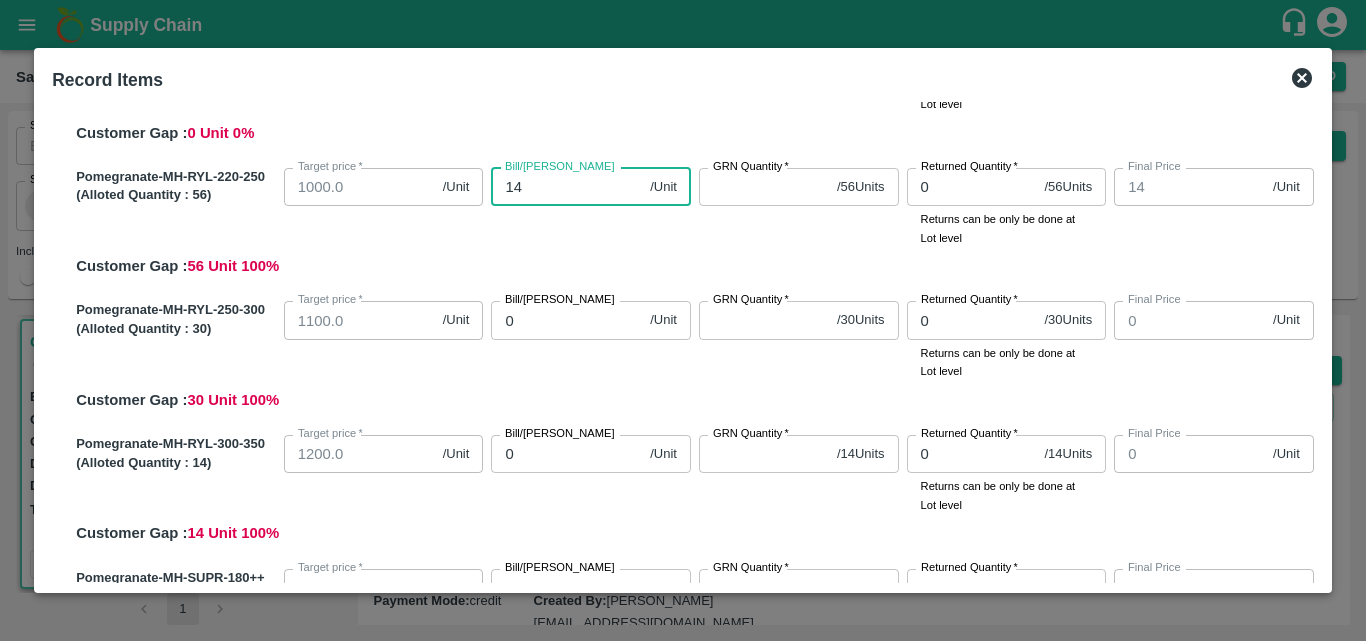 type on "145" 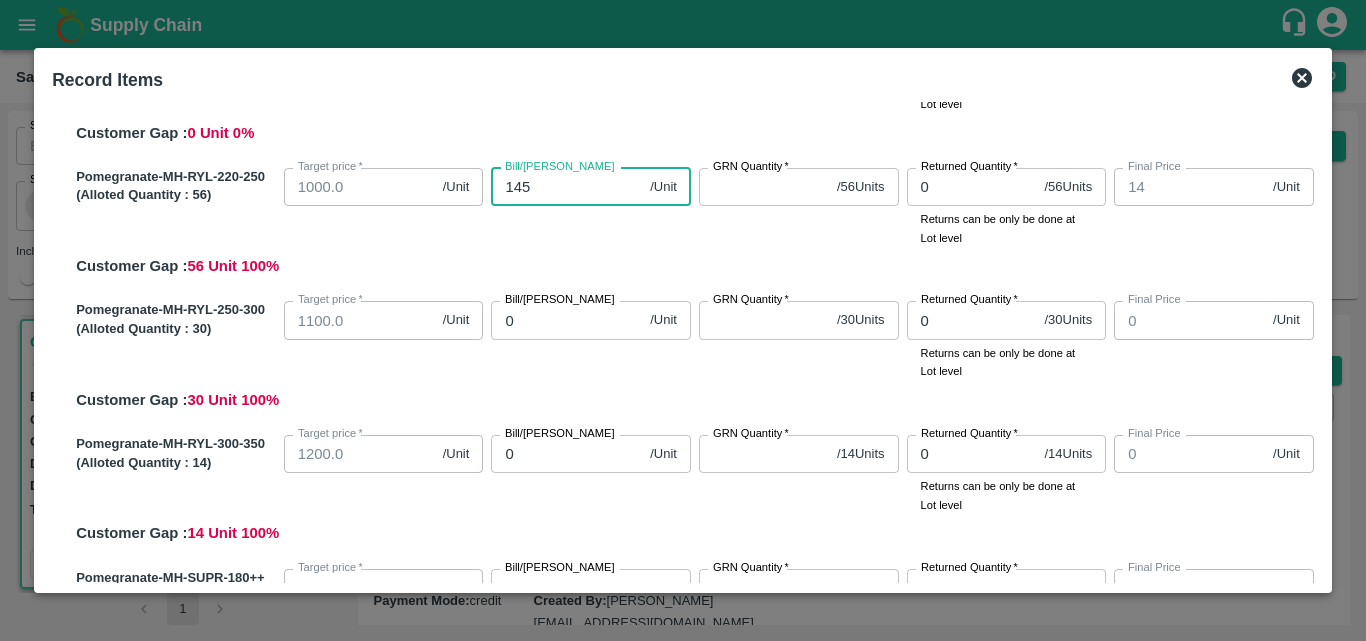 type on "145" 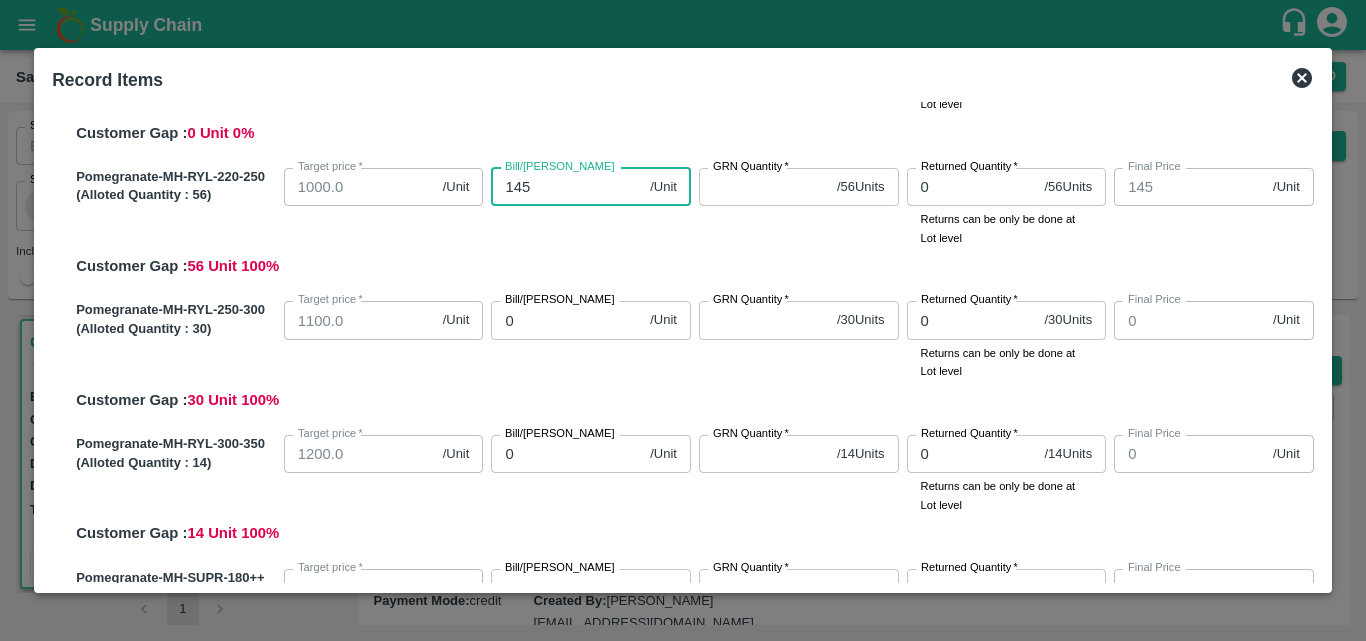 type on "1450" 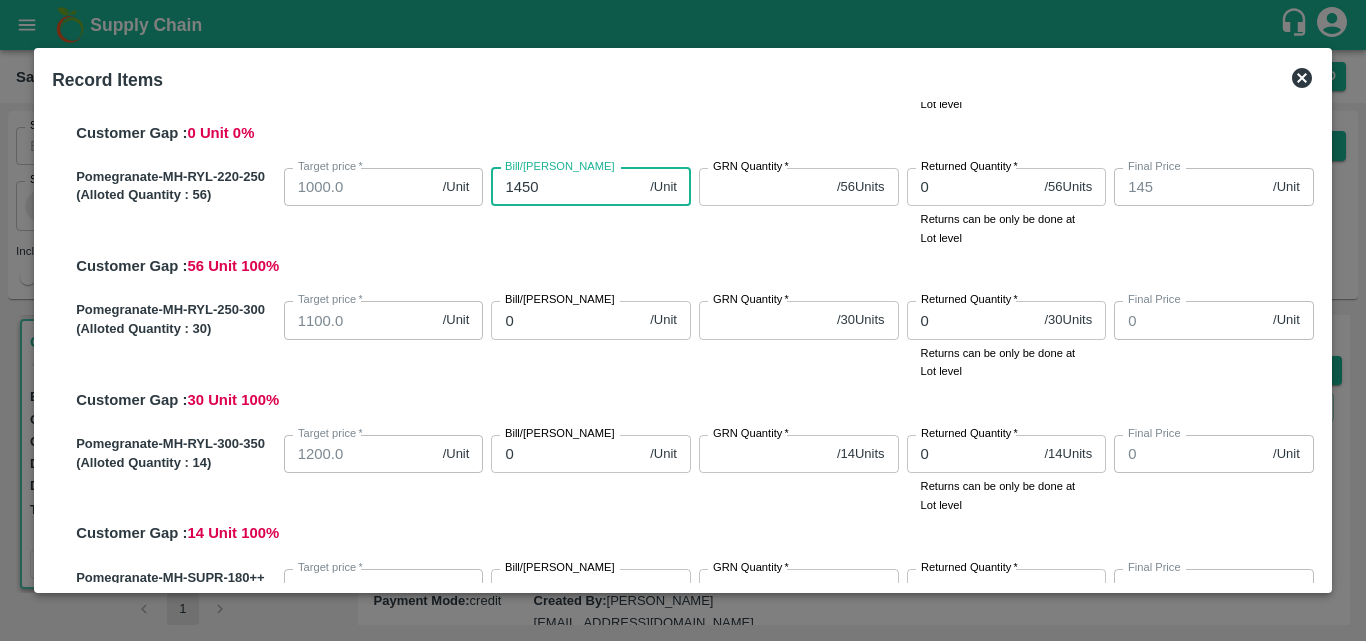 type on "1450" 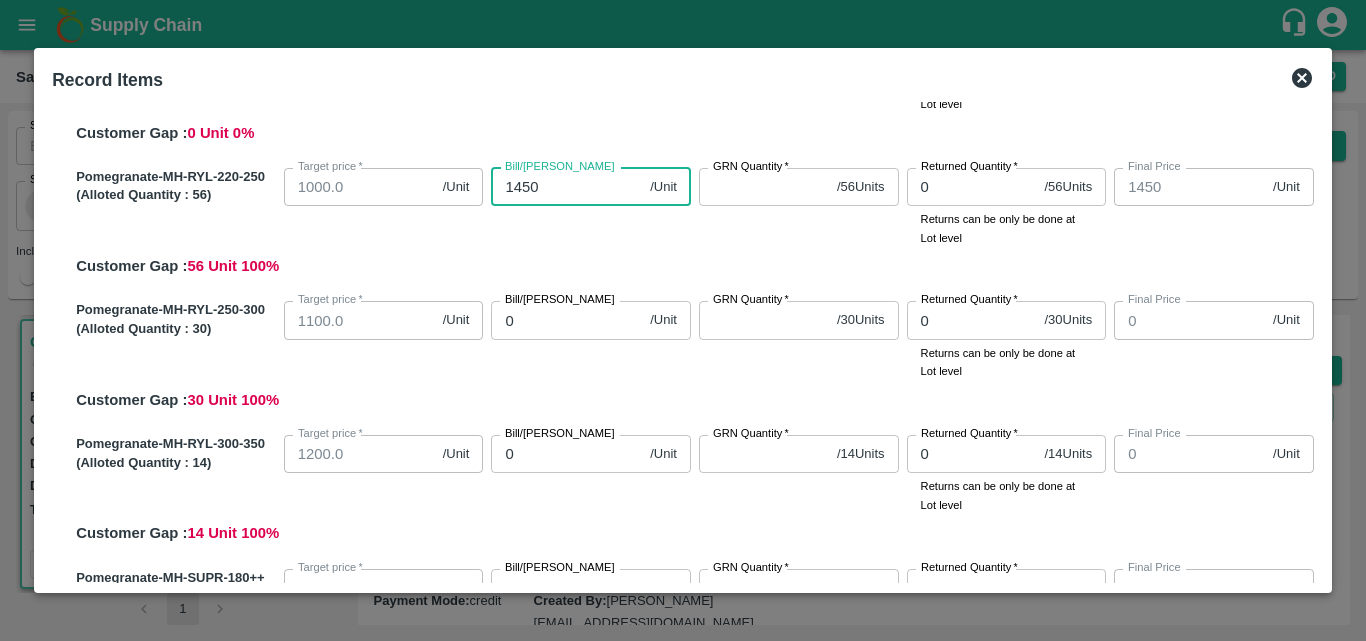 type on "1450" 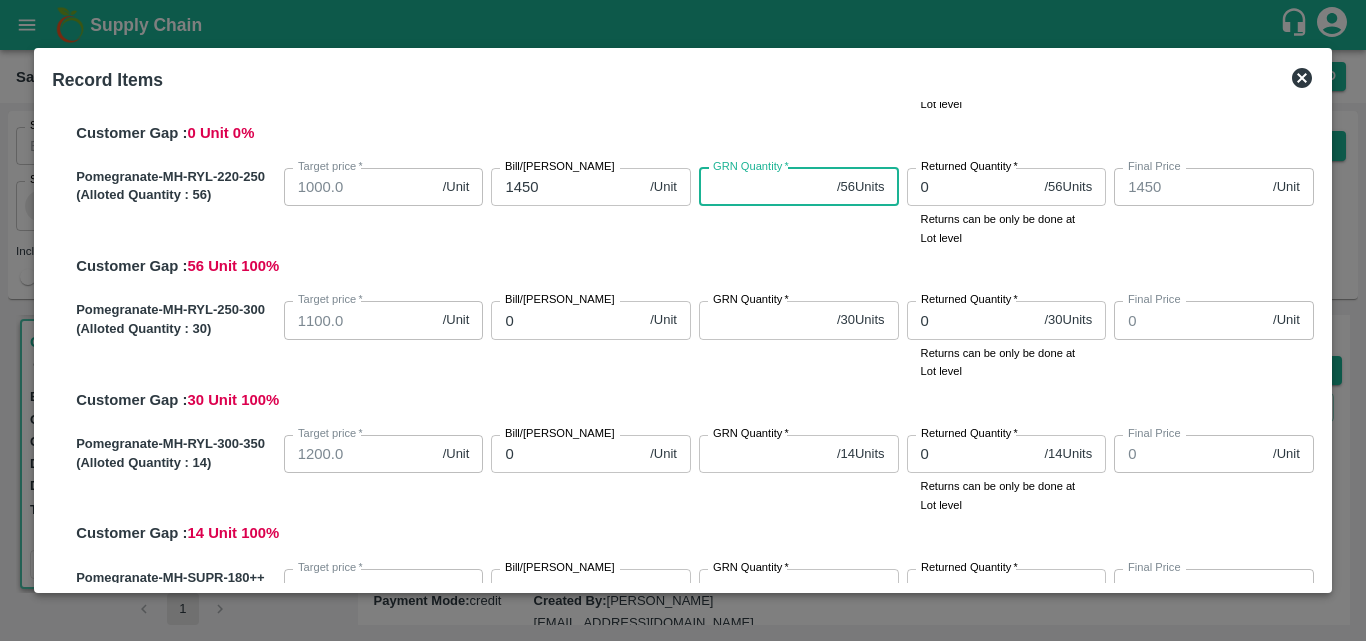 click on "GRN Quantity   *" at bounding box center (764, 187) 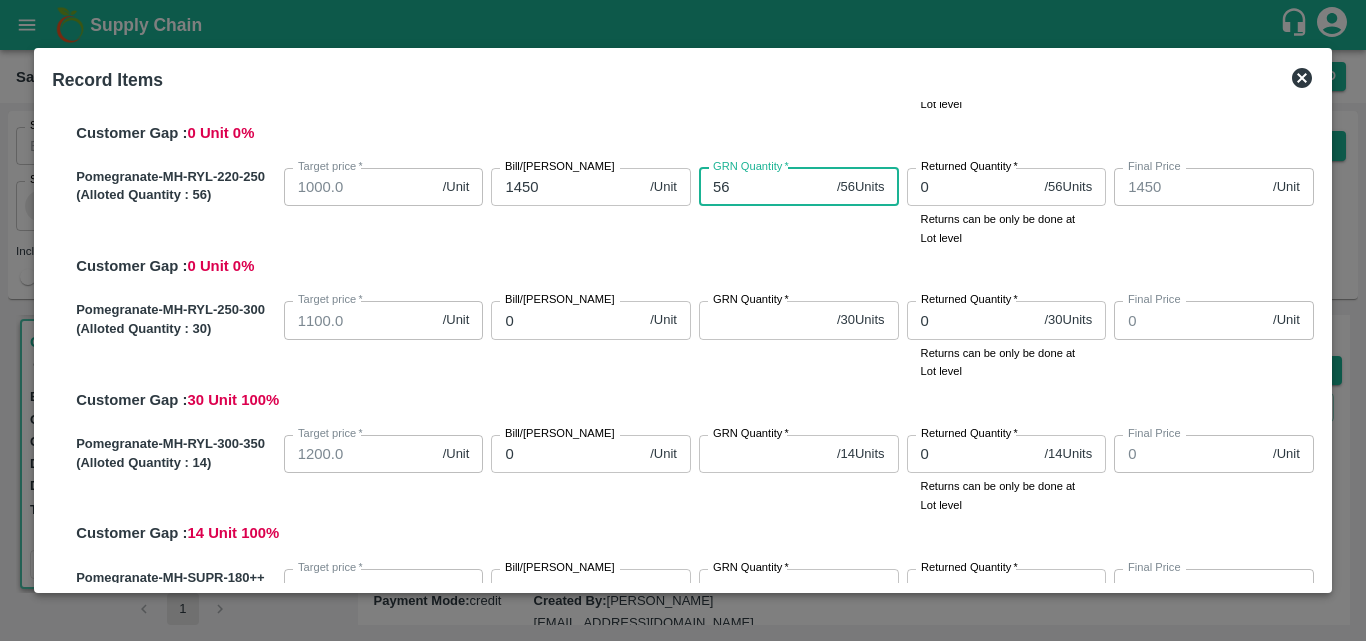 type on "56" 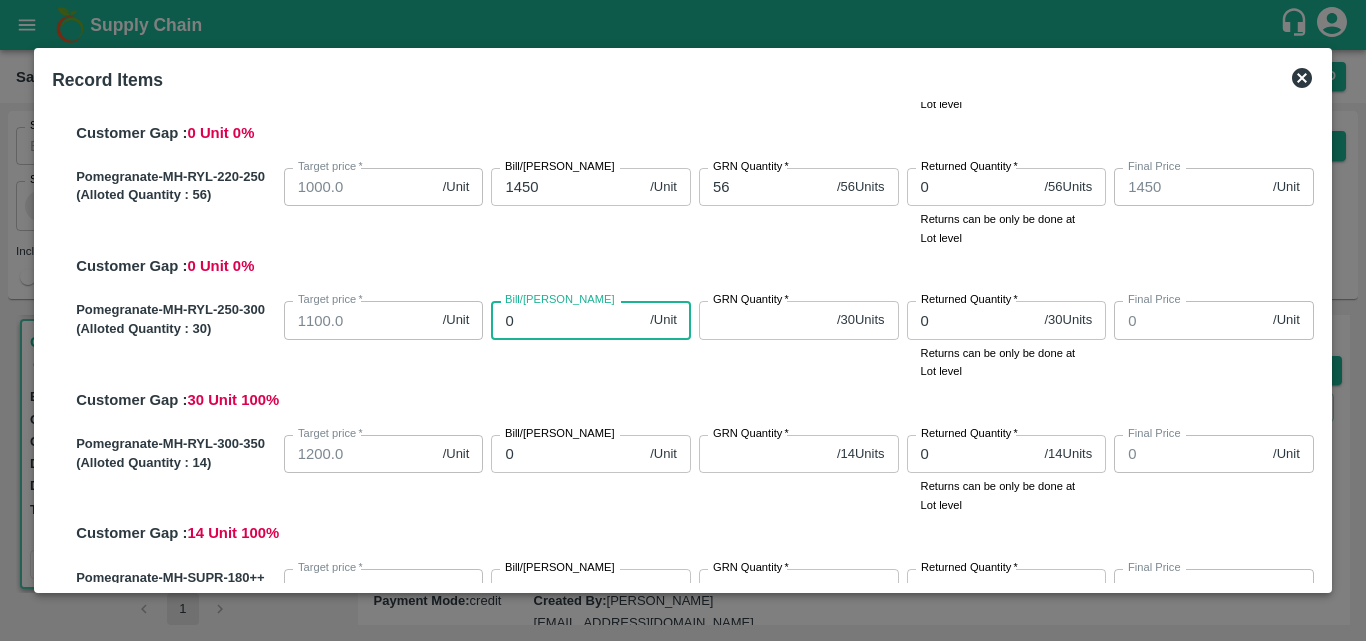 click on "0" at bounding box center [566, 320] 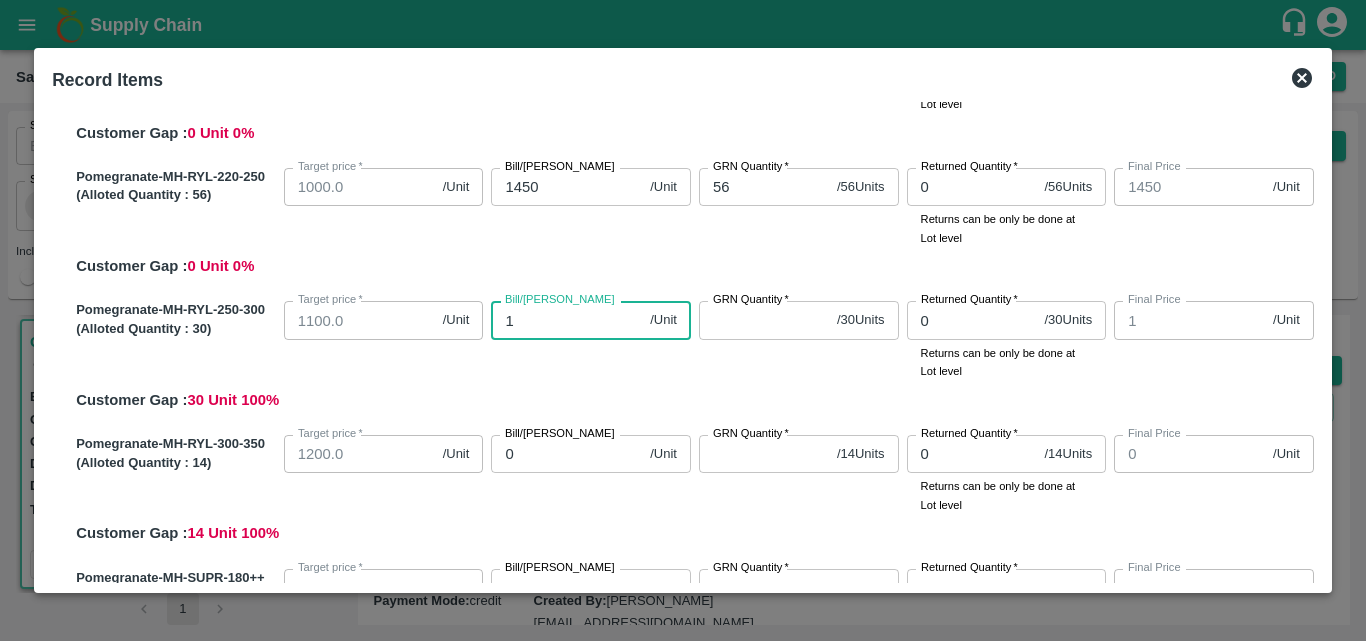 type on "16" 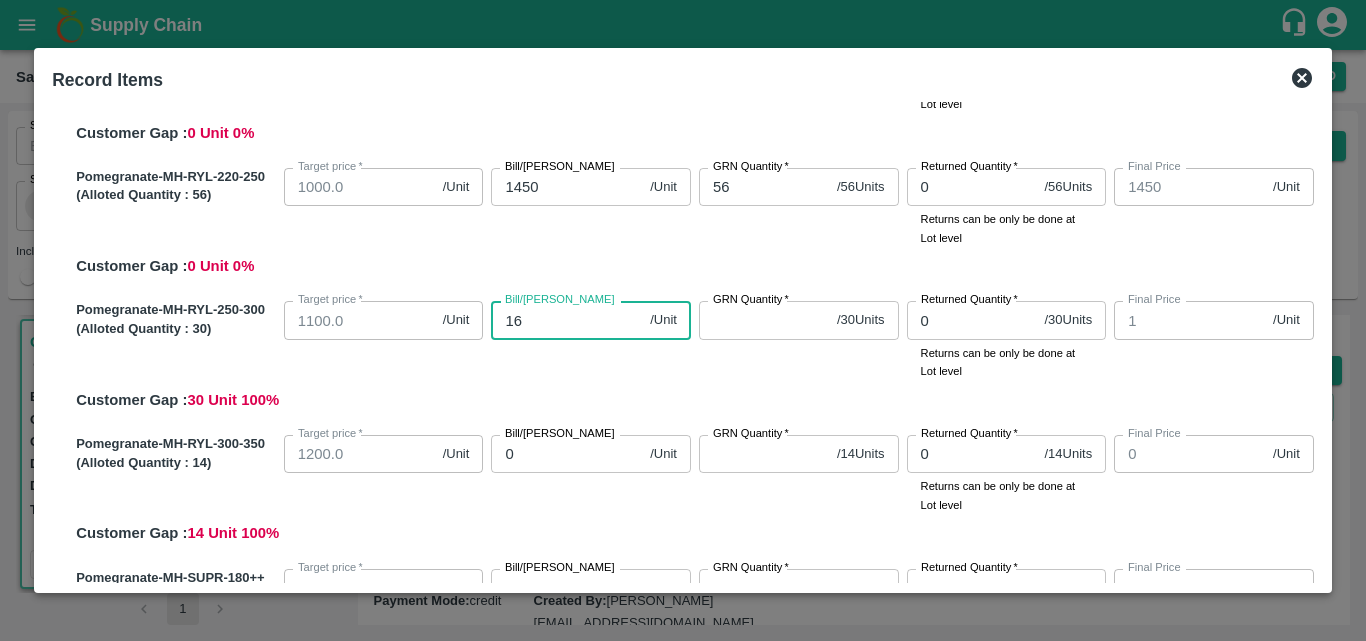 type on "16" 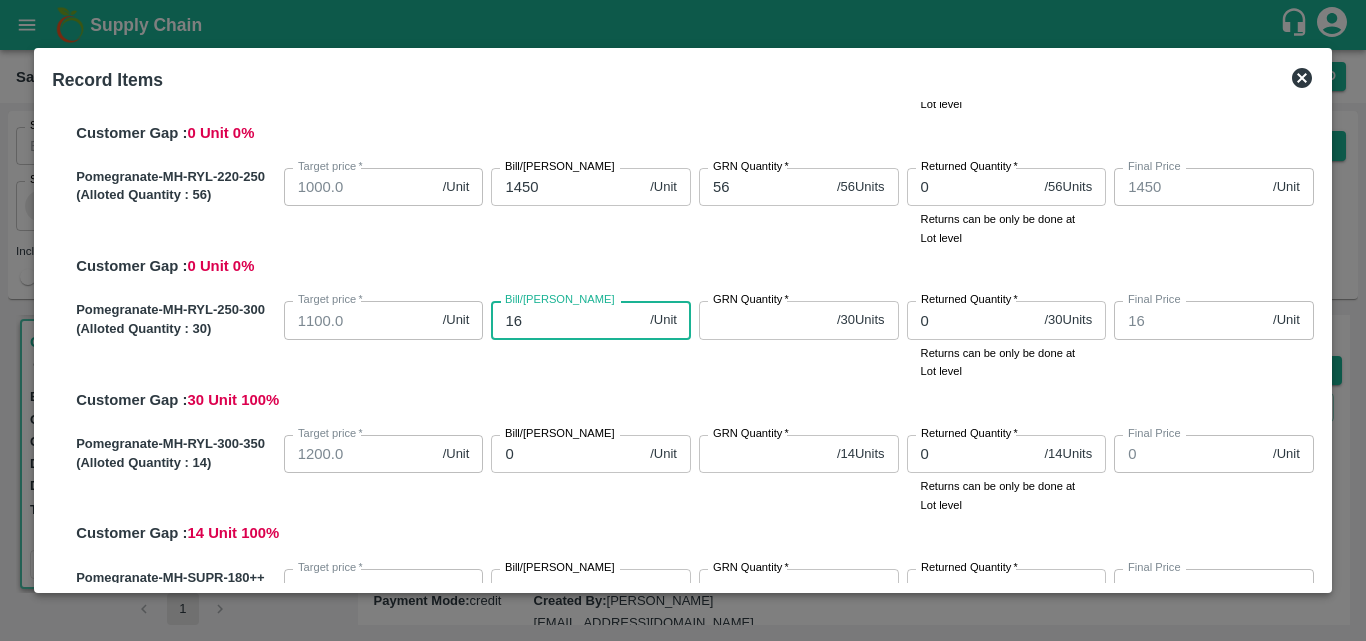 type on "160" 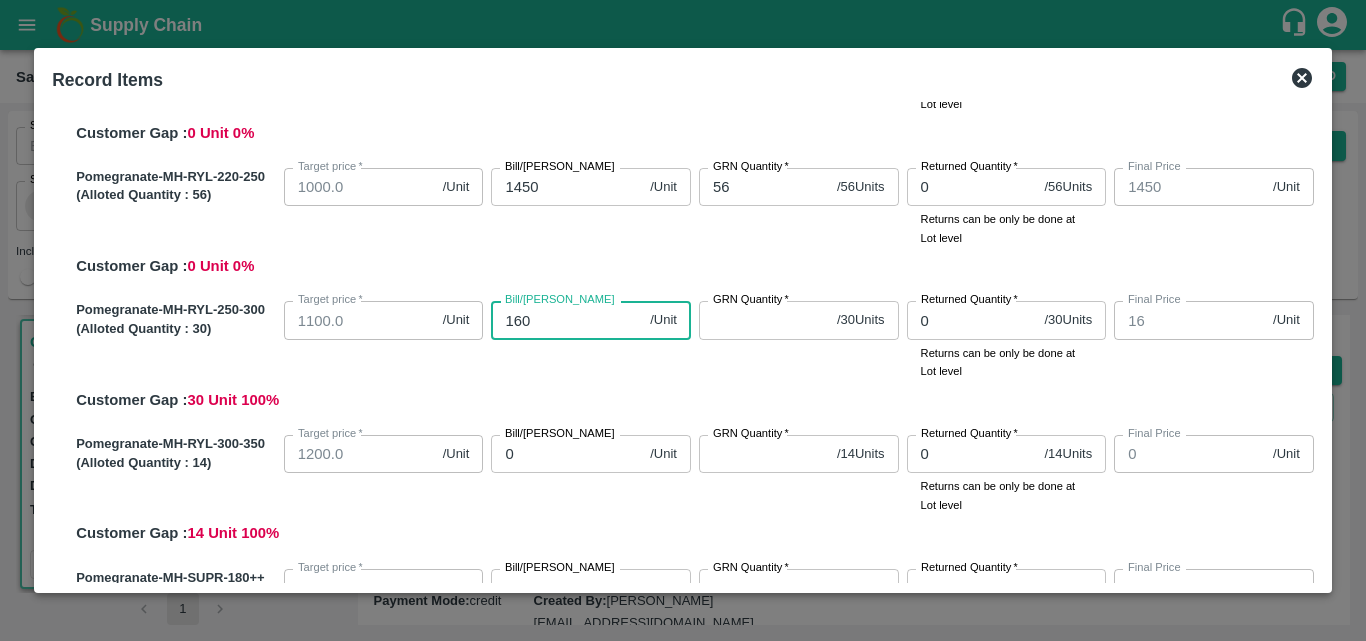 type on "160" 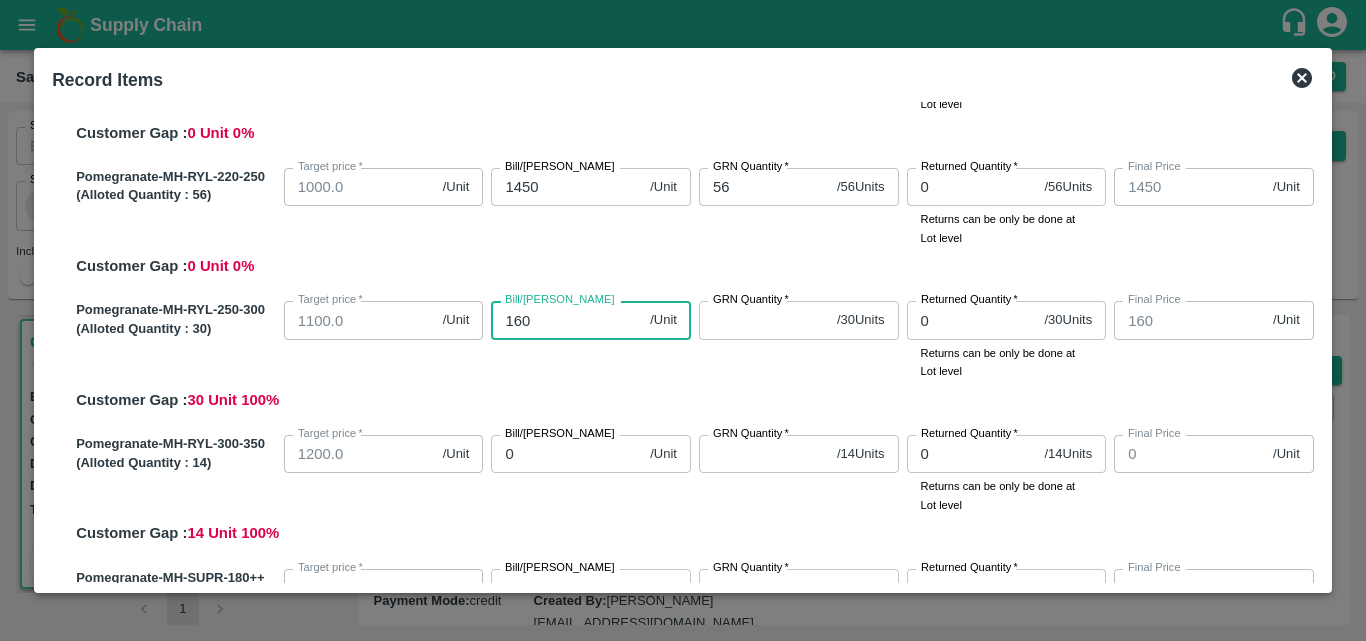 type on "1600" 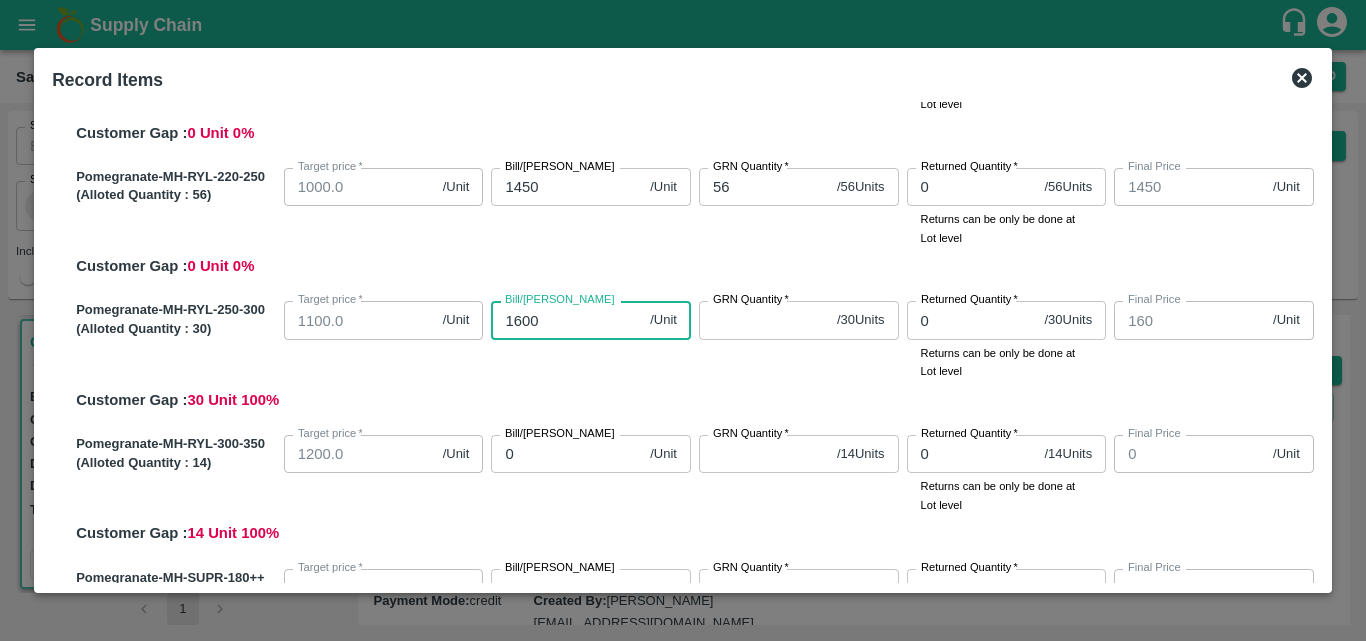 type on "1600" 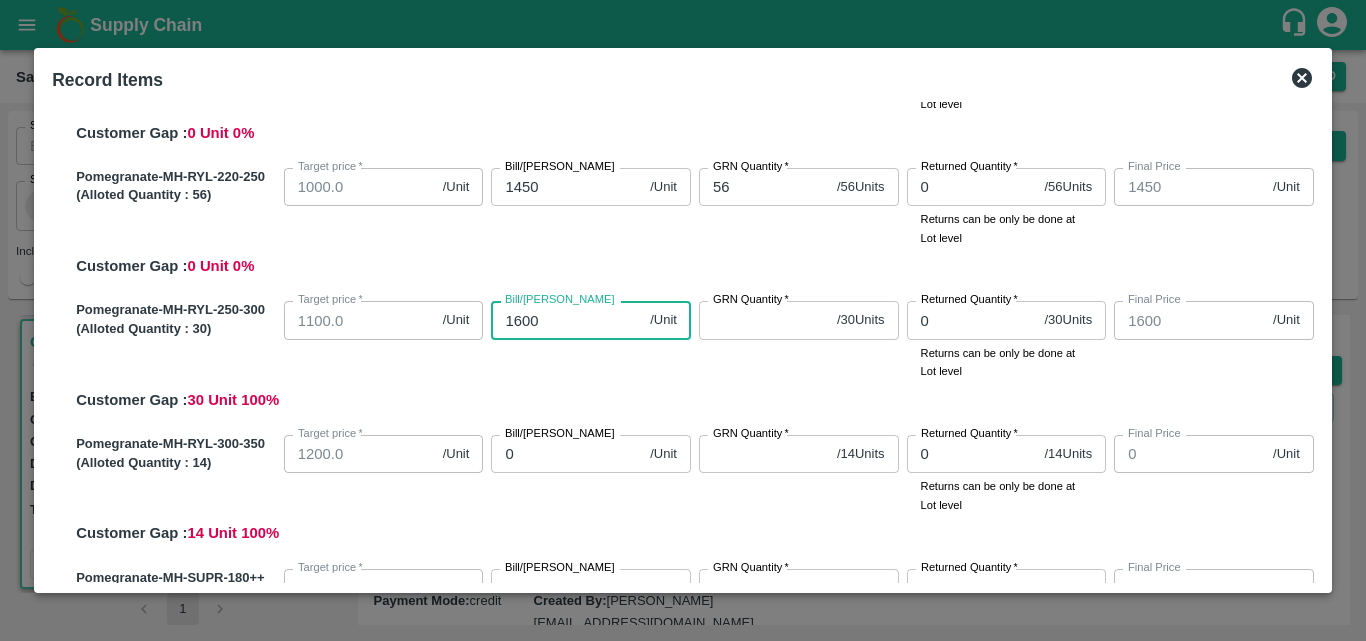 type on "1600" 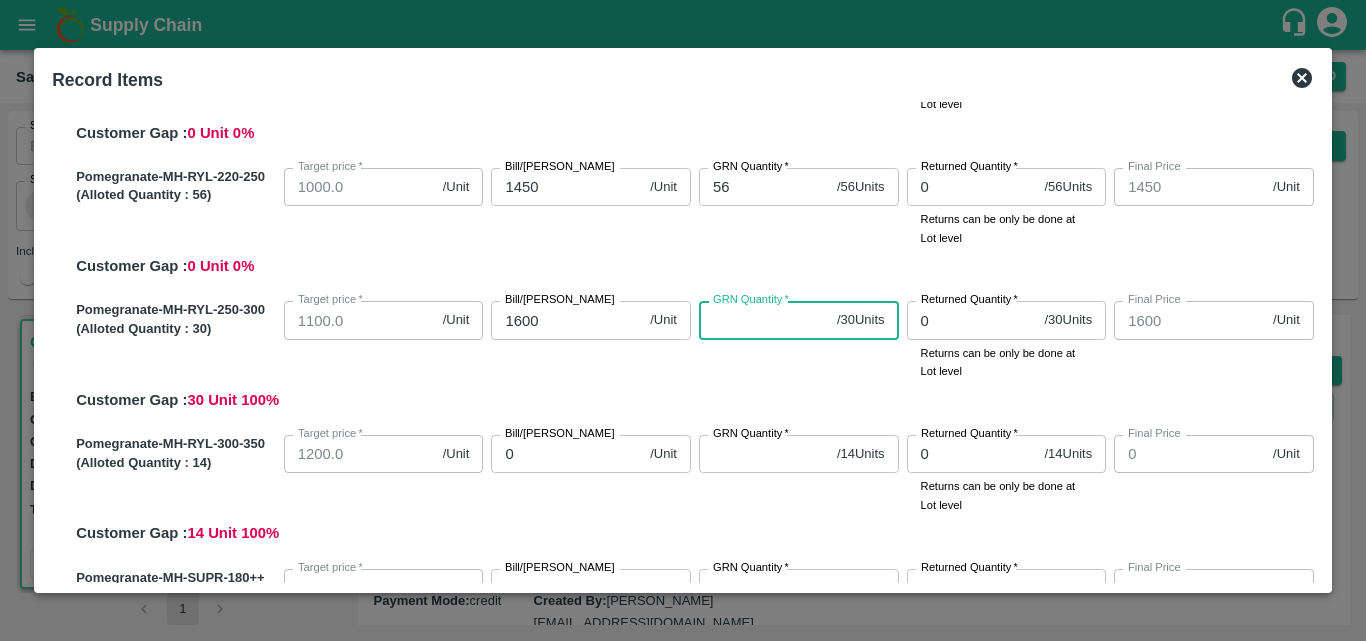 click on "GRN Quantity   *" at bounding box center (764, 320) 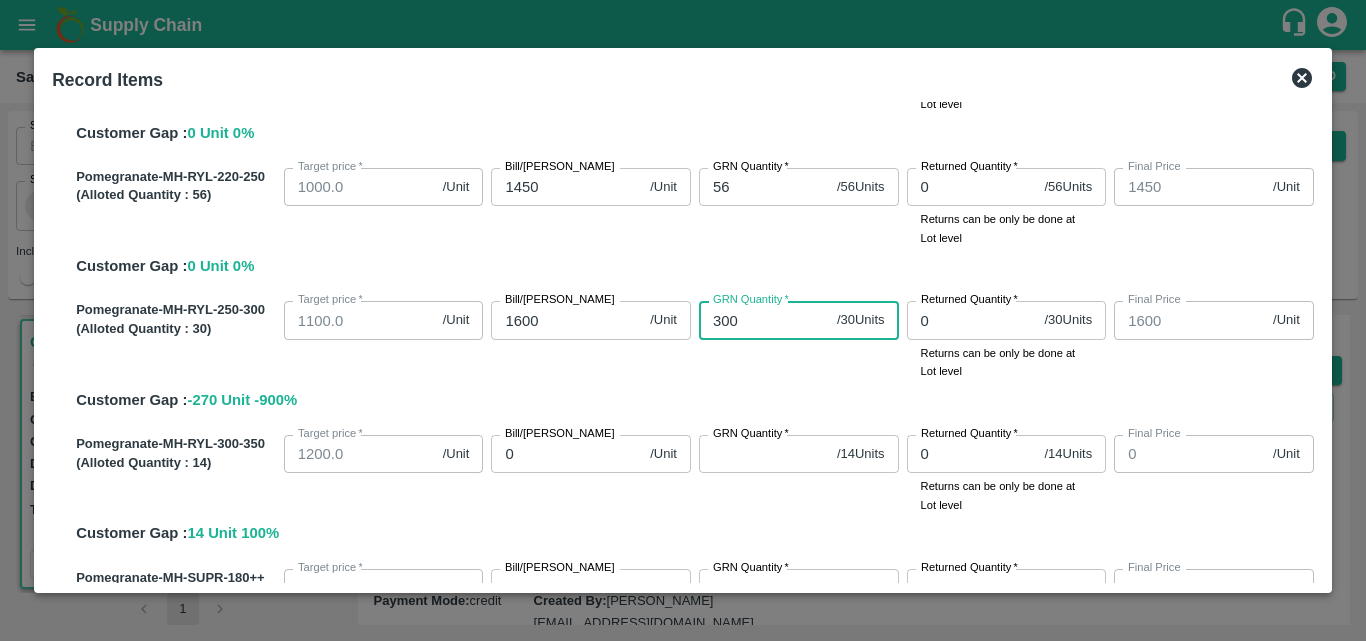 type on "300" 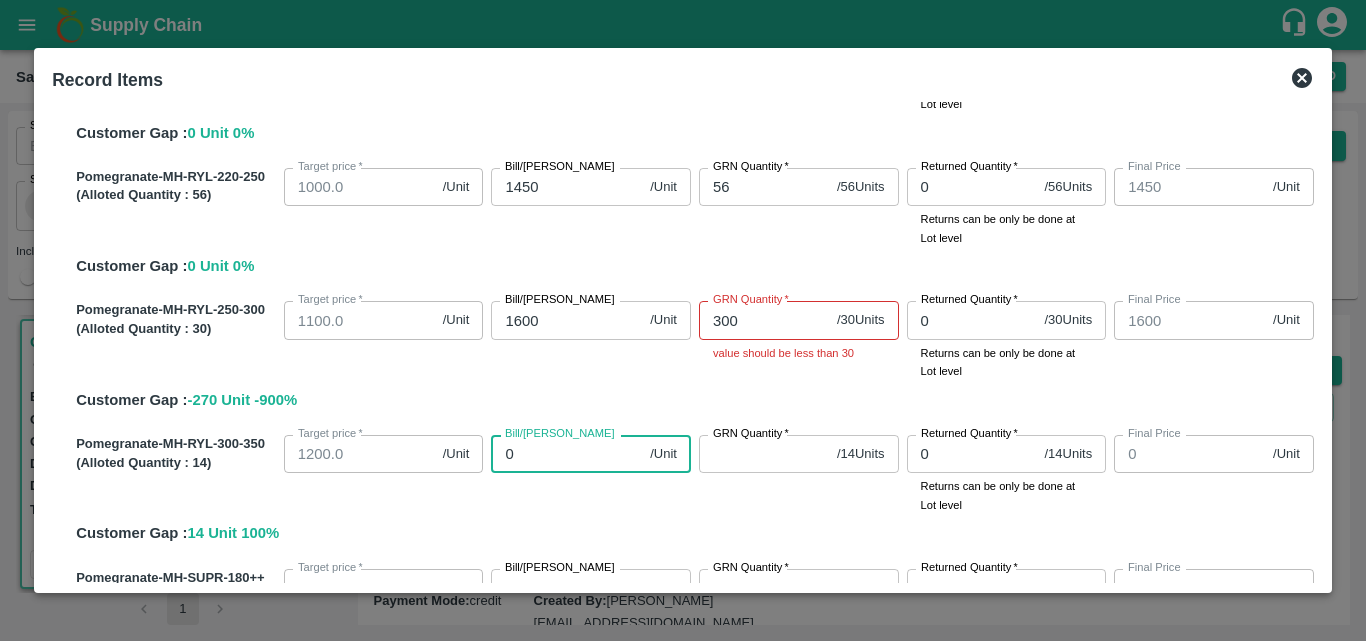 click on "0" at bounding box center [566, 454] 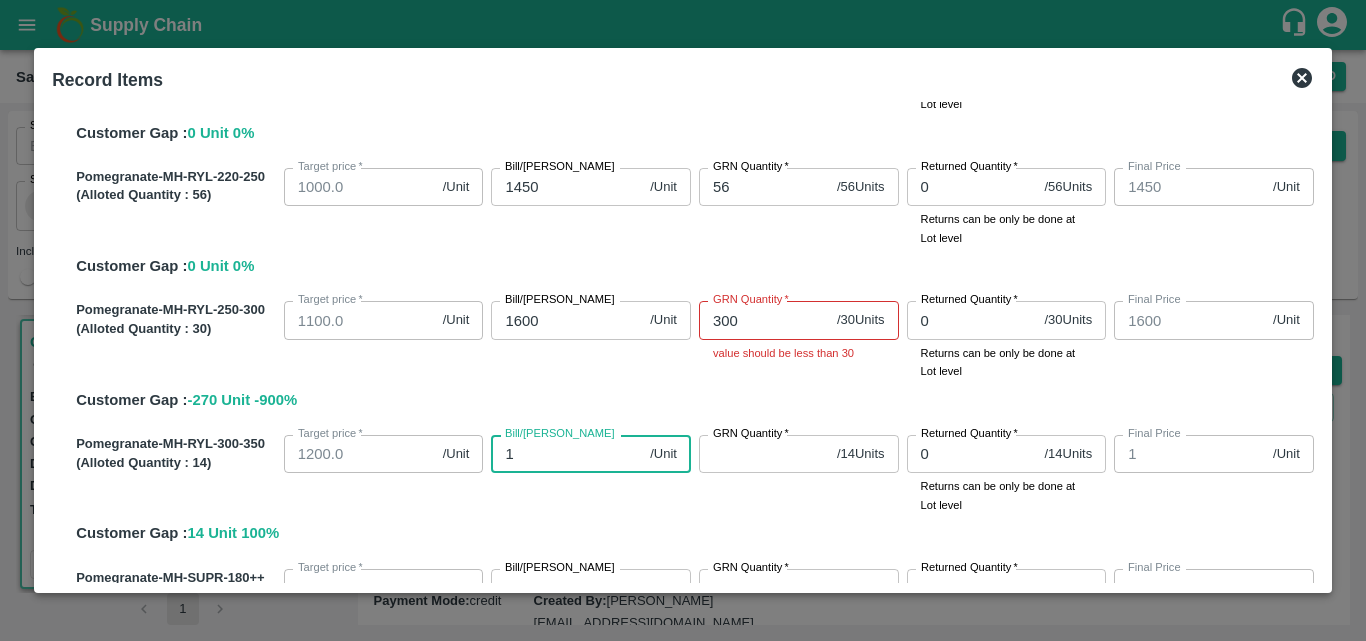 type on "17" 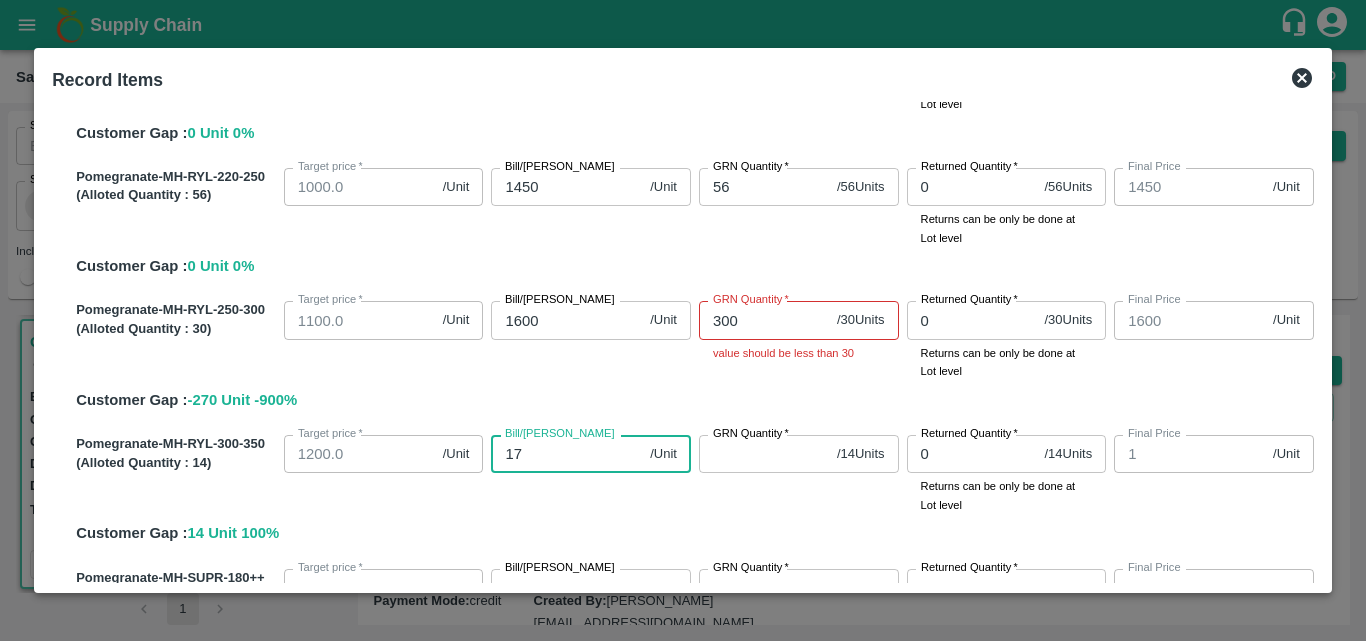 type on "17" 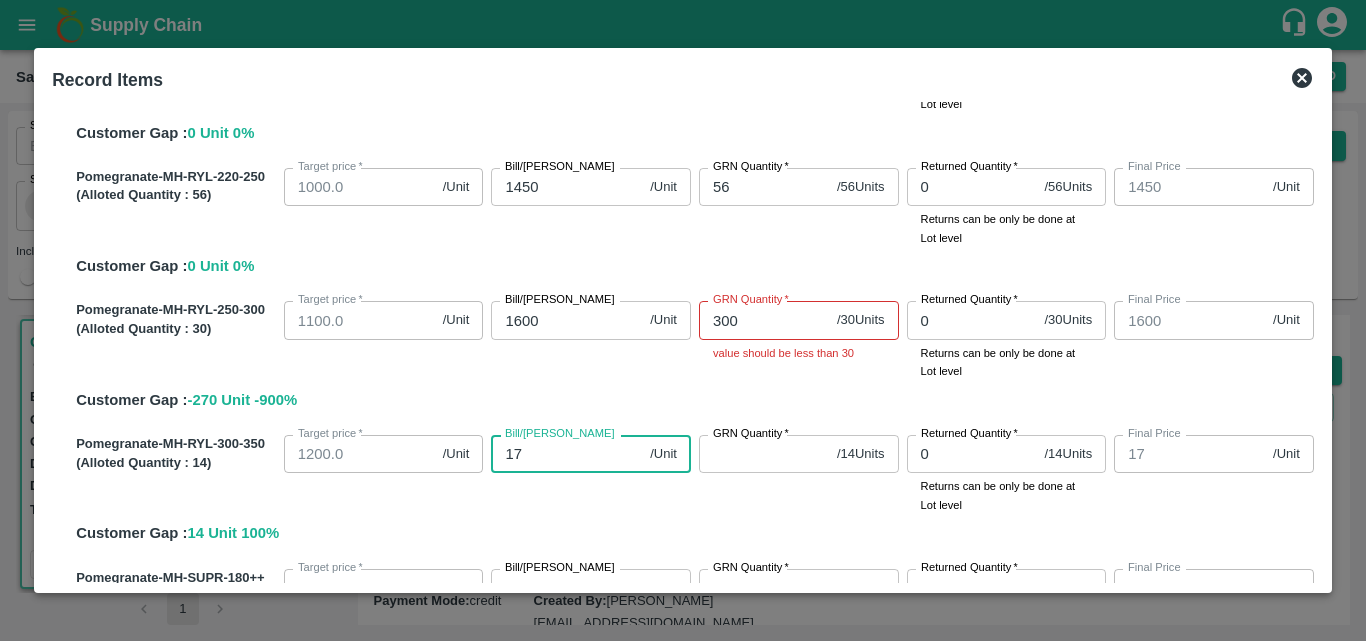 type on "175" 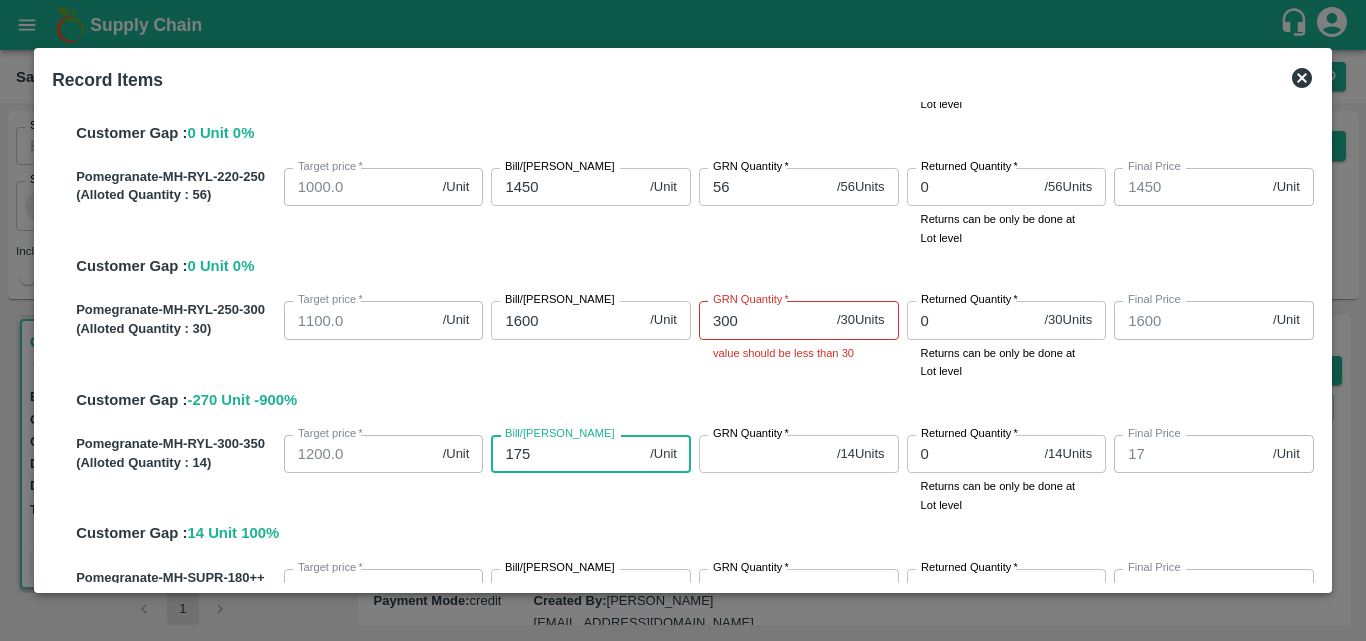 type on "175" 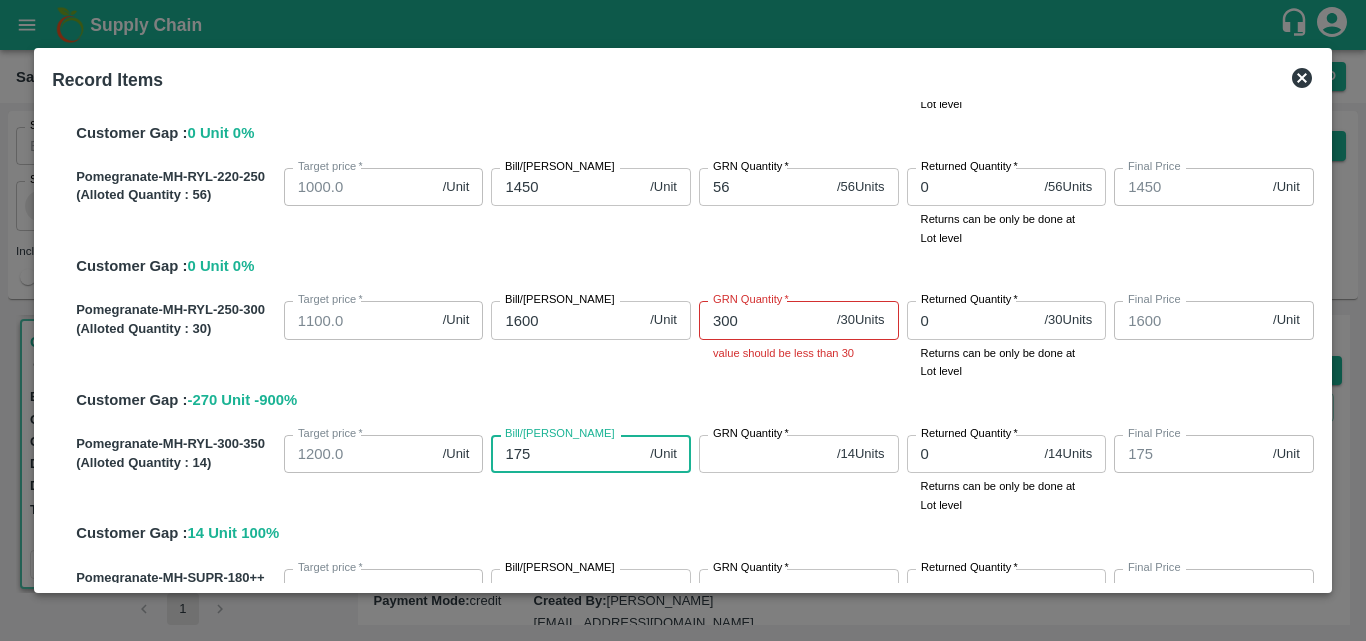 type on "1750" 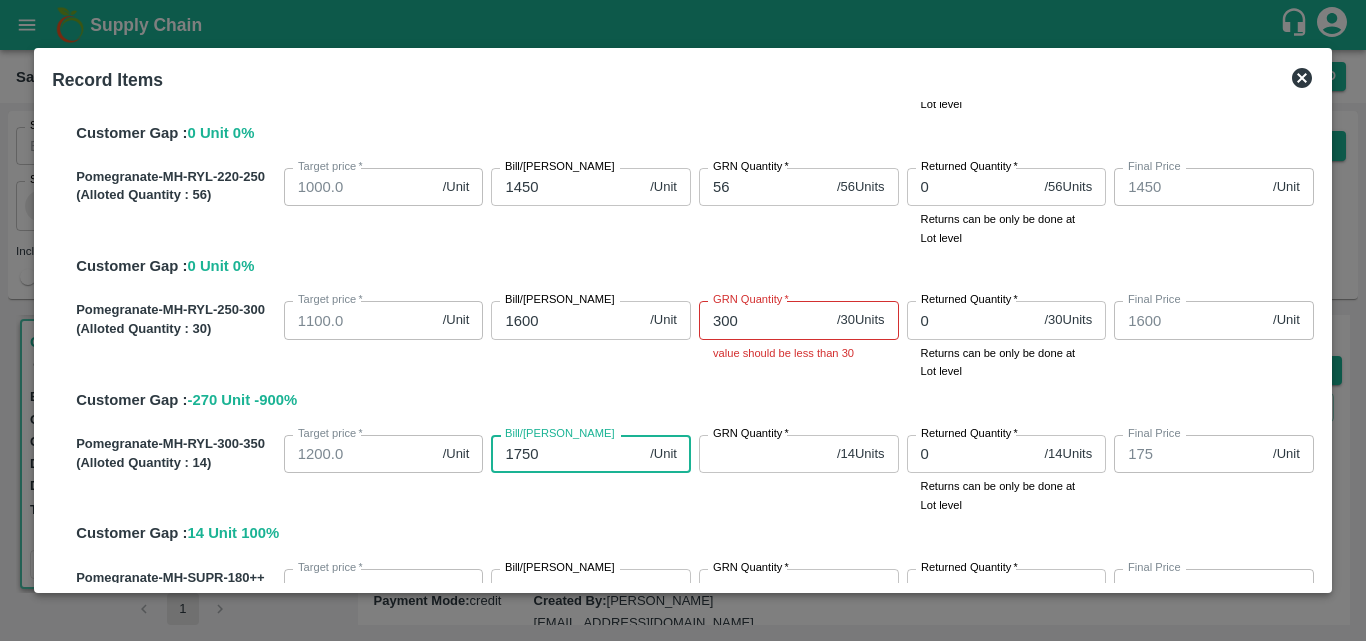 type on "1750" 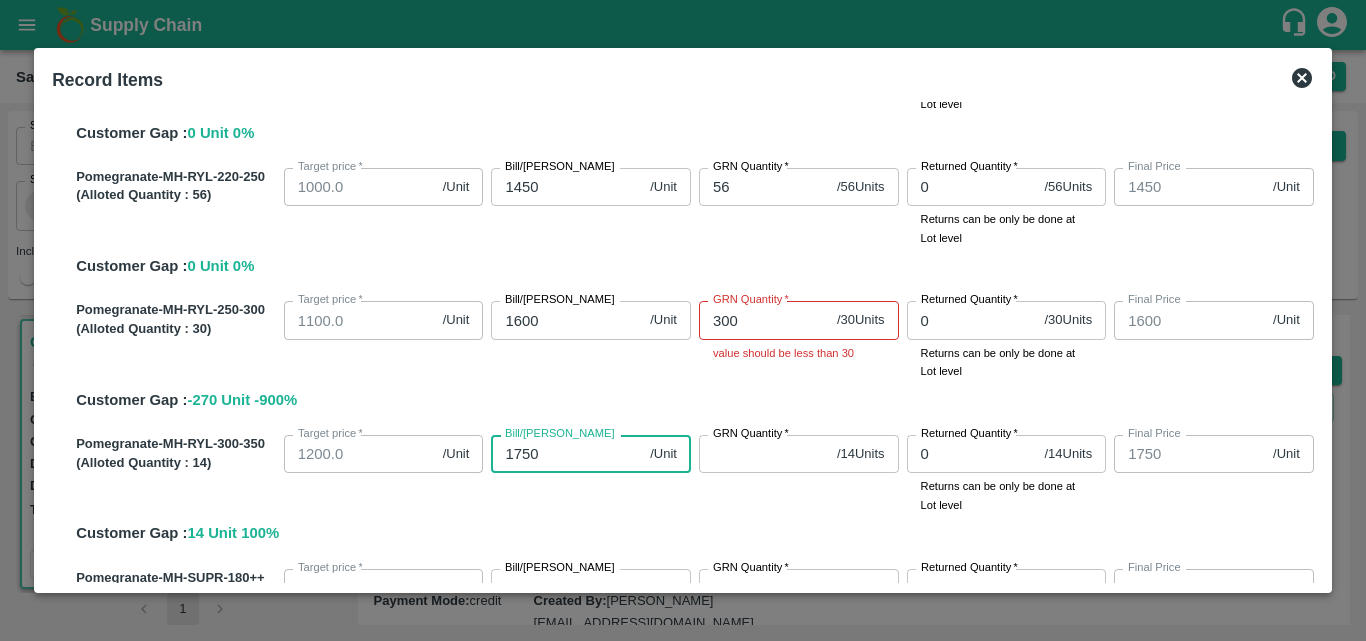 type on "1750" 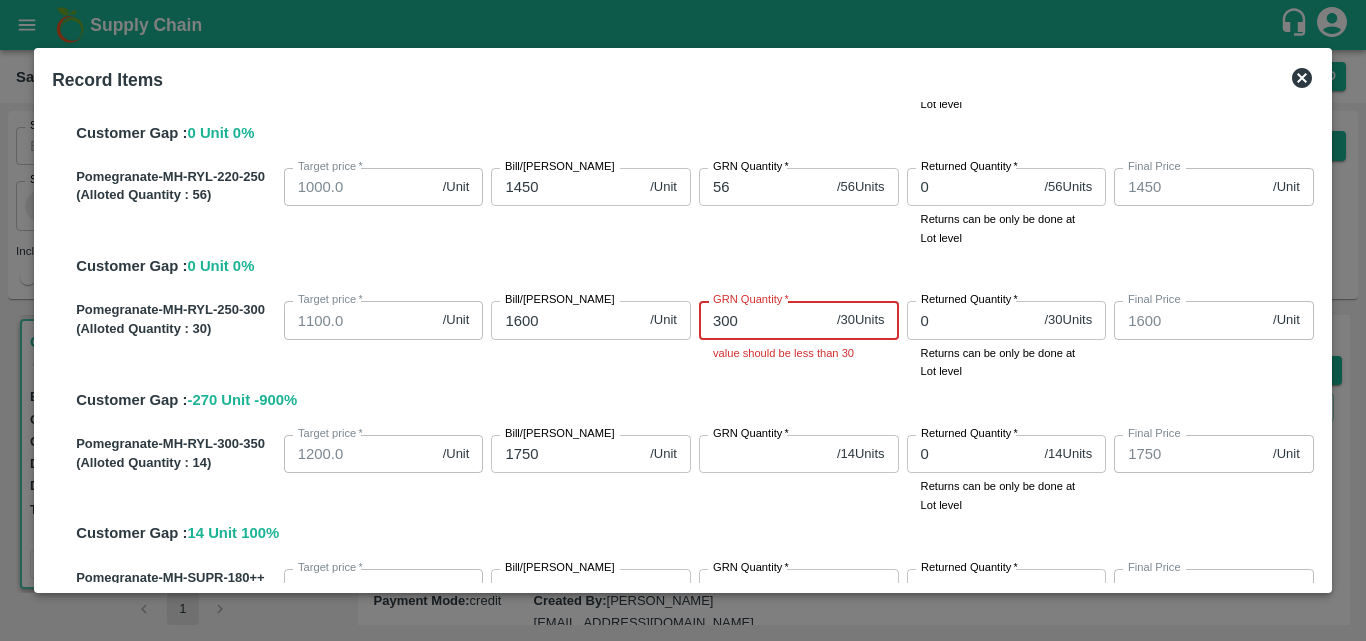 click on "300" at bounding box center (764, 320) 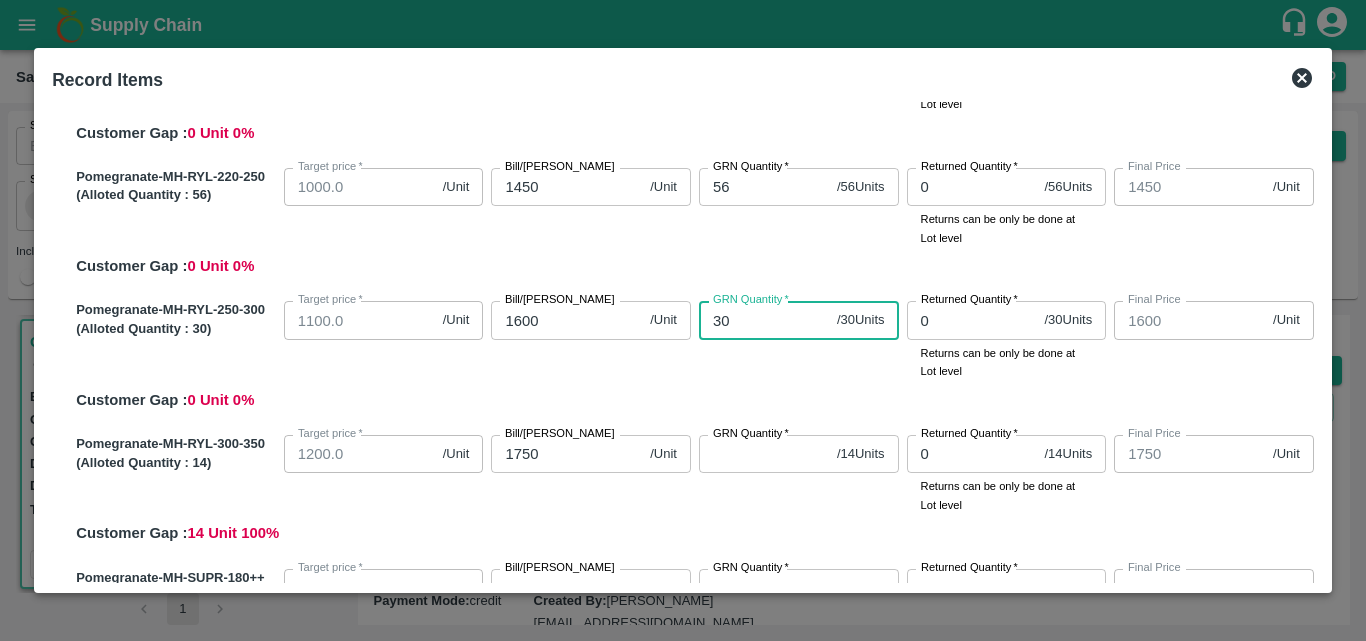 type on "30" 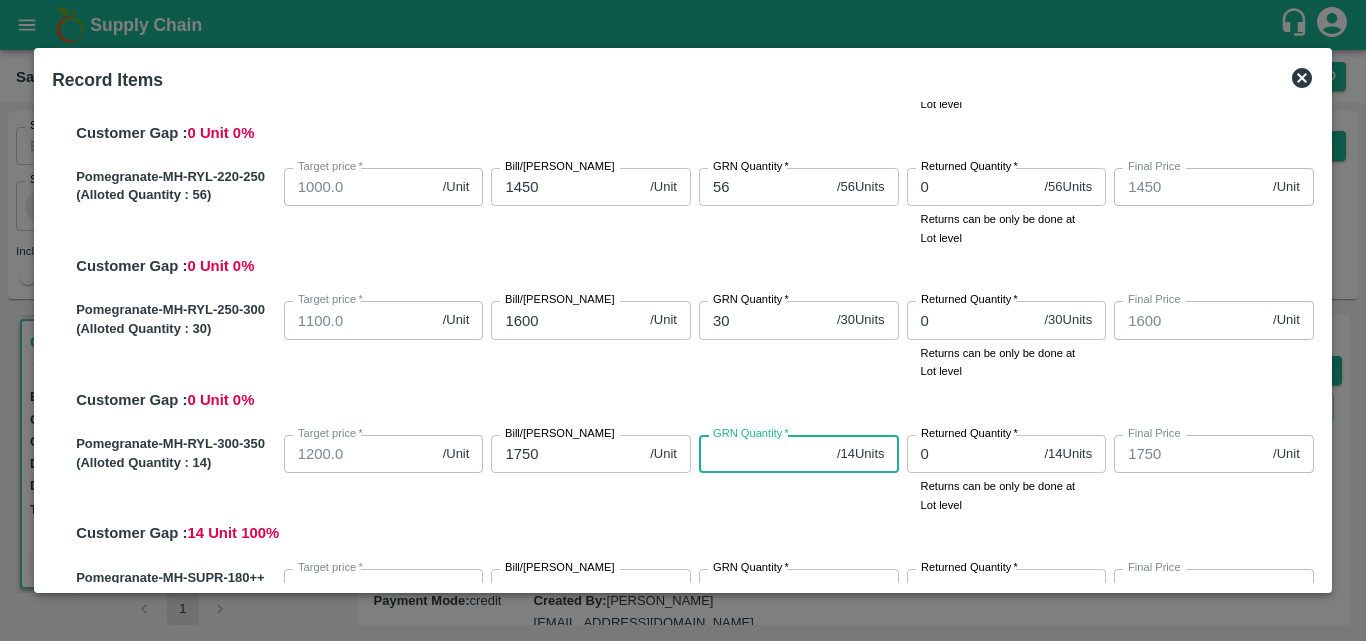 click on "GRN Quantity   *" at bounding box center (764, 454) 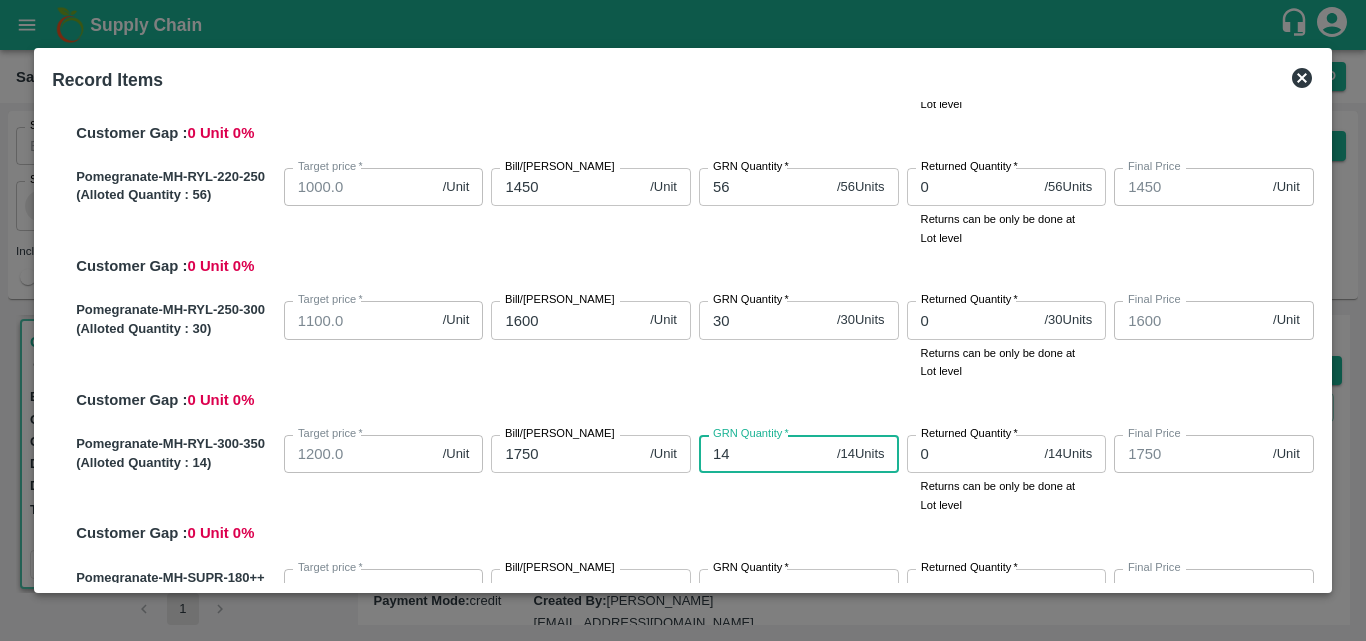 type on "14" 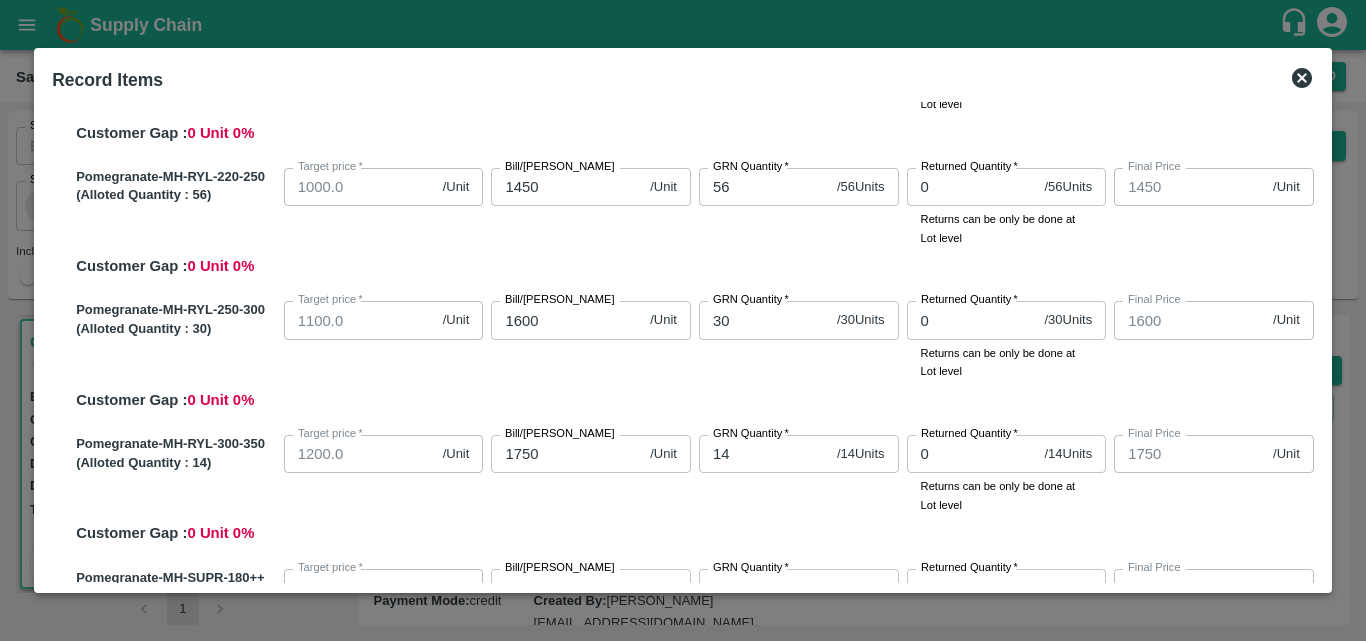 scroll, scrollTop: 826, scrollLeft: 0, axis: vertical 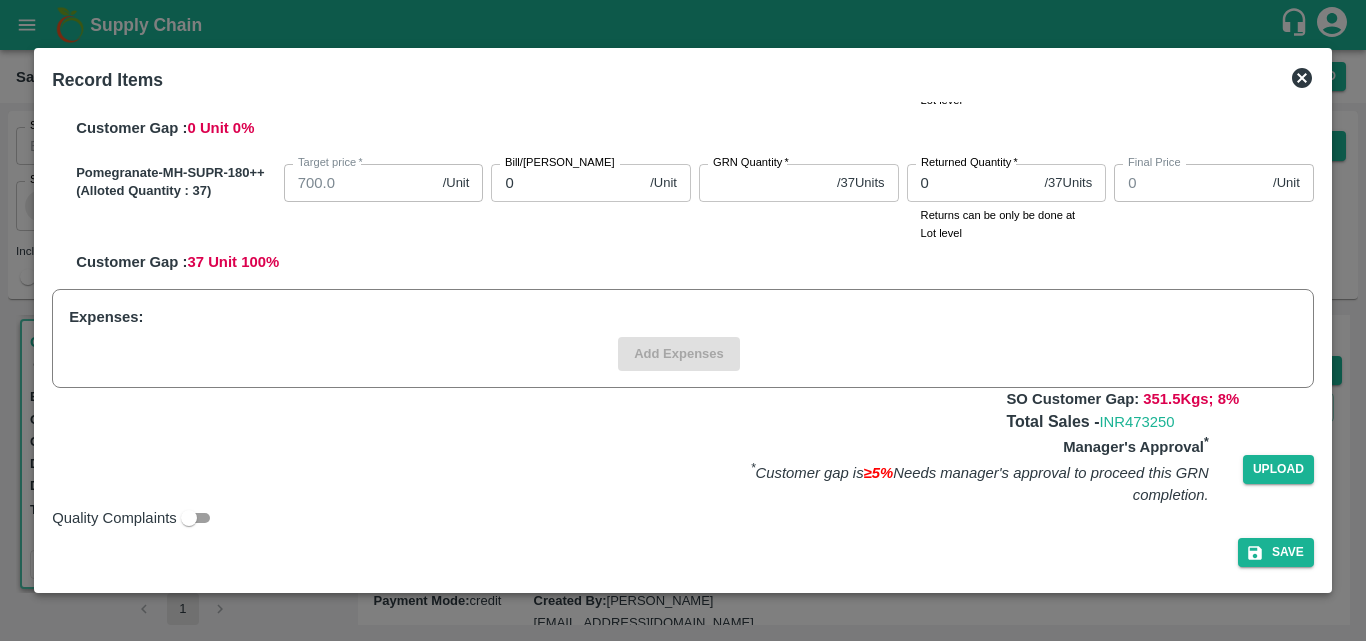 click on "Pomegranate-MH-SUPR-180++ (Alloted   Quantity : 37 ) Target price   * 700.0 /Unit Target [PERSON_NAME]/[PERSON_NAME] 0 /Unit Bill/[PERSON_NAME] GRN Quantity   * /  37  Units GRN Quantity Returned Quantity   * 0 /  37  Units Returned Quantity Returns can be only be done at Lot level Final Price 0 /Unit Final Price Customer Gap : 37 Unit   100 %" at bounding box center (691, 215) 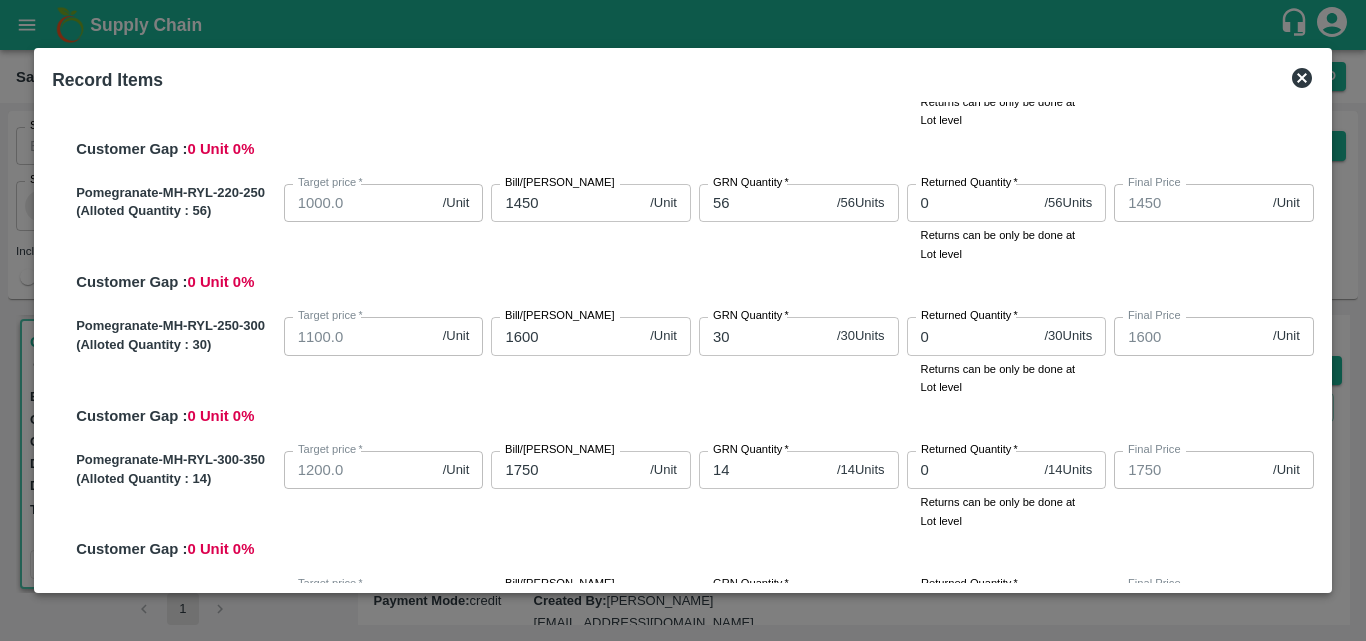 click on "Pomegranate-MH-RYL-300-350 (Alloted   Quantity : 14 ) Target price   * 1200.0 /Unit Target [PERSON_NAME]/[PERSON_NAME] 1750 /Unit Bill/[PERSON_NAME] GRN Quantity   * 14 /  14  Units GRN Quantity Returned Quantity   * 0 /  14  Units Returned Quantity Returns can be only be done at Lot level Final Price 1750 /Unit Final Price Customer Gap : 0 Unit   0 %" at bounding box center (691, 502) 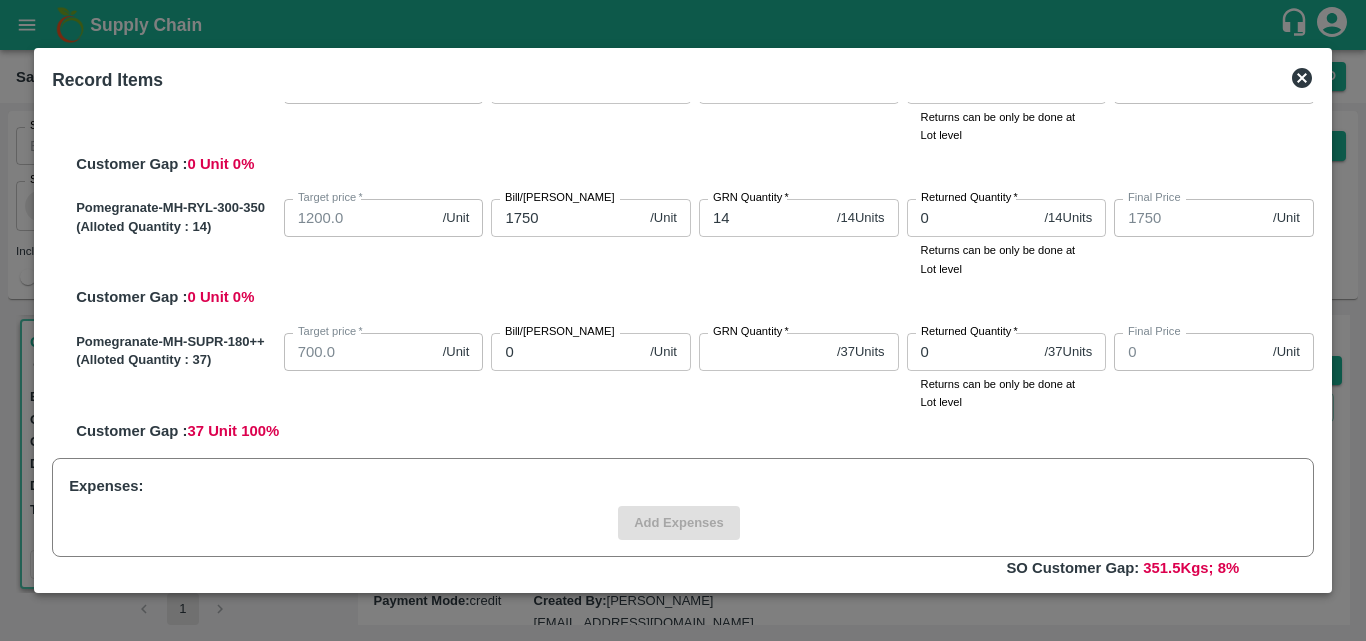 scroll, scrollTop: 663, scrollLeft: 0, axis: vertical 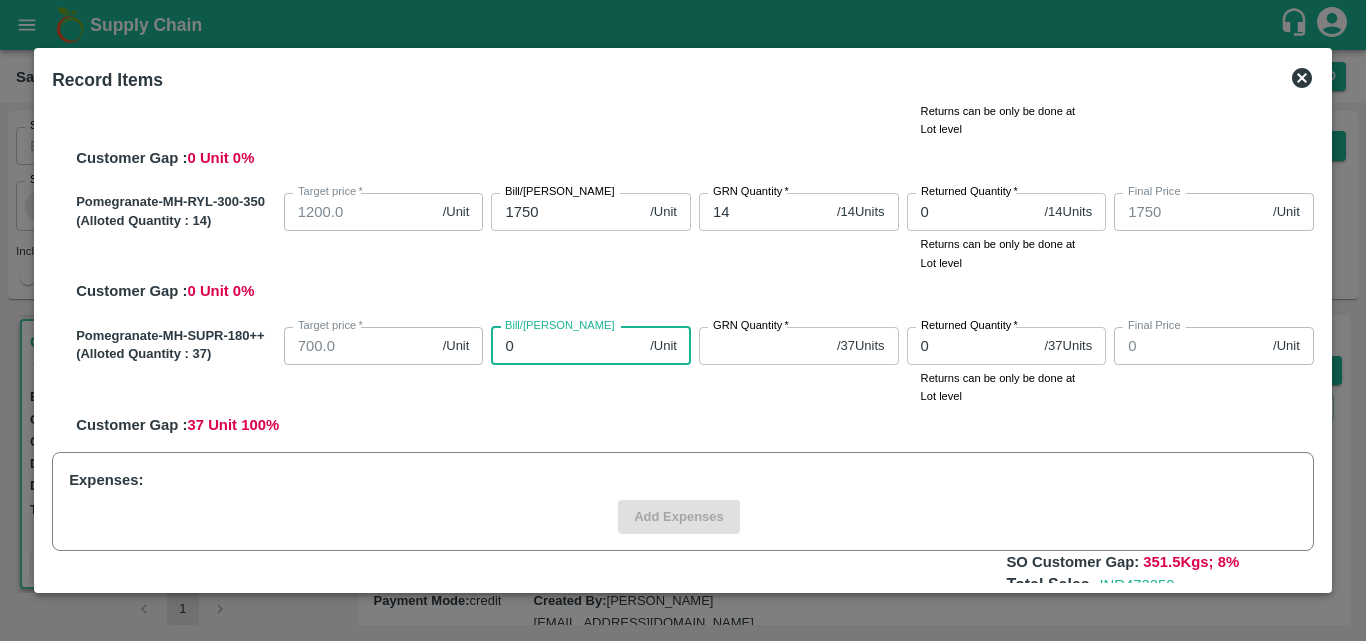 click on "0" at bounding box center [566, 346] 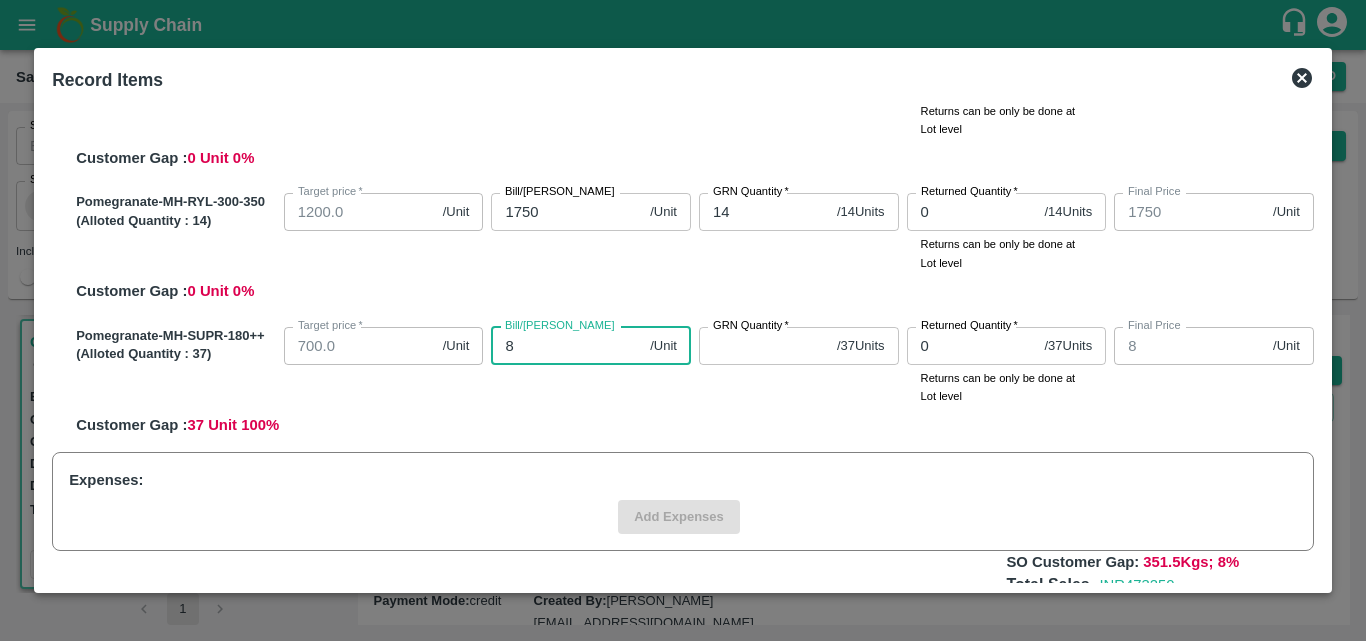 type on "89" 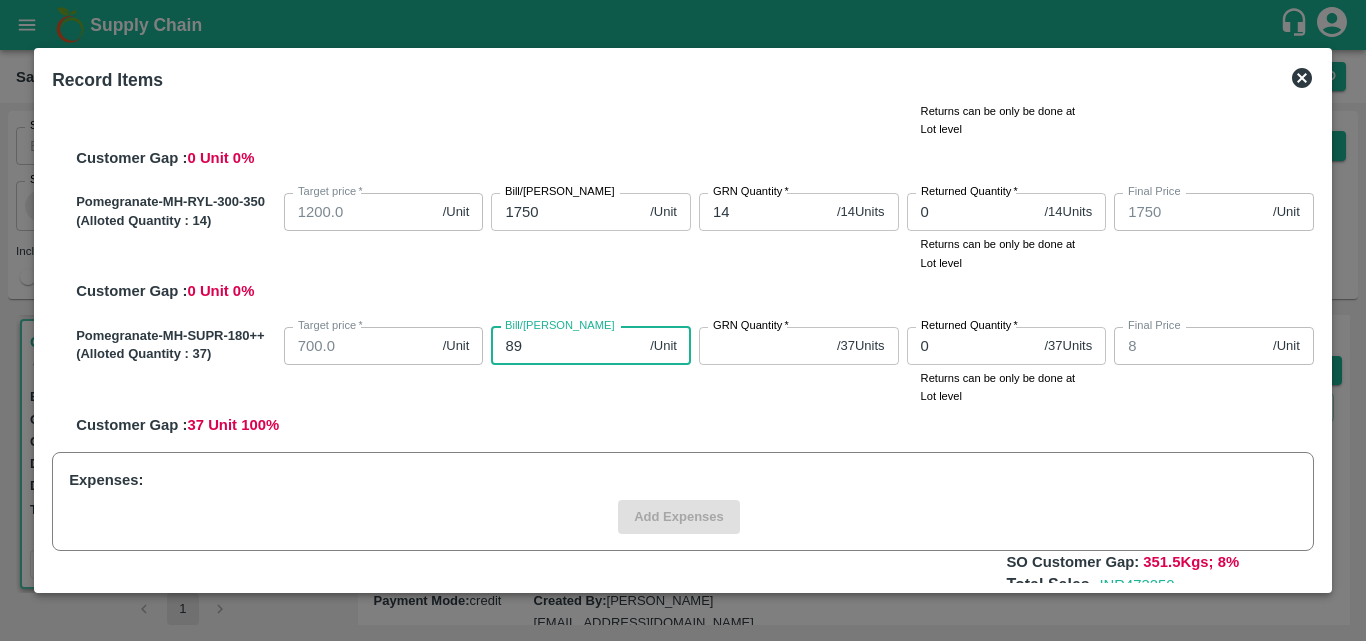 type on "89" 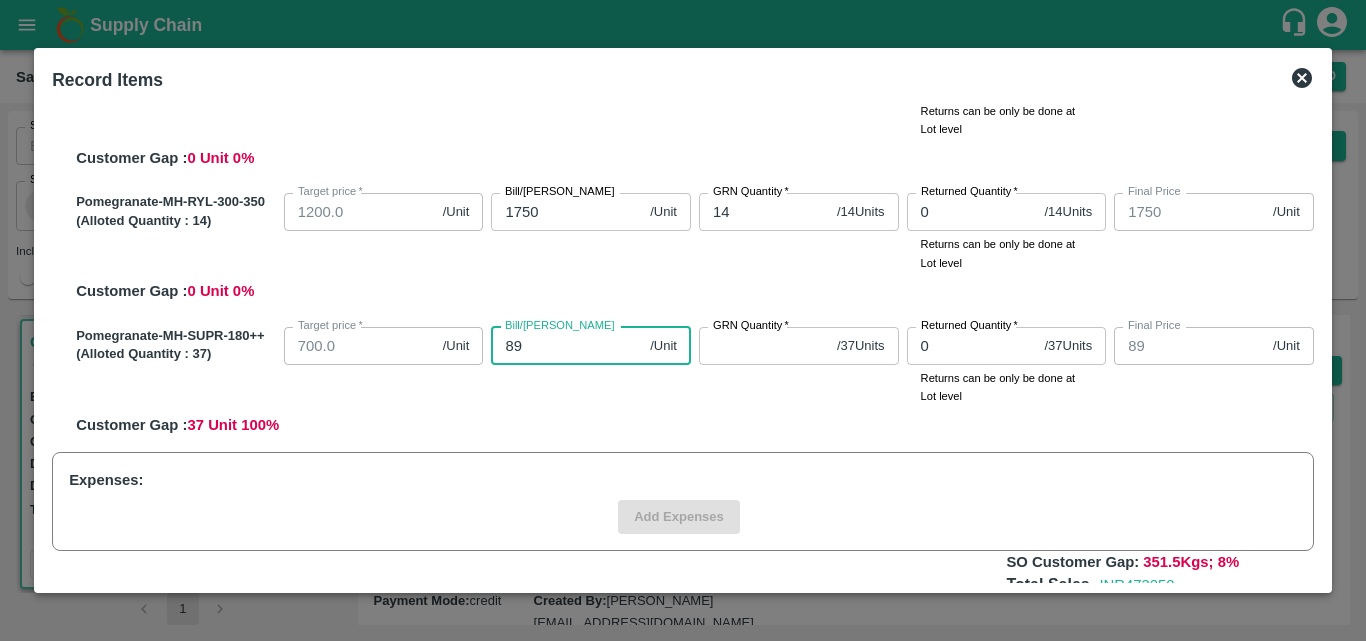 type on "899" 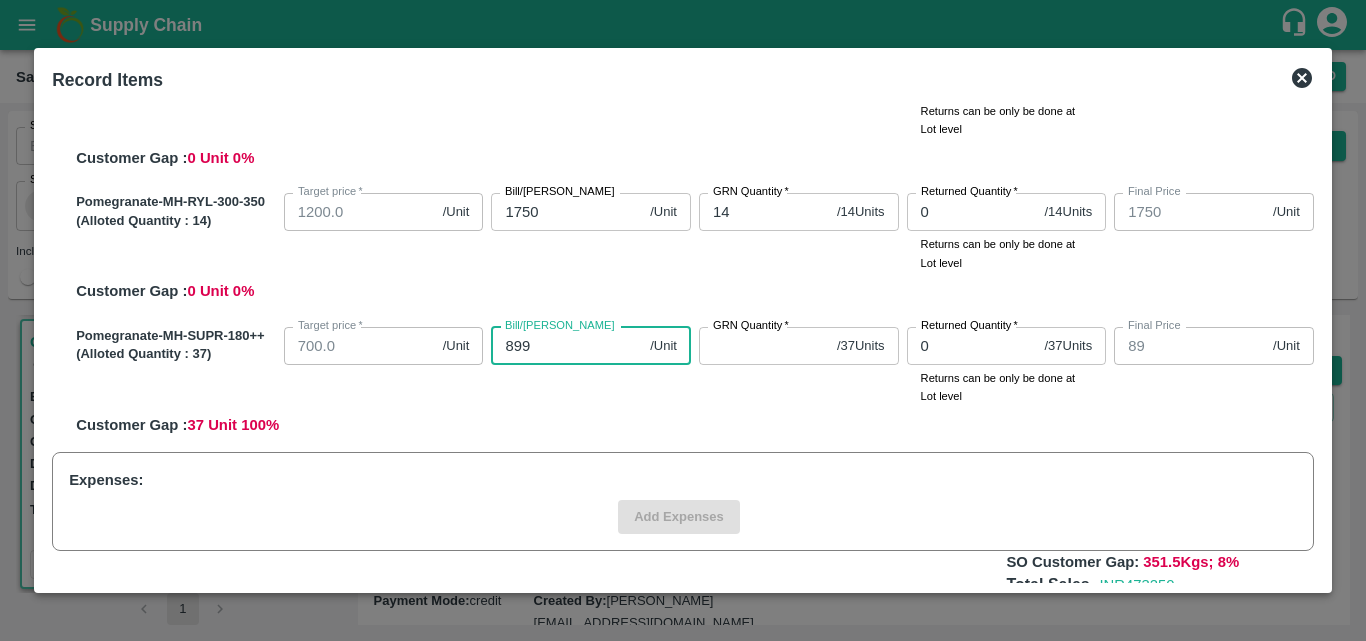 type on "899" 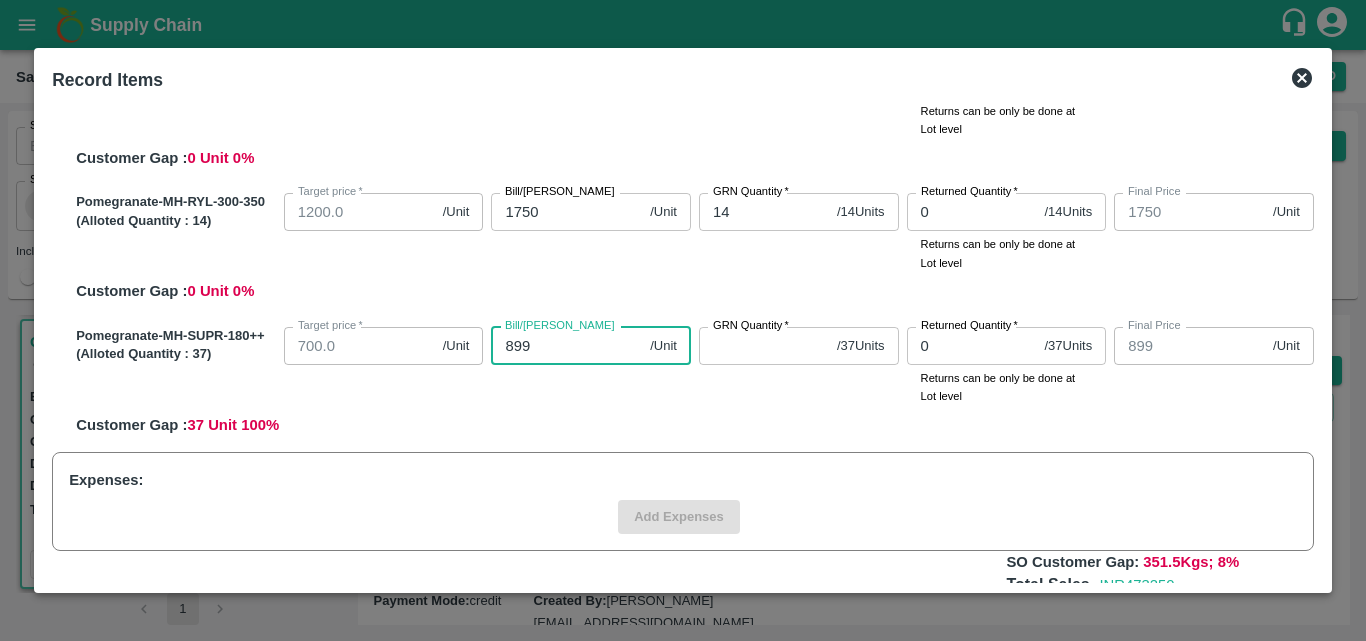 click on "899" at bounding box center (566, 346) 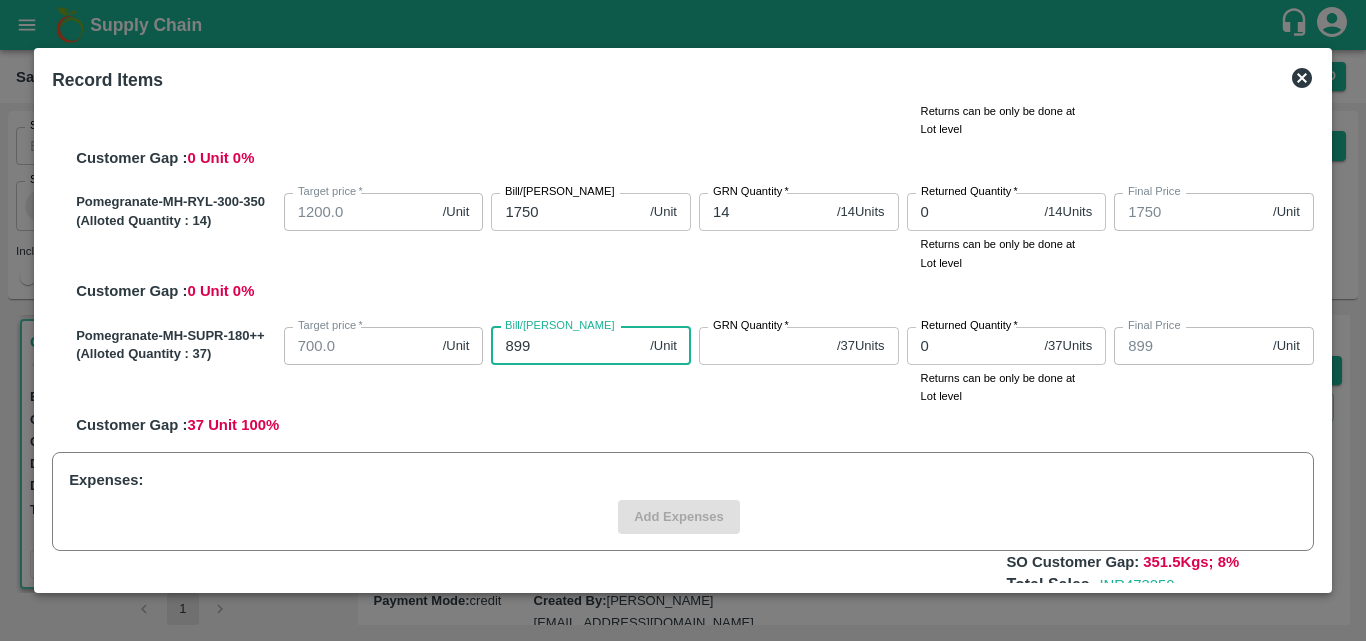 type on "89" 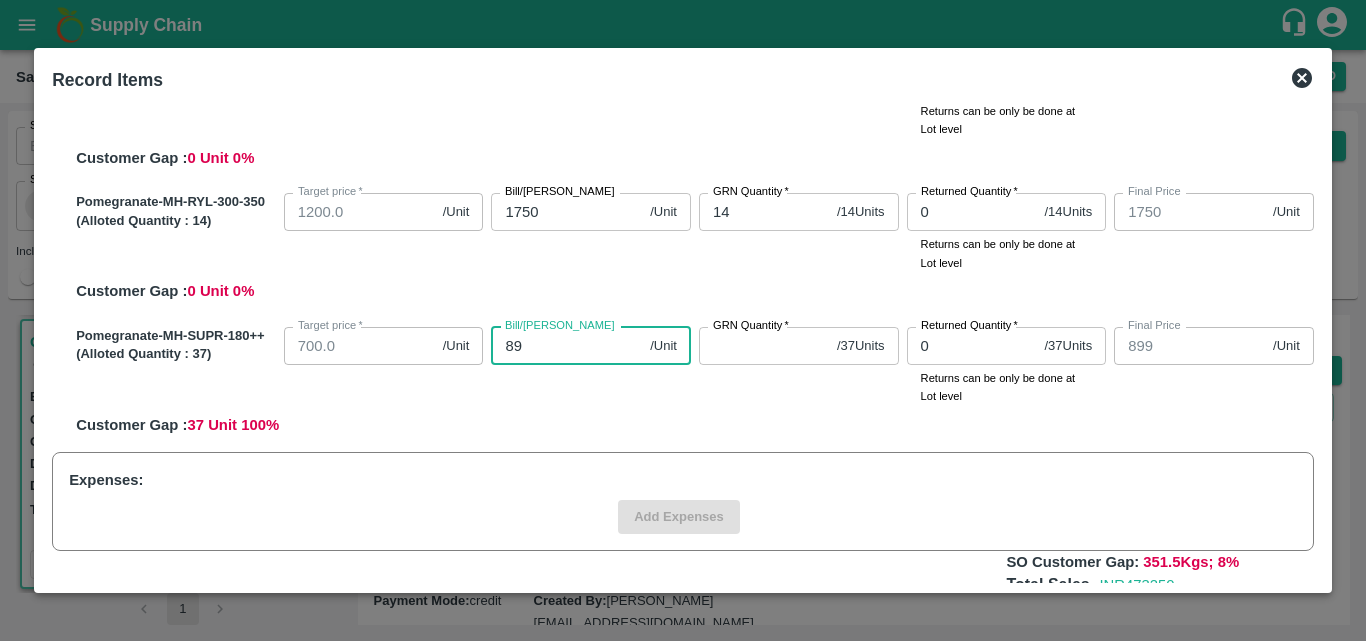 type on "89" 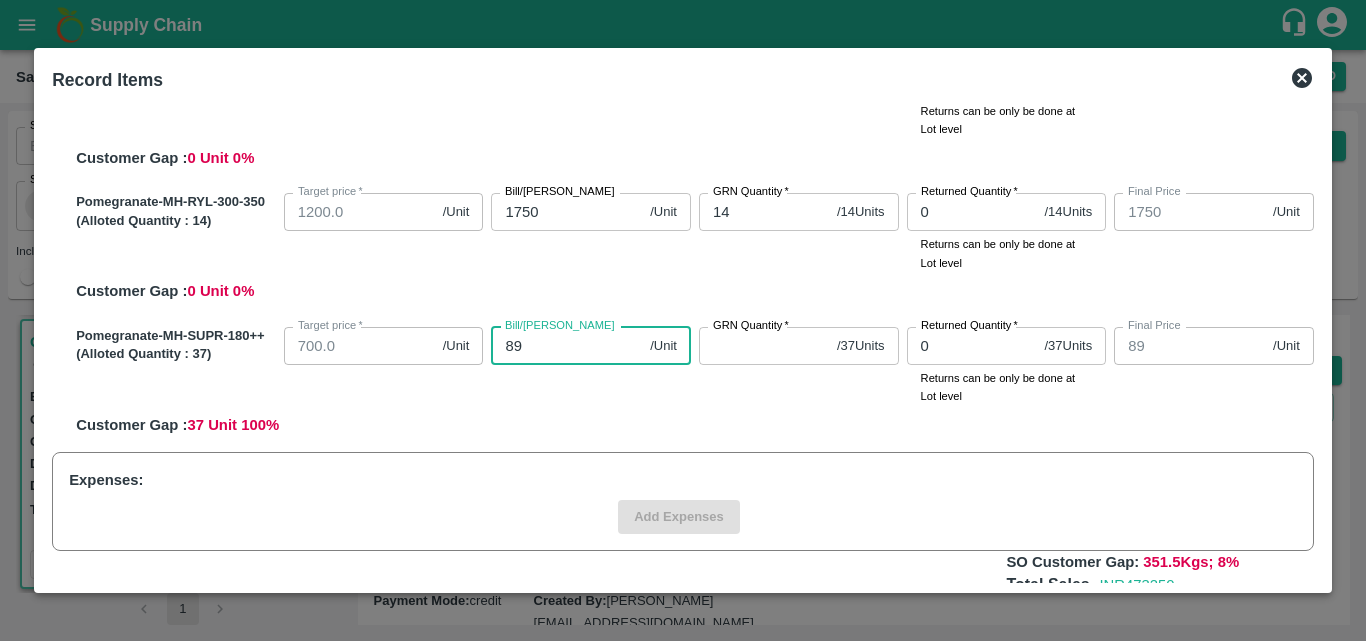 type on "8" 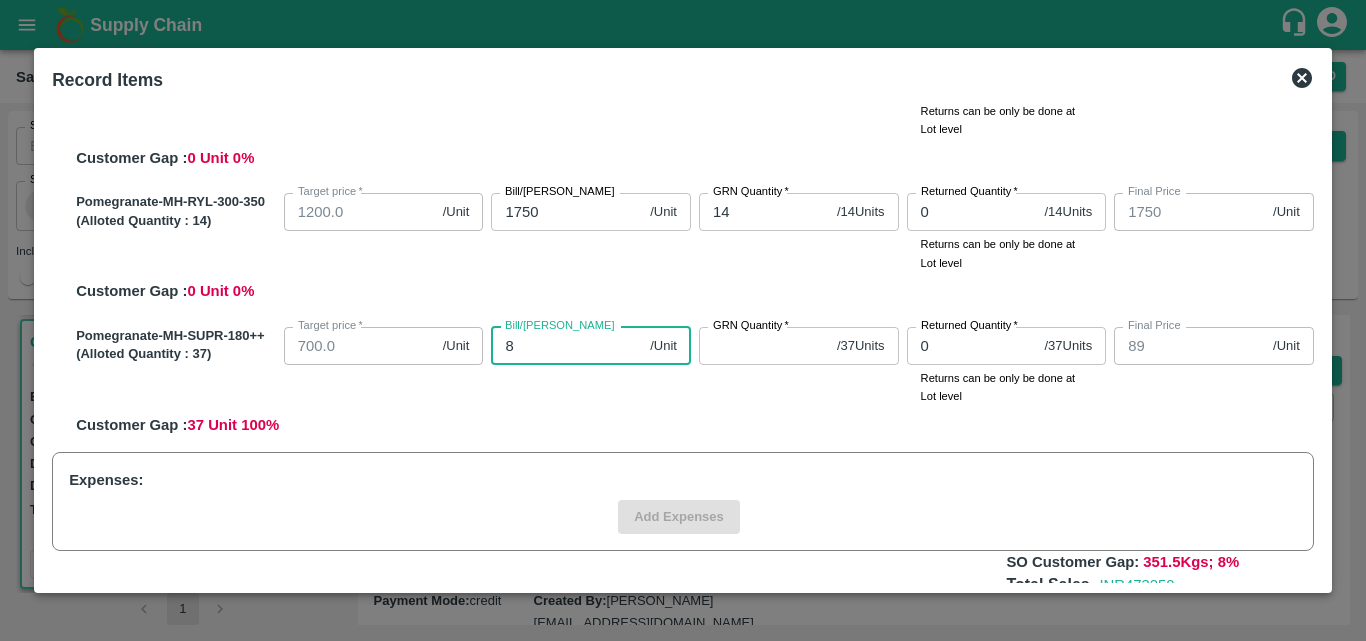 type on "8" 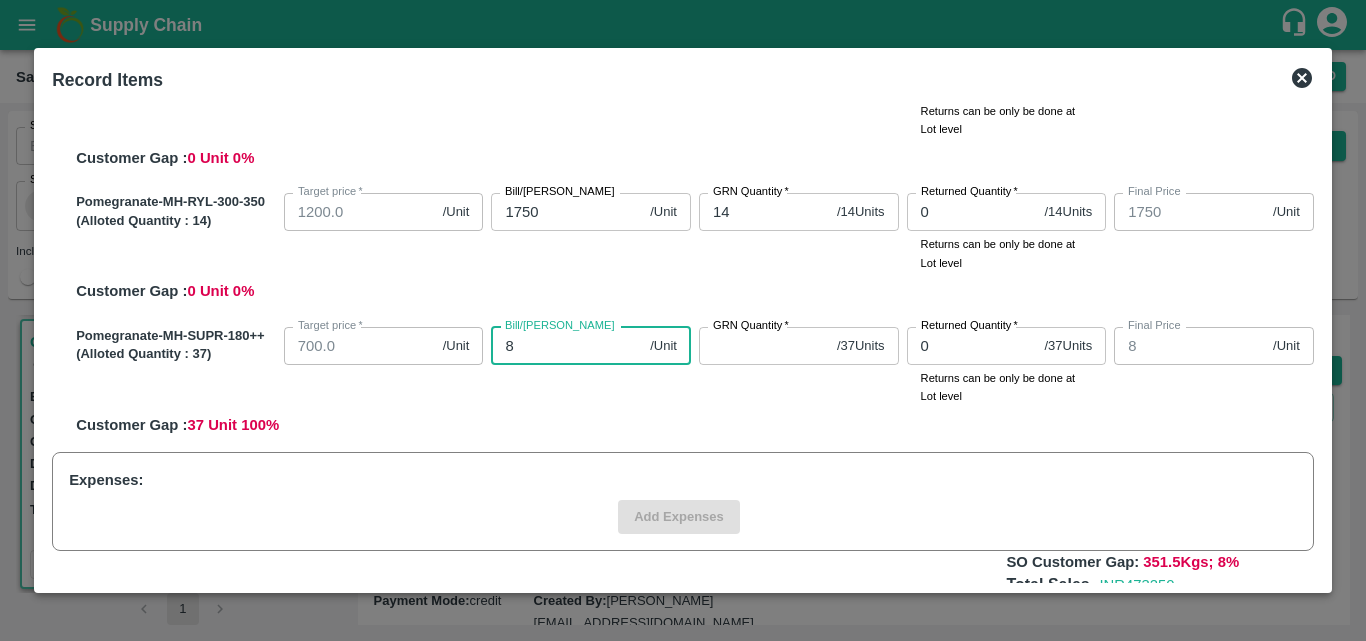 type on "80" 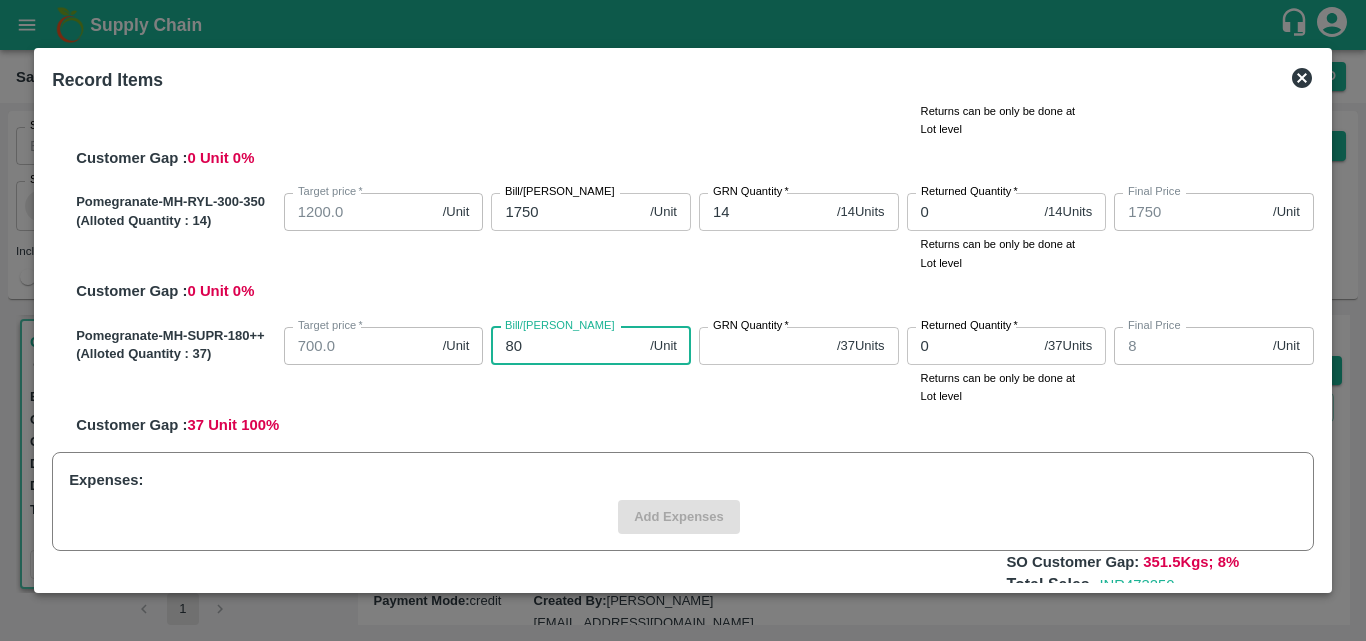 type on "80" 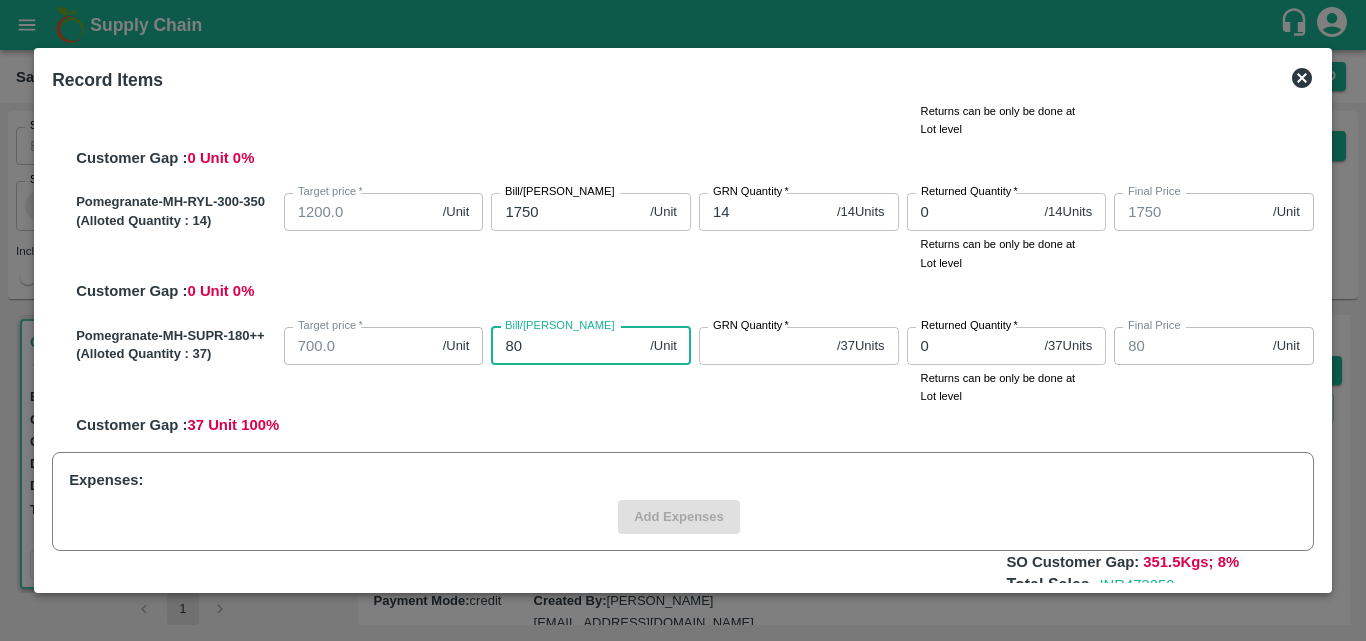 type on "800" 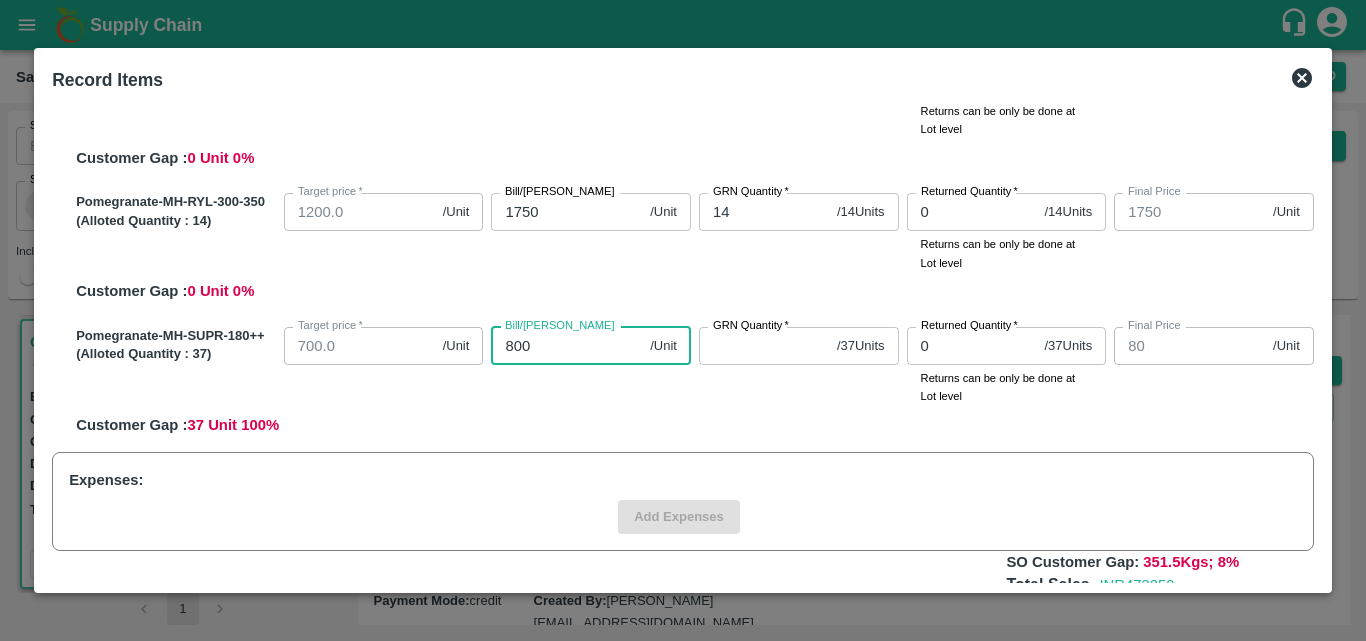 type on "800" 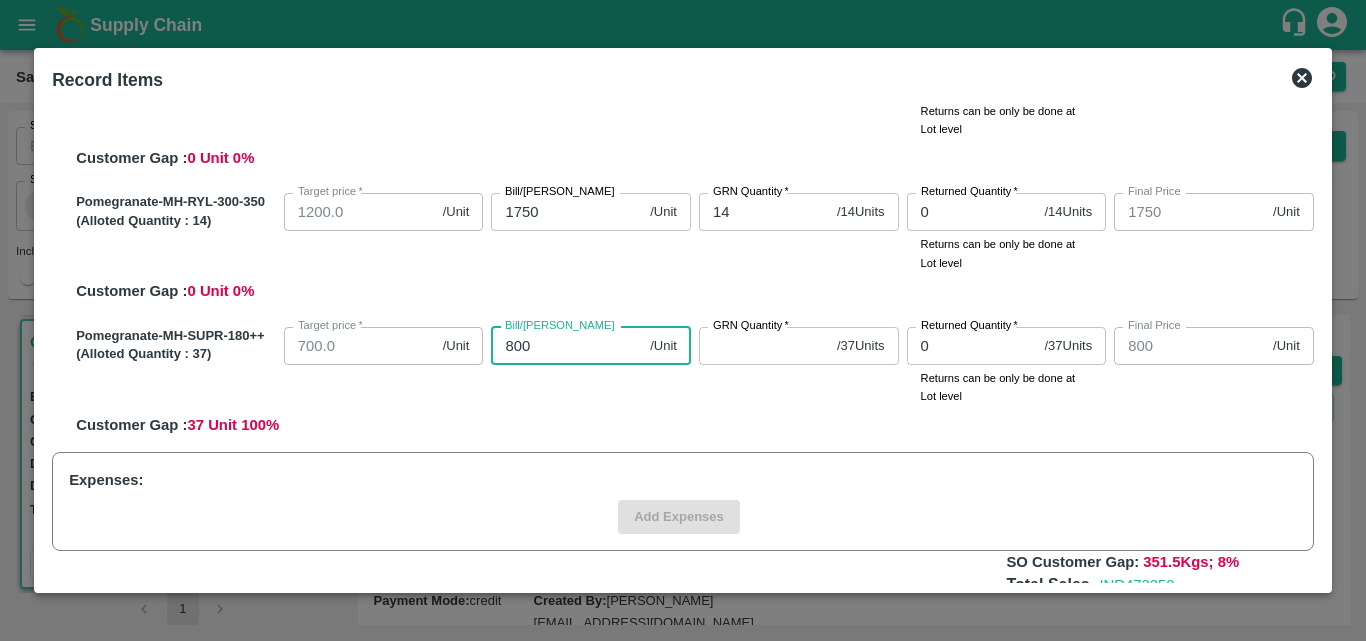 type on "800" 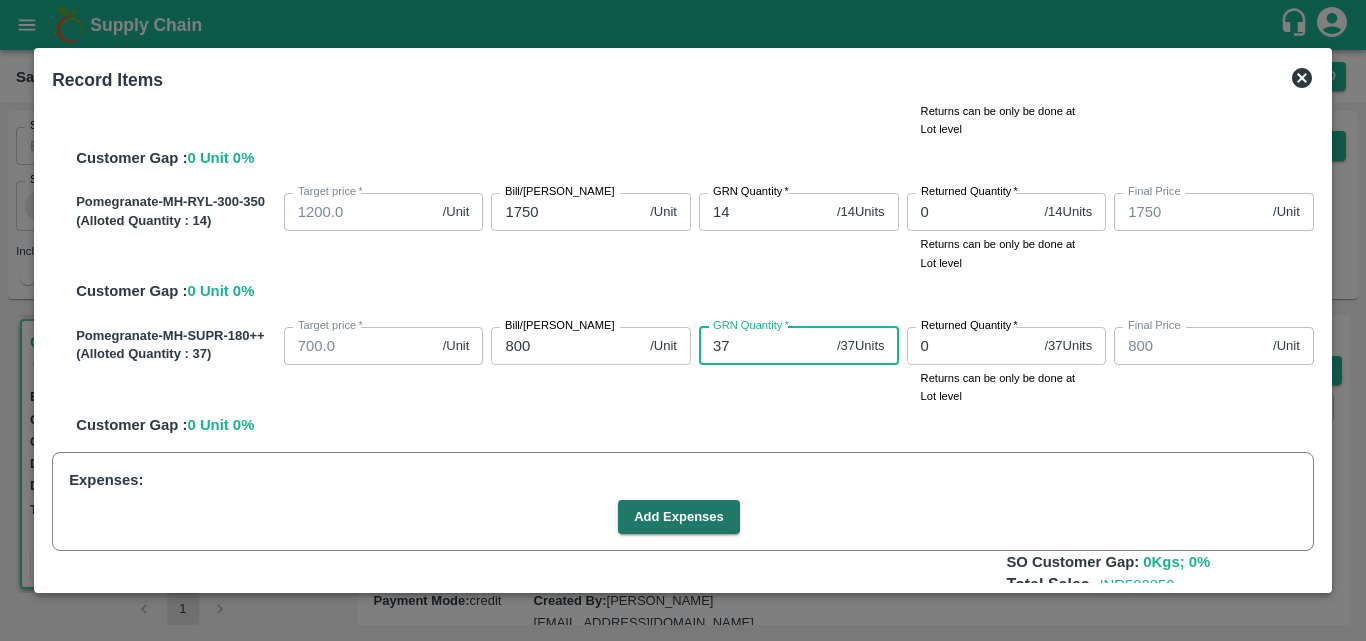 type on "37" 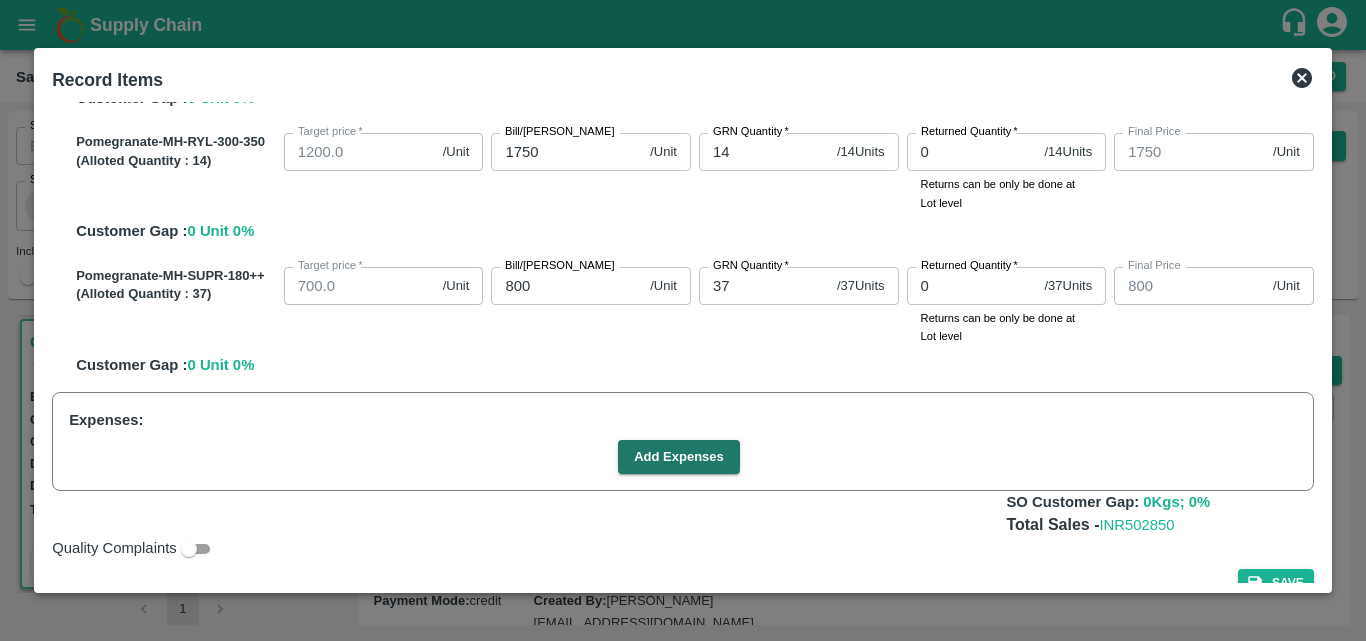 scroll, scrollTop: 754, scrollLeft: 0, axis: vertical 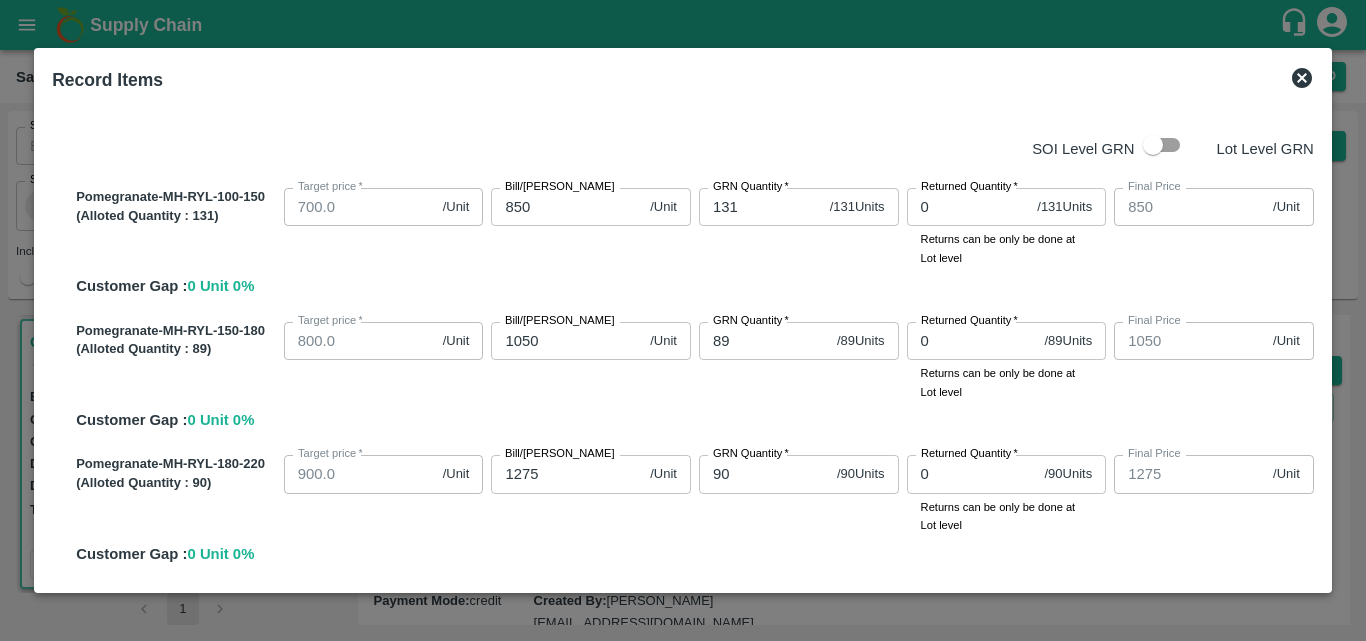 click on "SOI Level GRN Lot Level GRN Pomegranate-MH-RYL-100-150 (Alloted   Quantity : 131 ) Target price   * 700.0 /Unit Target [PERSON_NAME]/[PERSON_NAME] 850 /Unit Bill/[PERSON_NAME] GRN Quantity   * 131 /  131  Units GRN Quantity Returned Quantity   * 0 /  131  Units Returned Quantity Returns can be only be done at Lot level Final Price 850 /Unit Final Price Customer Gap : 0 Unit   0 % Pomegranate-MH-RYL-150-180 (Alloted   Quantity : 89 ) Target price   * 800.0 /Unit Target [PERSON_NAME]/[PERSON_NAME] 1050 /Unit Bill/[PERSON_NAME] GRN Quantity   * 89 /  89  Units GRN Quantity Returned Quantity   * 0 /  89  Units Returned Quantity Returns can be only be done at Lot level Final Price 1050 /Unit Final Price Customer Gap : 0 Unit   0 % Pomegranate-MH-RYL-180-220 (Alloted   Quantity : 90 ) Target price   * 900.0 /Unit Target [PERSON_NAME]/[PERSON_NAME] 1275 /Unit Bill/[PERSON_NAME] GRN Quantity   * 90 /  90  Units GRN Quantity Returned Quantity   * 0 /  90  Units Returned Quantity Returns can be only be done at Lot level" at bounding box center (683, 342) 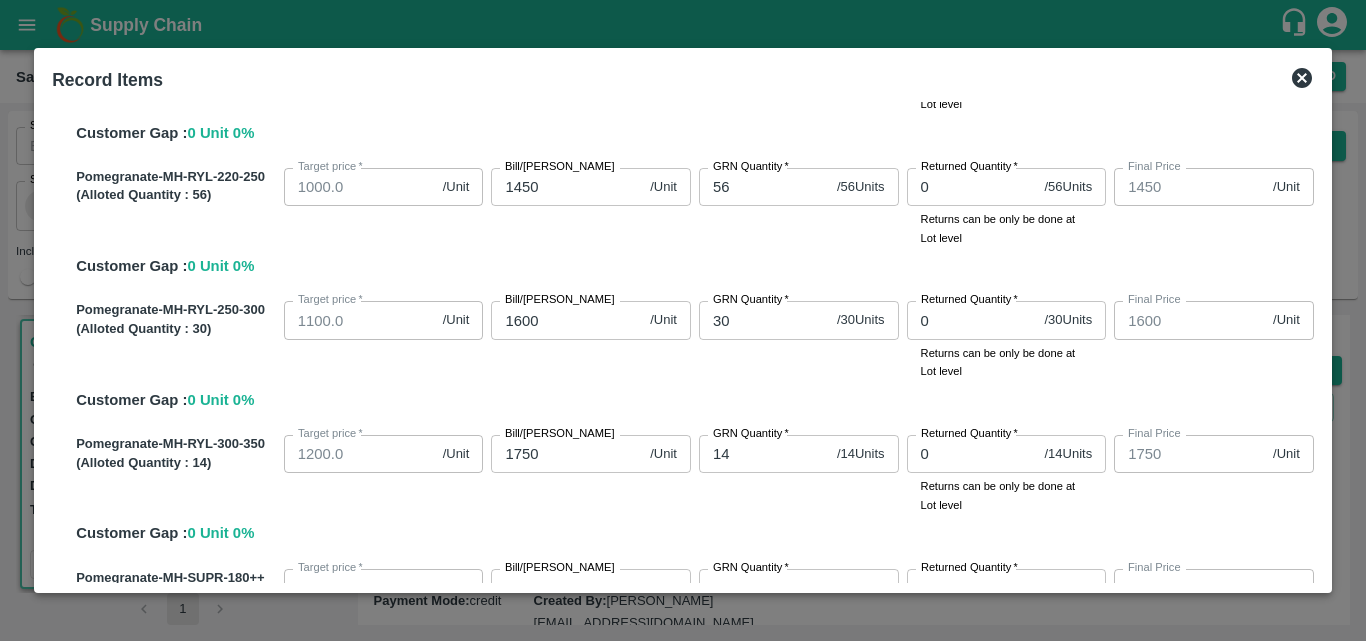 click on "SOI Level GRN Lot Level GRN Pomegranate-MH-RYL-100-150 (Alloted   Quantity : 131 ) Target price   * 700.0 /Unit Target [PERSON_NAME]/[PERSON_NAME] 850 /Unit Bill/[PERSON_NAME] GRN Quantity   * 131 /  131  Units GRN Quantity Returned Quantity   * 0 /  131  Units Returned Quantity Returns can be only be done at Lot level Final Price 850 /Unit Final Price Customer Gap : 0 Unit   0 % Pomegranate-MH-RYL-150-180 (Alloted   Quantity : 89 ) Target price   * 800.0 /Unit Target [PERSON_NAME]/[PERSON_NAME] 1050 /Unit Bill/[PERSON_NAME] GRN Quantity   * 89 /  89  Units GRN Quantity Returned Quantity   * 0 /  89  Units Returned Quantity Returns can be only be done at Lot level Final Price 1050 /Unit Final Price Customer Gap : 0 Unit   0 % Pomegranate-MH-RYL-180-220 (Alloted   Quantity : 90 ) Target price   * 900.0 /Unit Target [PERSON_NAME]/[PERSON_NAME] 1275 /Unit Bill/[PERSON_NAME] GRN Quantity   * 90 /  90  Units GRN Quantity Returned Quantity   * 0 /  90  Units Returned Quantity Returns can be only be done at Lot level" at bounding box center (683, 342) 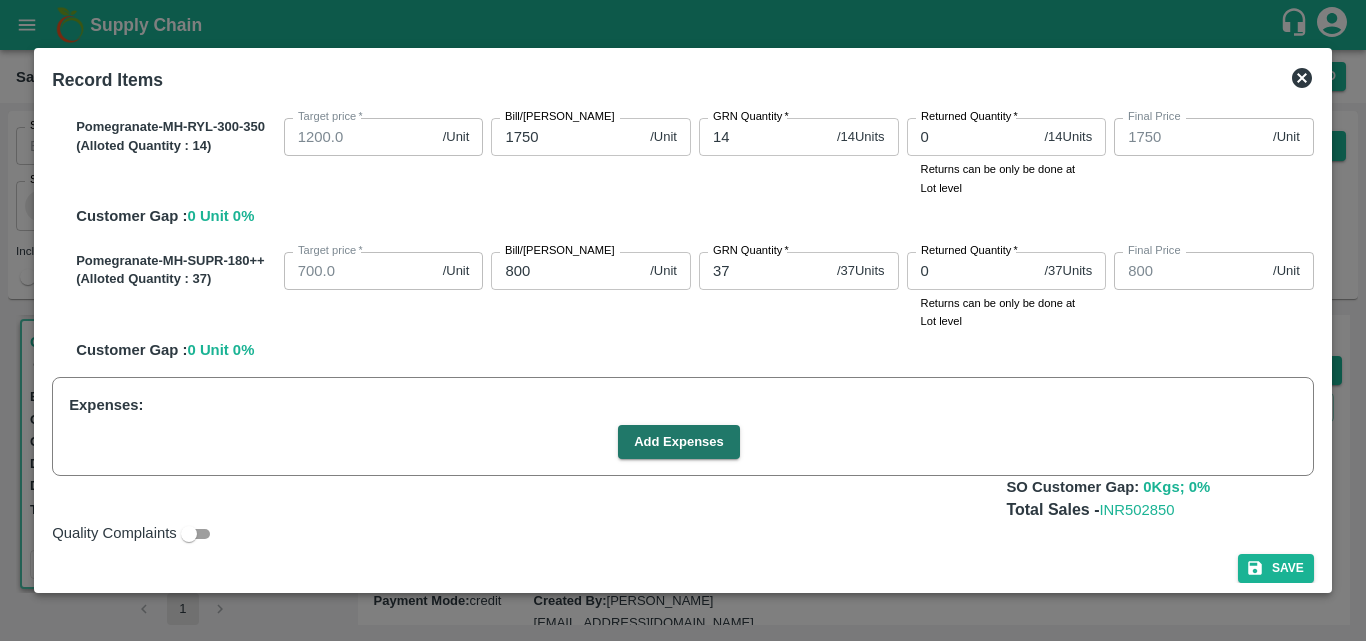 scroll, scrollTop: 754, scrollLeft: 0, axis: vertical 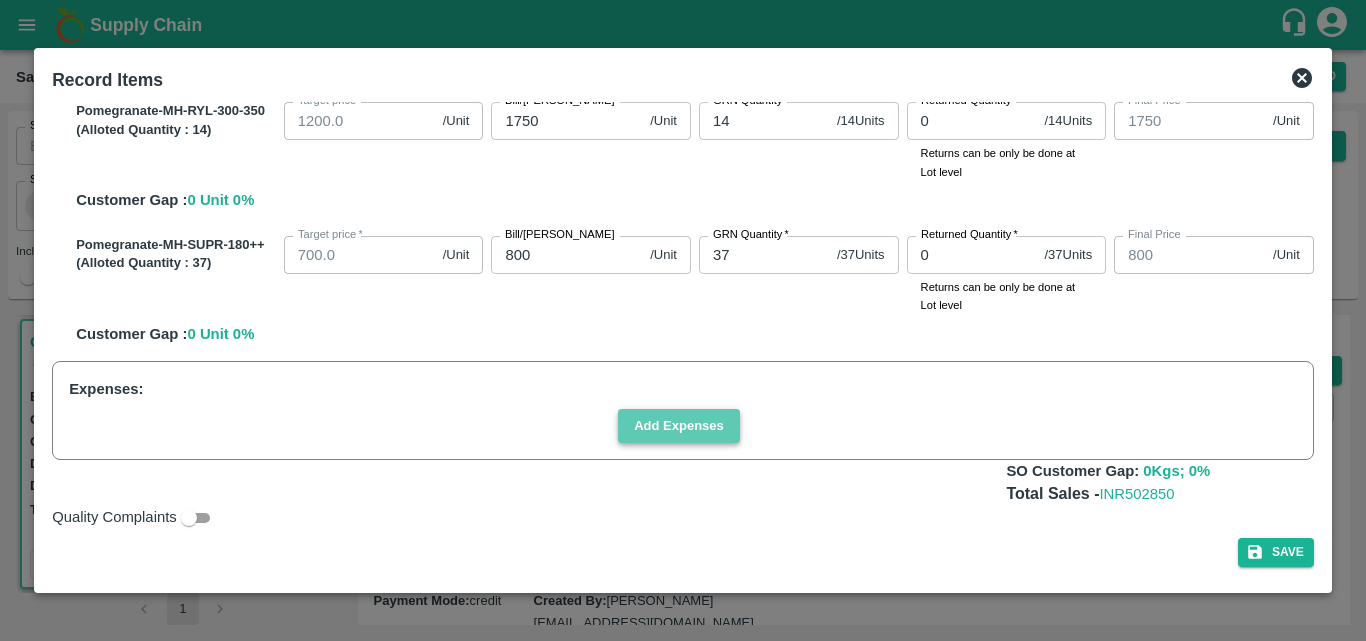 click on "Add Expenses" at bounding box center [679, 426] 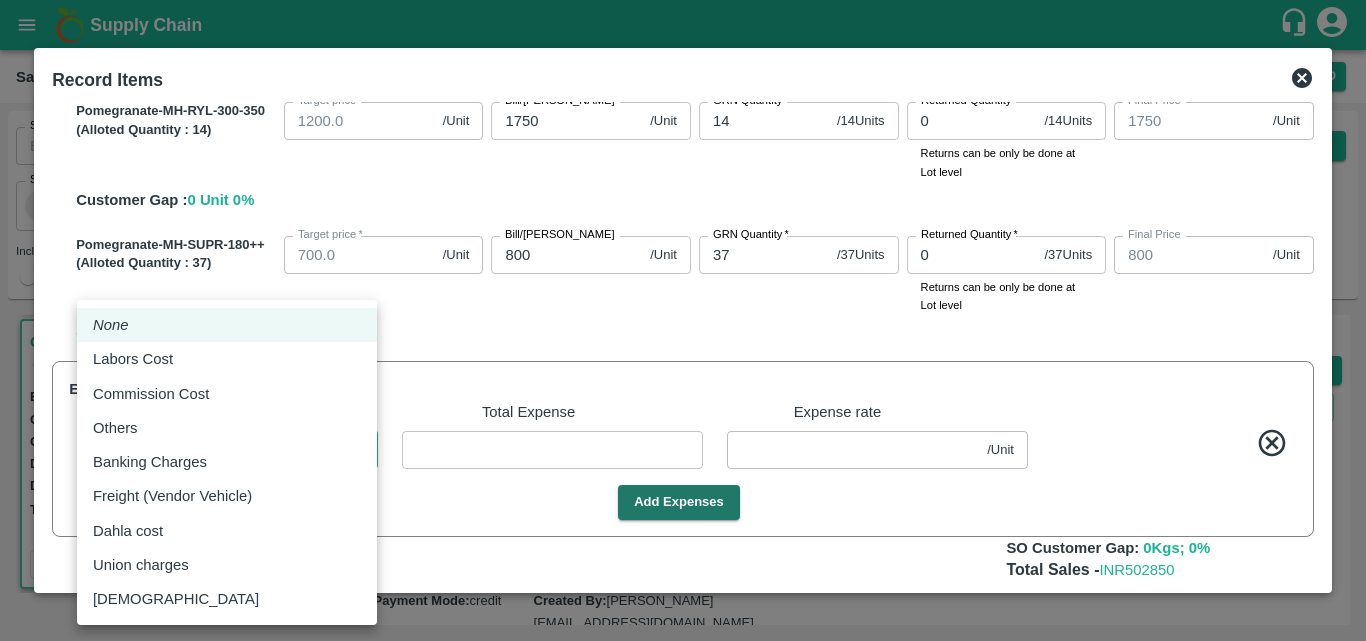 click on "Supply Chain Sales Orders Direct Customer Add SO ID SO ID Start Date Start Date End Date End Date Select Products Select Products   * Select Customer Green Spices Hut Select Customer   * Select Users Select Users   * Select Status Select Status   * Select Source Select Source   * Include Booked Hide Green Spices Hut Commission [STREET_ADDRESS] 600068 Expected Delivery : [DATE] 11:00 PM Ordered Value: Rs.   714900 GRN Value: Rs.   0 Driver: [PERSON_NAME] - 9611226317 Delivery weight: 7182 Trips: #85150 (Full Load) TRACK Pending_Allotment Green Spices Hut Commission [STREET_ADDRESS] 599813 Expected Delivery : [DATE] 12:00 AM Ordered Value: Rs.   744206.25 GRN Value: Rs.   [DRIVERS_LICENSE_NUMBER].99 Driver: Siddesg - 9741782927 Delivery weight: 5386.5 Trips: TRACK GRN_Complete Green Spices Hut Commission 599501 Expected Delivery : [DATE] 12:00 AM Ordered Value:" at bounding box center (683, 320) 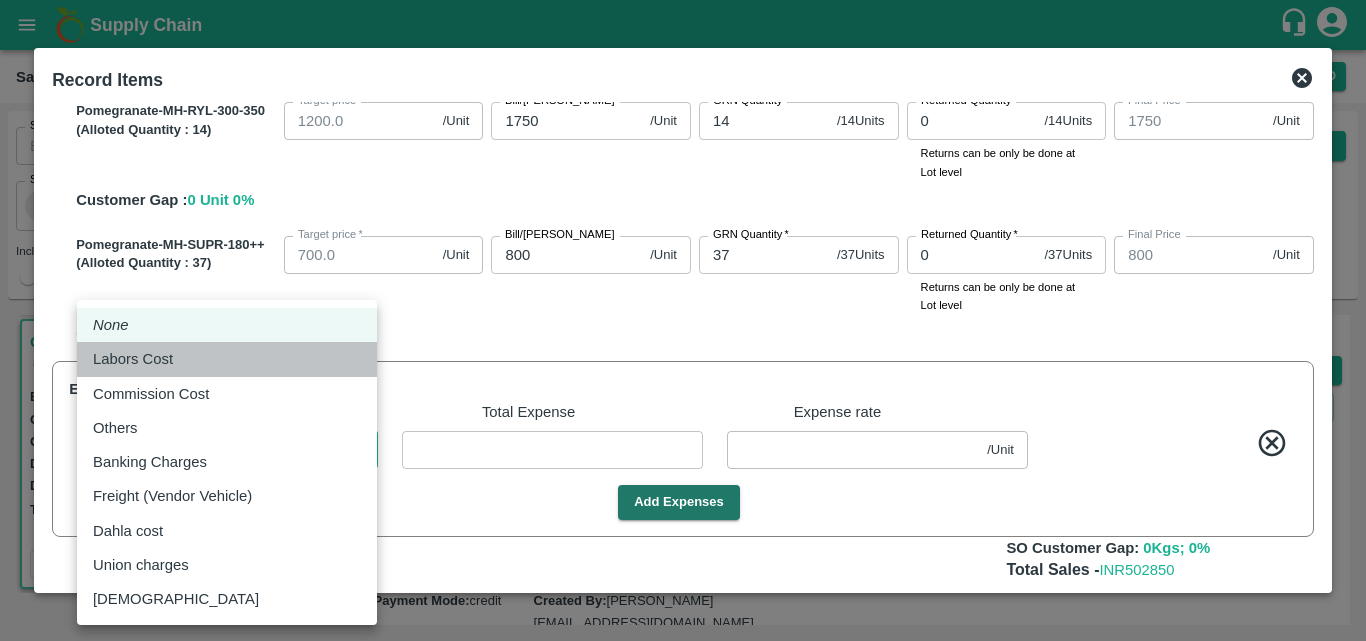 click on "Labors Cost" at bounding box center [227, 359] 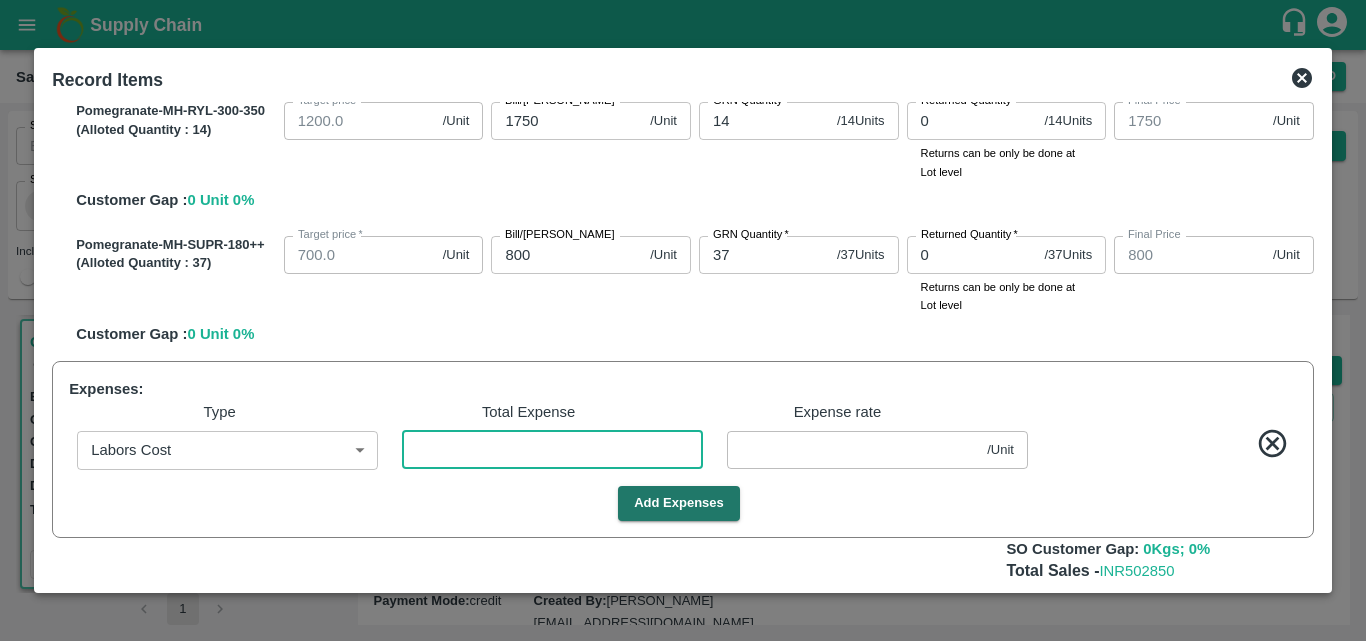 click at bounding box center [552, 450] 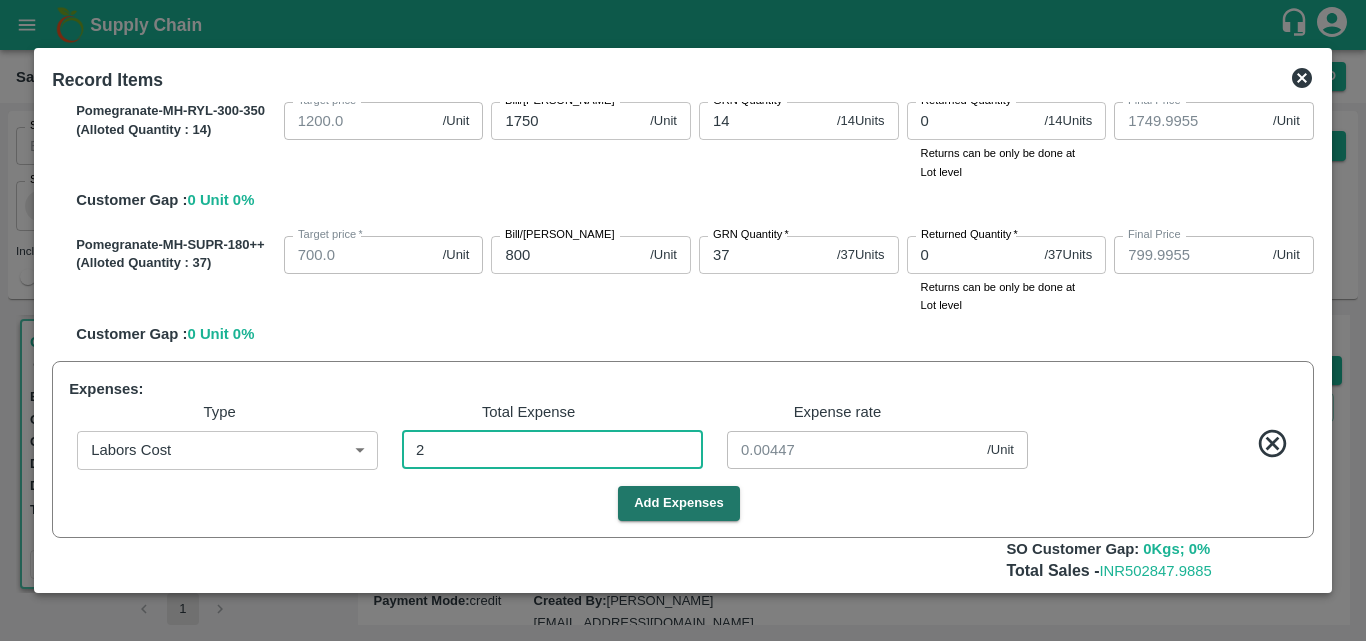 type on "20" 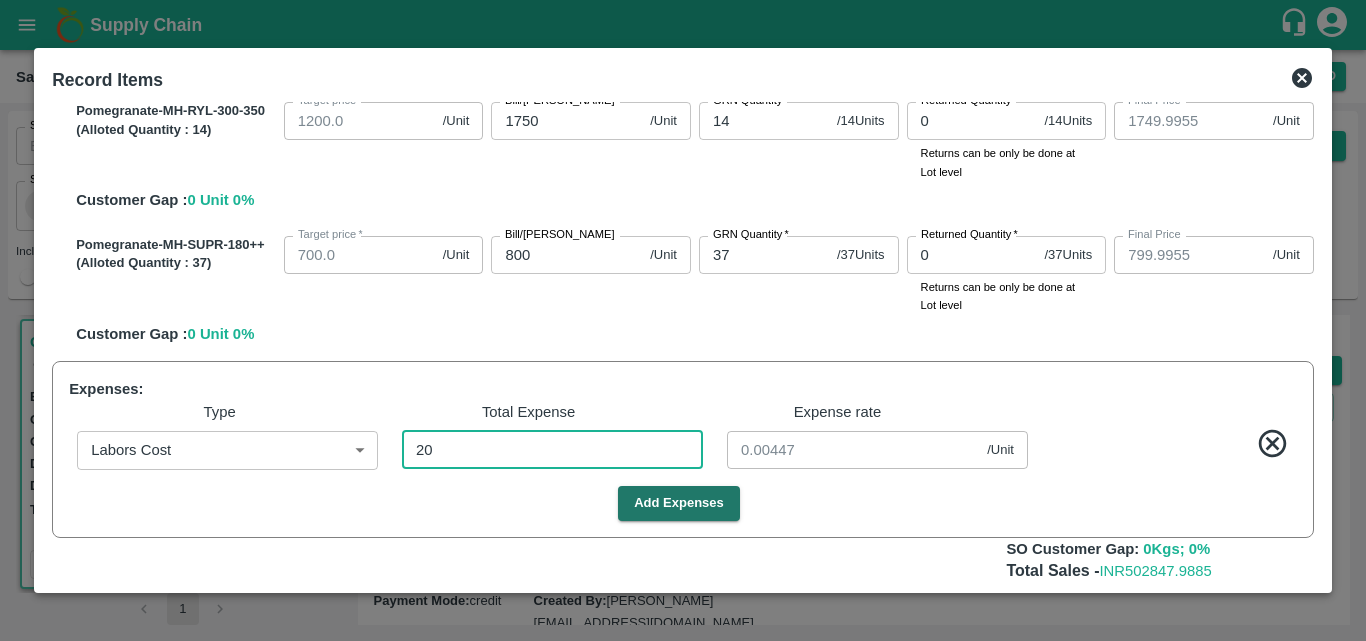 type on "849.9553" 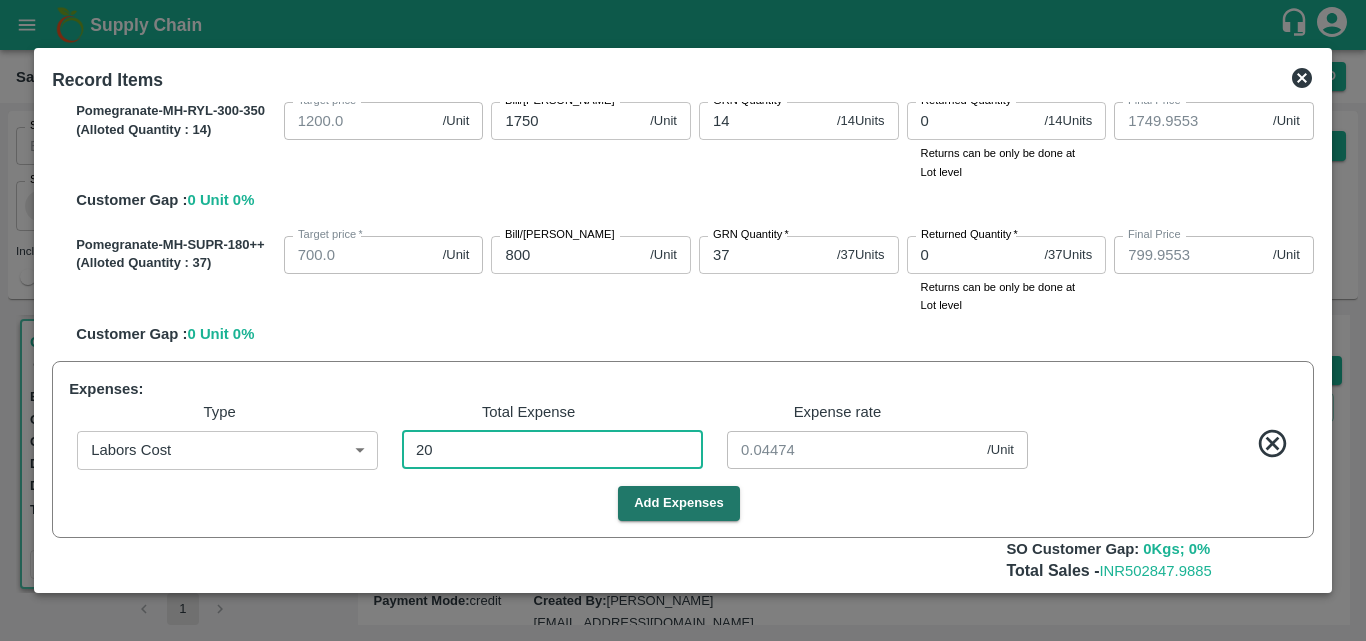 type on "849.5503" 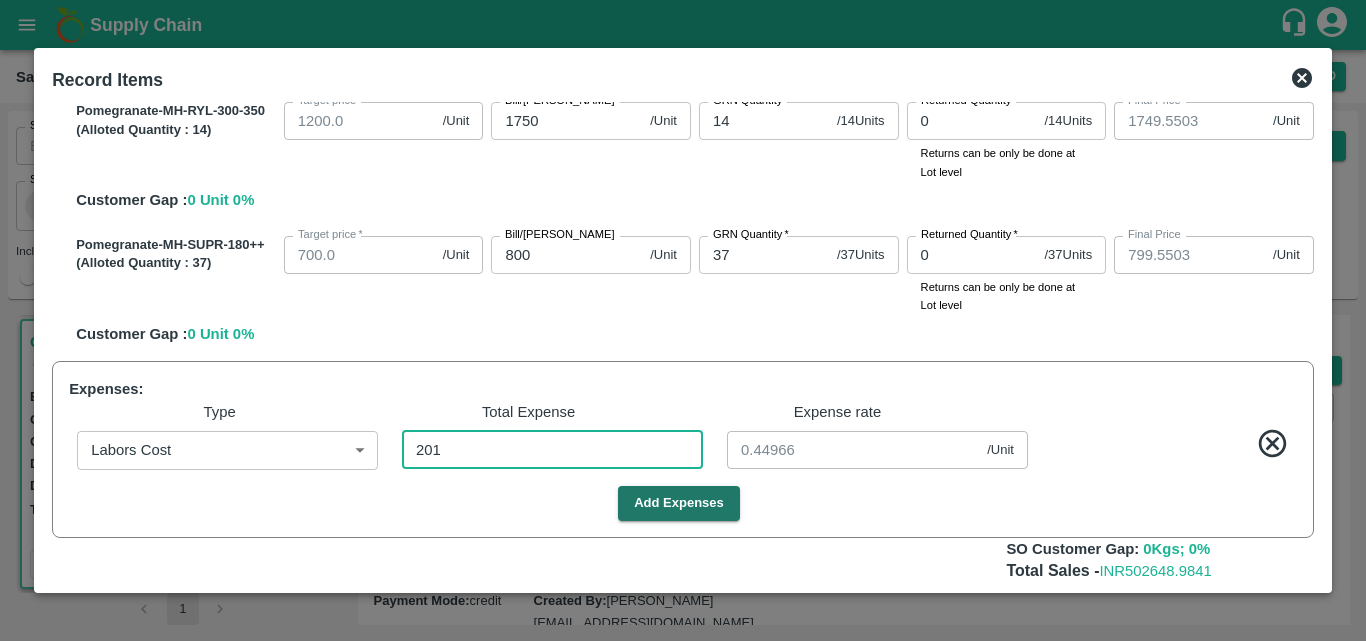 type on "2015" 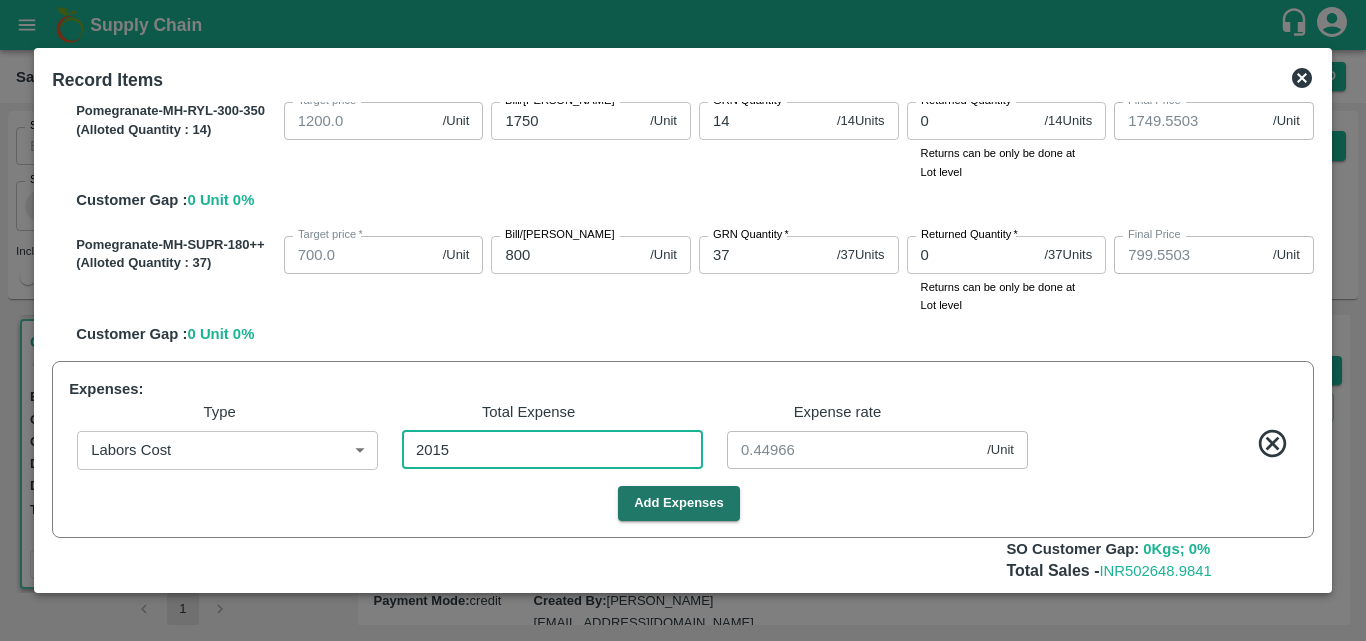 type on "845.4922" 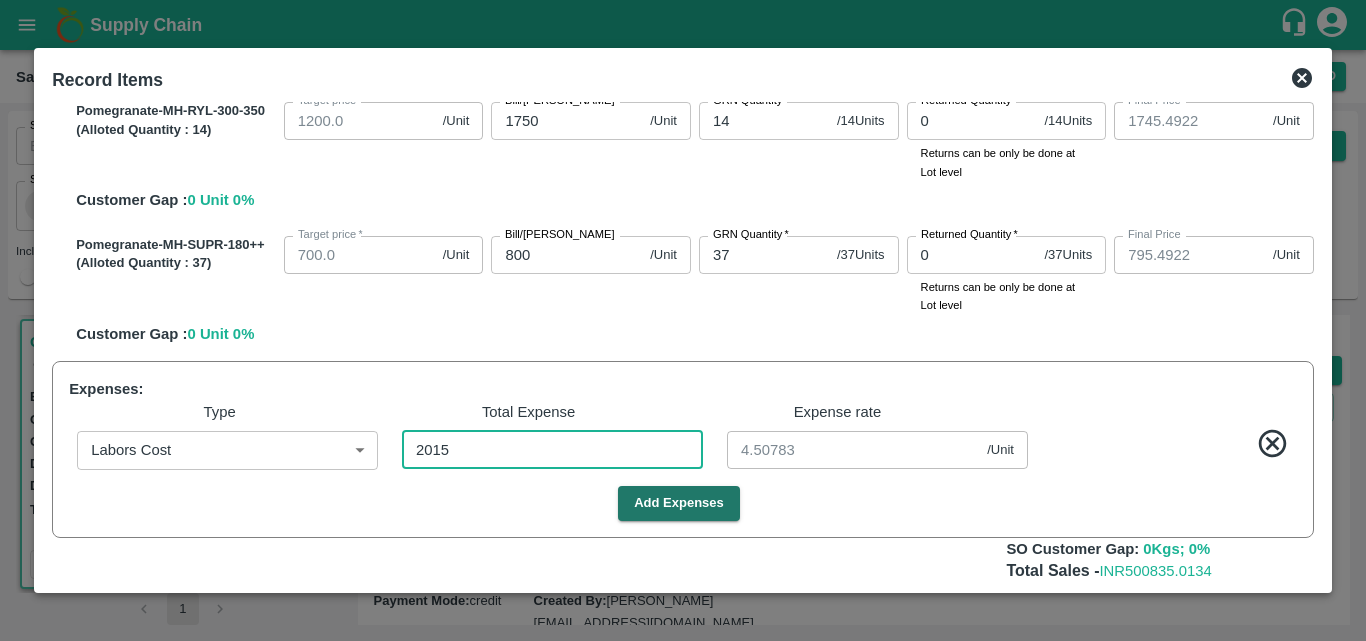 type on "201" 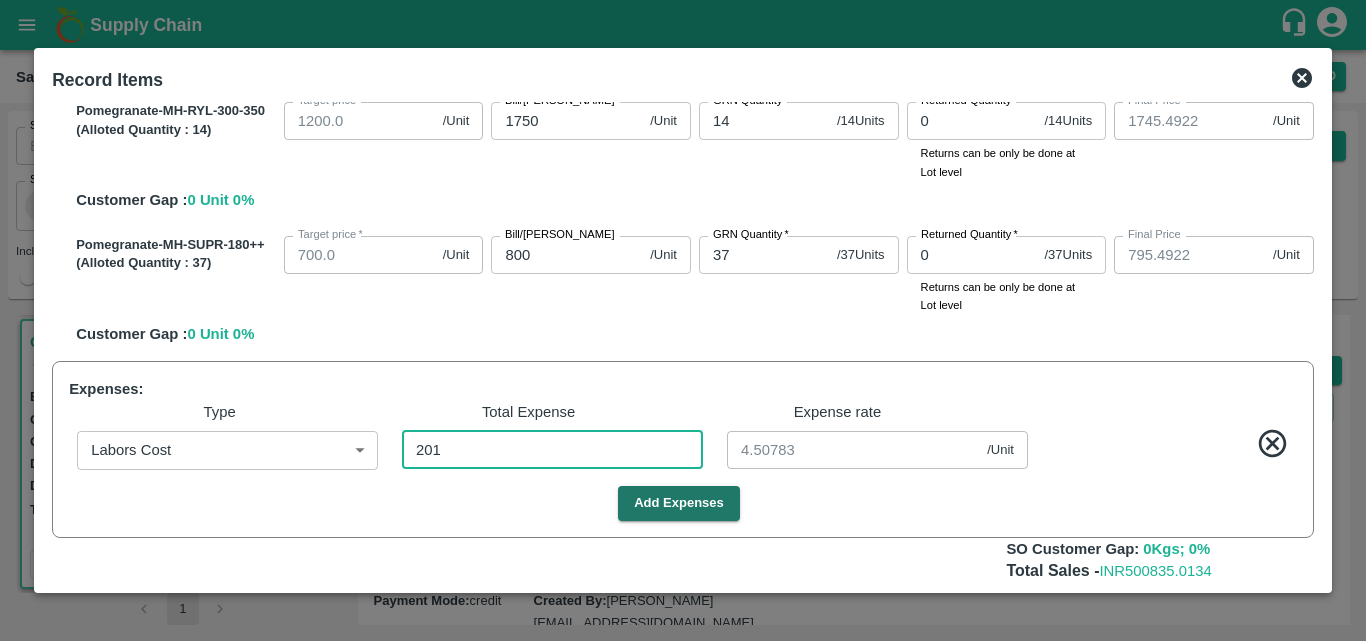 type on "849.5503" 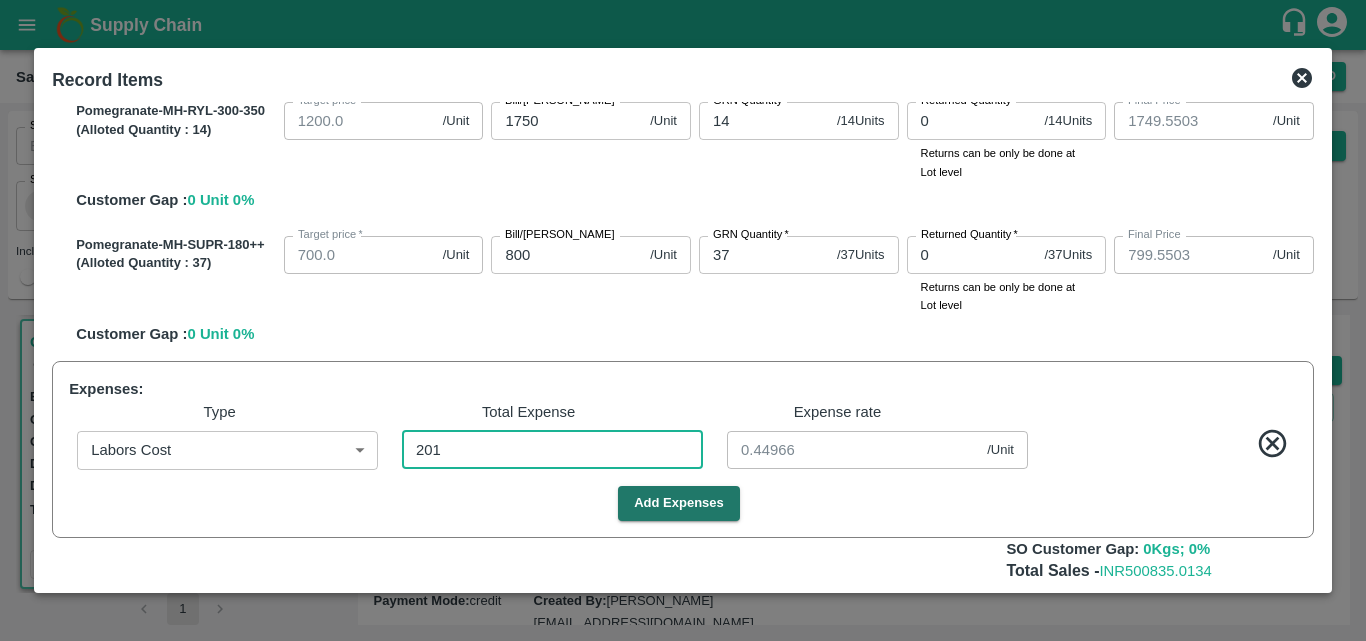 type on "20" 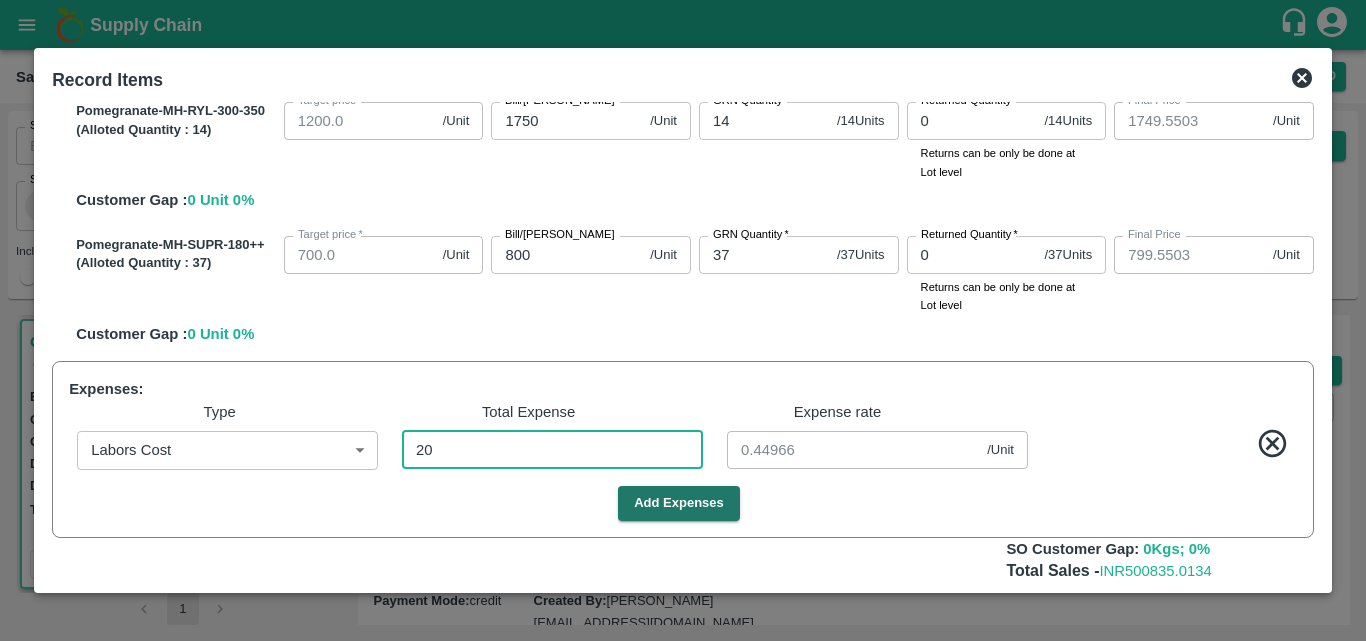 type on "849.9553" 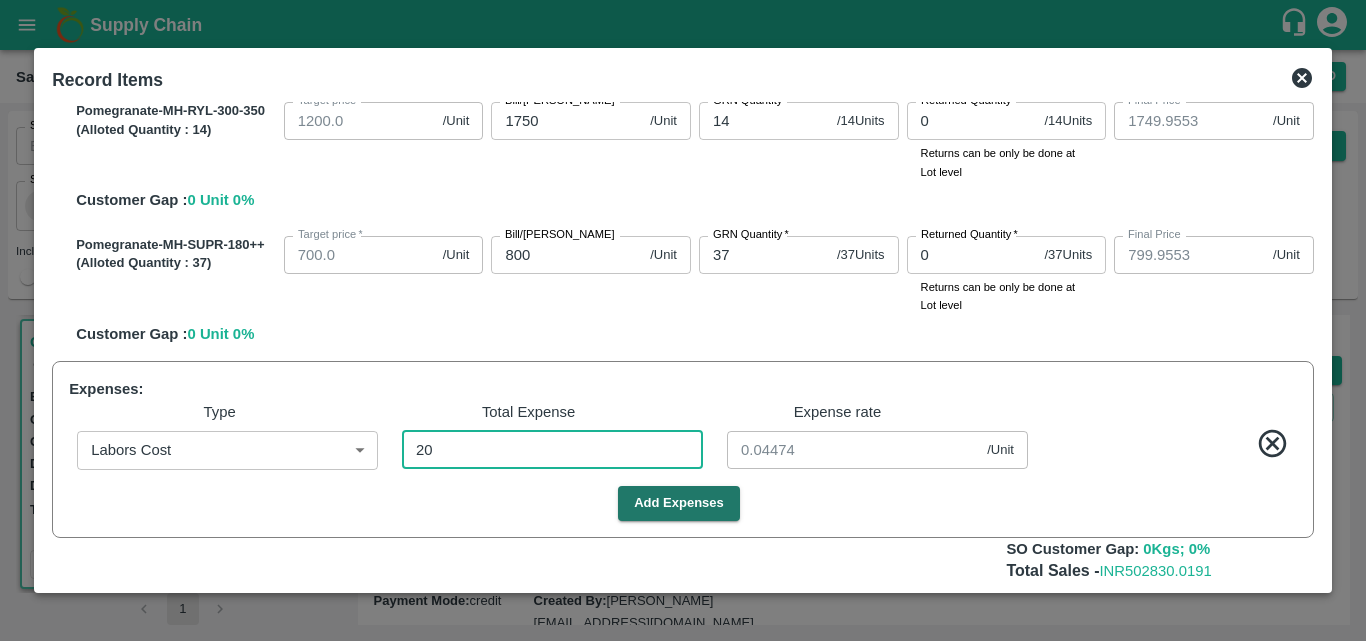 type on "849.5481" 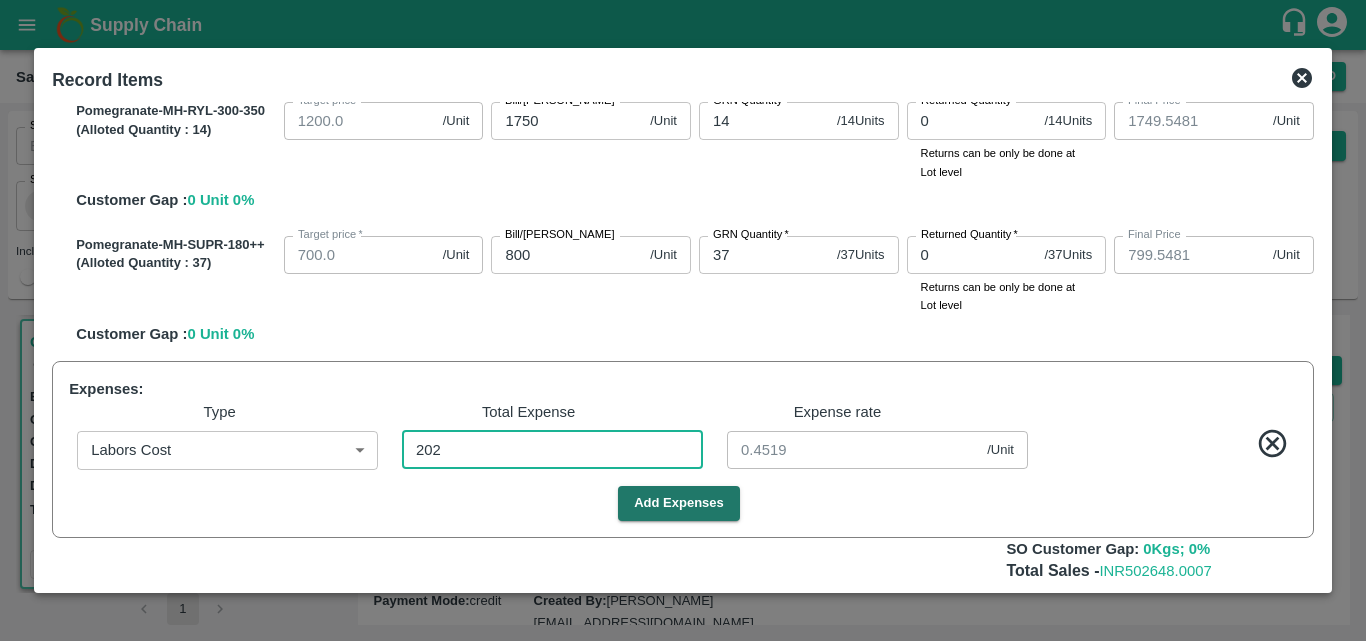 type on "2025" 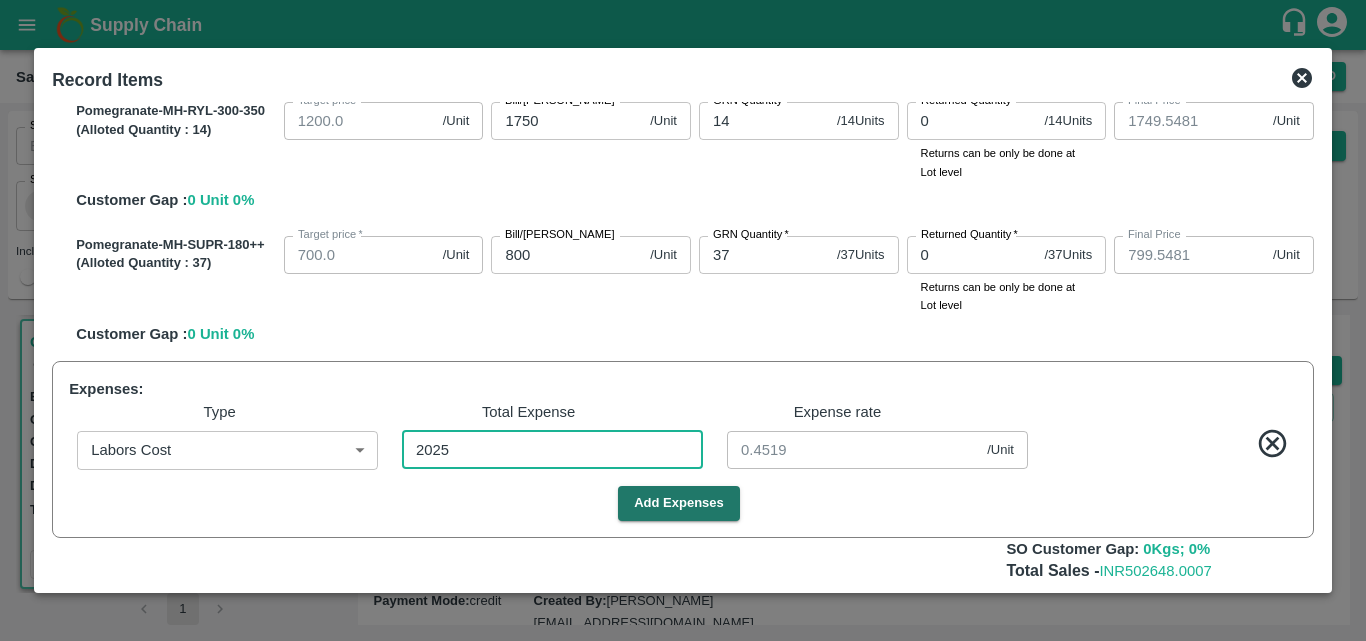 type on "845.4698" 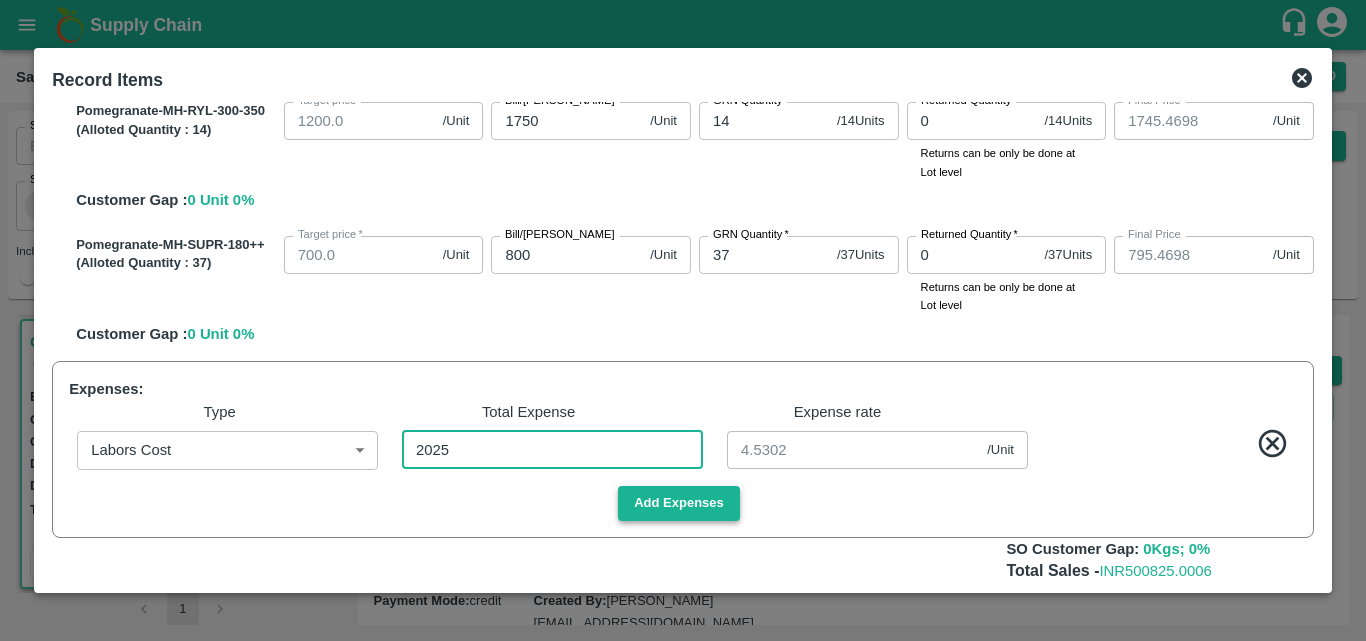 type on "2025" 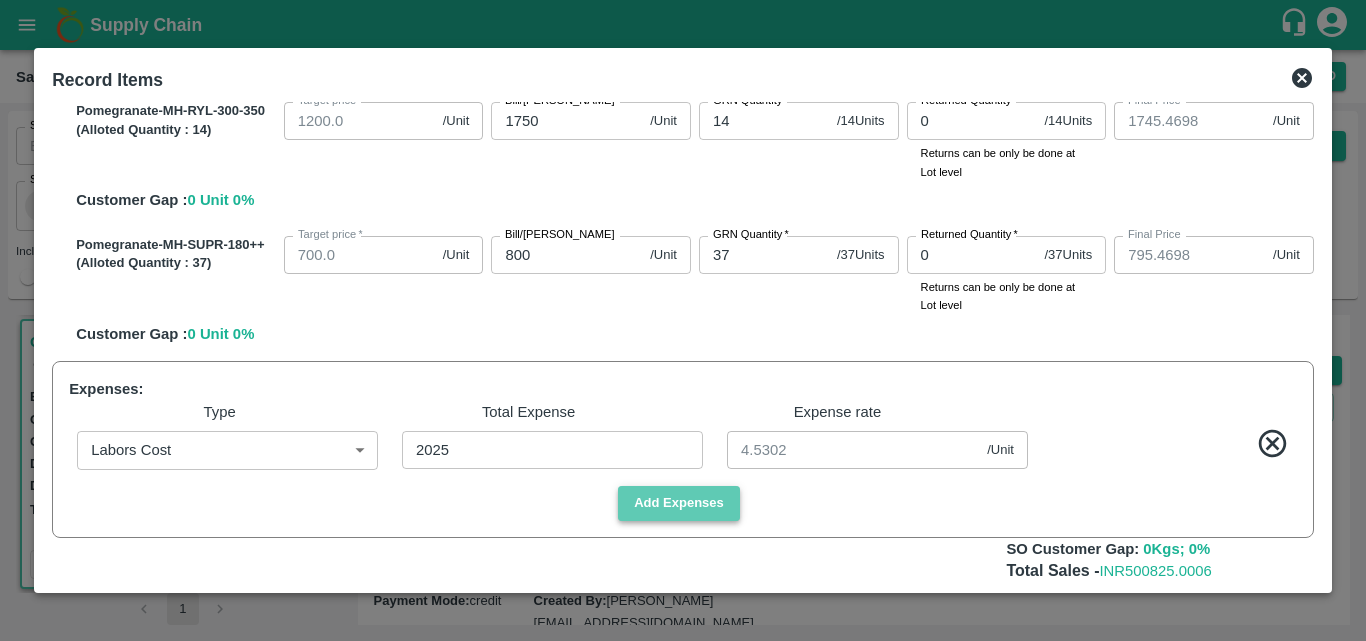 click on "Add Expenses" at bounding box center [679, 503] 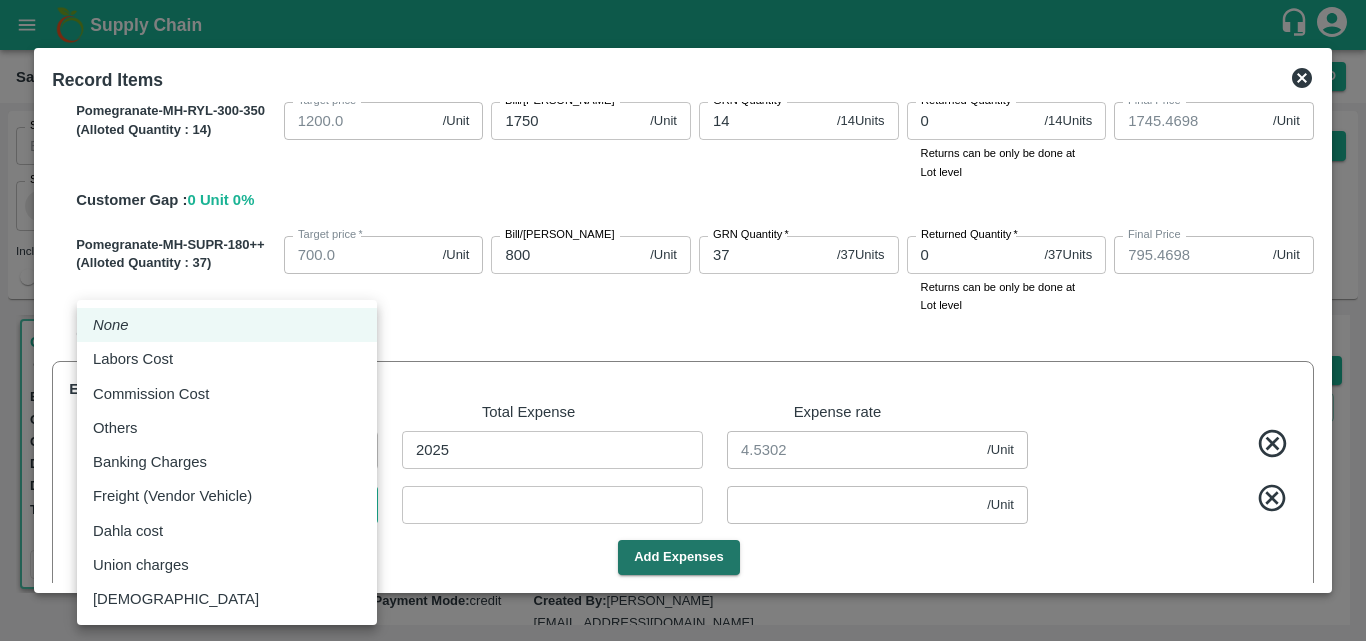 click on "Supply Chain Sales Orders Direct Customer Add SO ID SO ID Start Date Start Date End Date End Date Select Products Select Products   * Select Customer Green Spices Hut Select Customer   * Select Users Select Users   * Select Status Select Status   * Select Source Select Source   * Include Booked Hide Green Spices Hut Commission [STREET_ADDRESS] 600068 Expected Delivery : [DATE] 11:00 PM Ordered Value: Rs.   714900 GRN Value: Rs.   0 Driver: [PERSON_NAME] - 9611226317 Delivery weight: 7182 Trips: #85150 (Full Load) TRACK Pending_Allotment Green Spices Hut Commission [STREET_ADDRESS] 599813 Expected Delivery : [DATE] 12:00 AM Ordered Value: Rs.   744206.25 GRN Value: Rs.   [DRIVERS_LICENSE_NUMBER].99 Driver: Siddesg - 9741782927 Delivery weight: 5386.5 Trips: TRACK GRN_Complete Green Spices Hut Commission 599501 Expected Delivery : [DATE] 12:00 AM Ordered Value:" at bounding box center (683, 320) 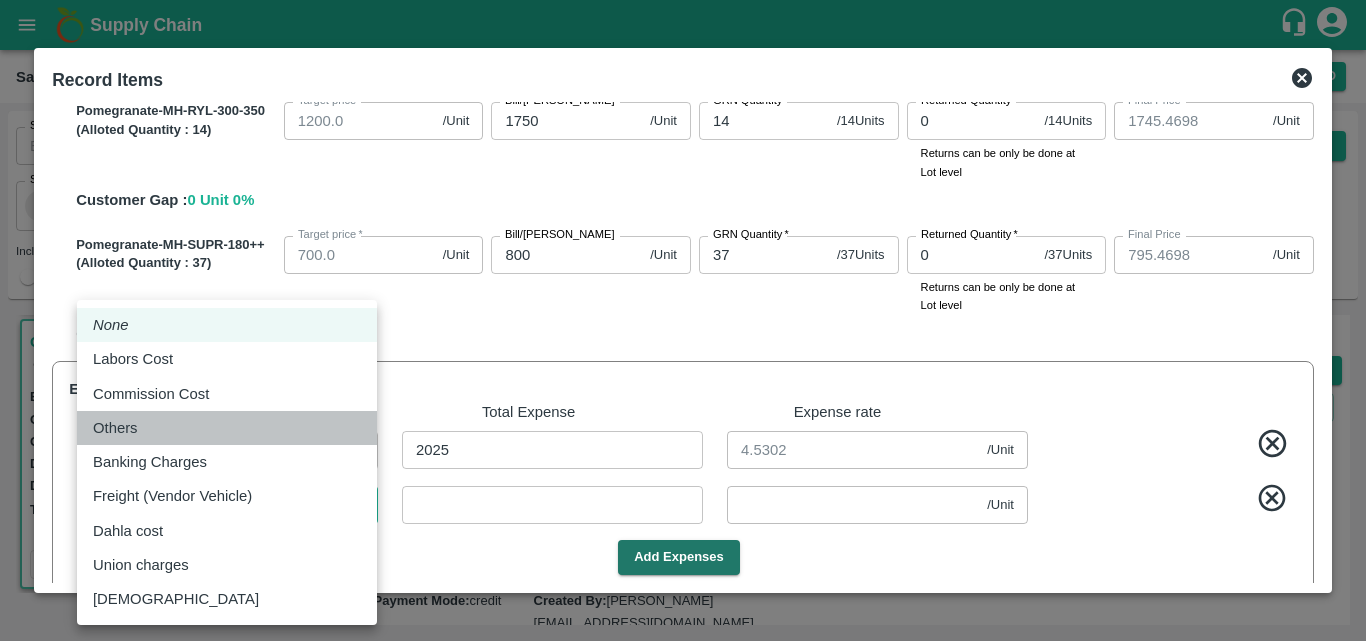 click on "Others" at bounding box center (227, 428) 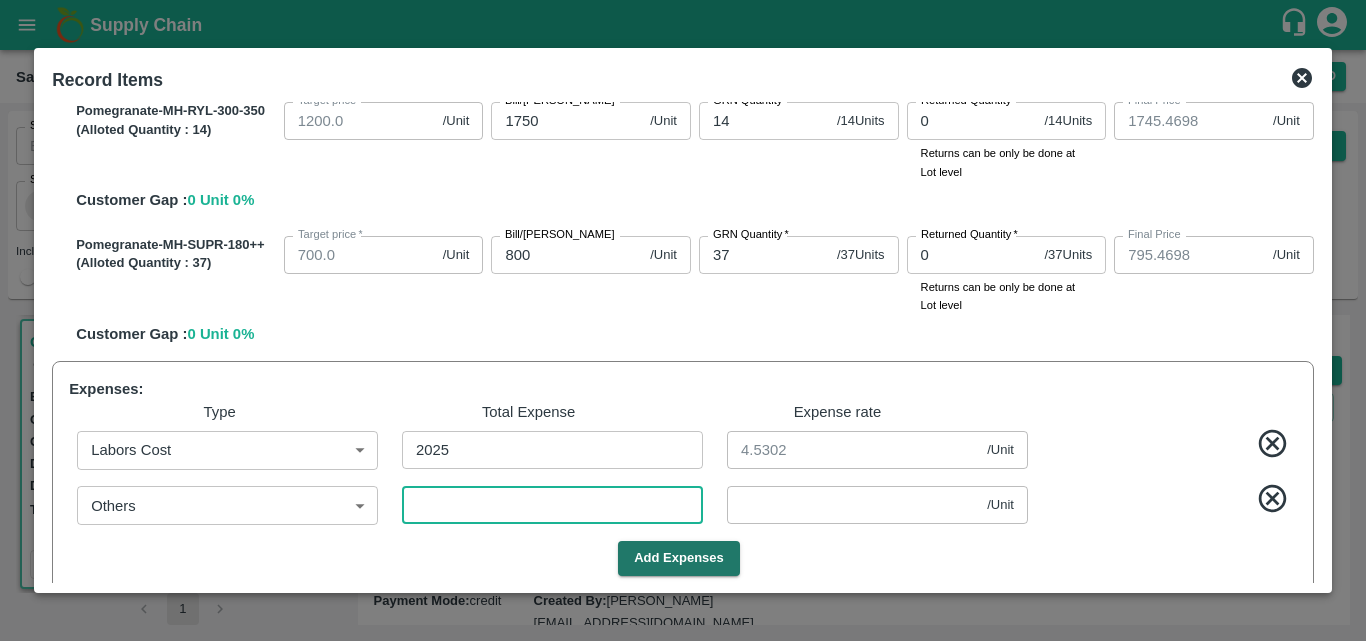 click at bounding box center (552, 505) 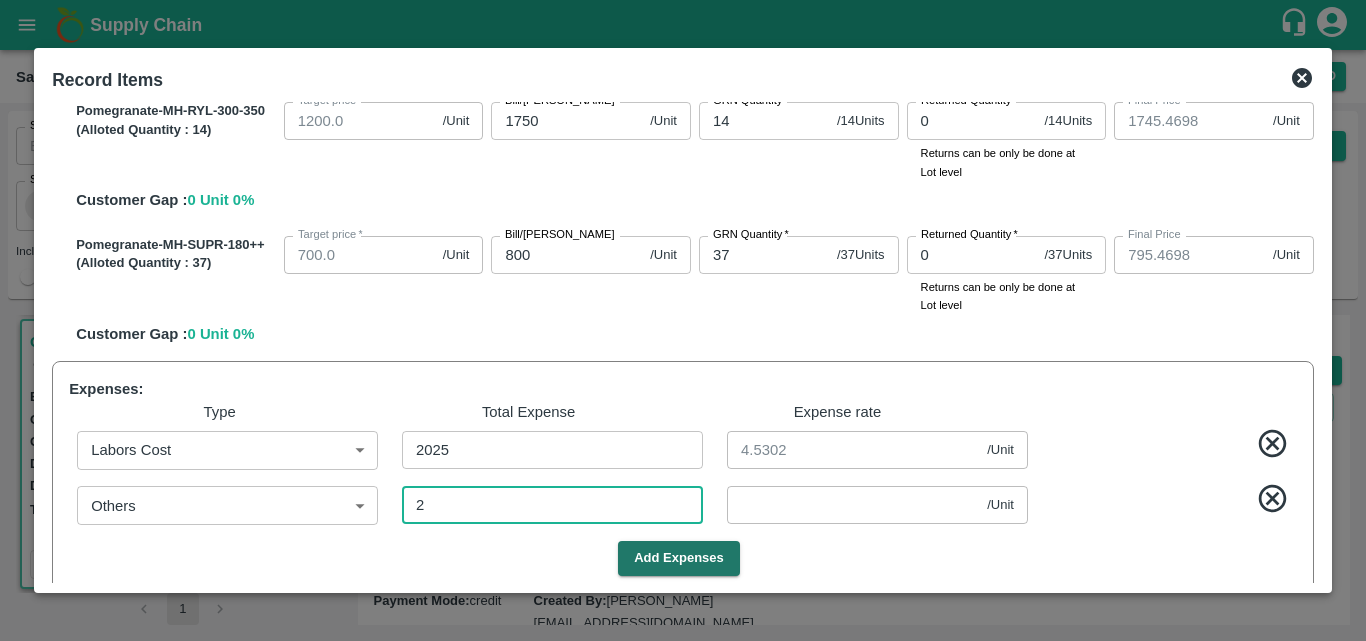 type on "845.4653" 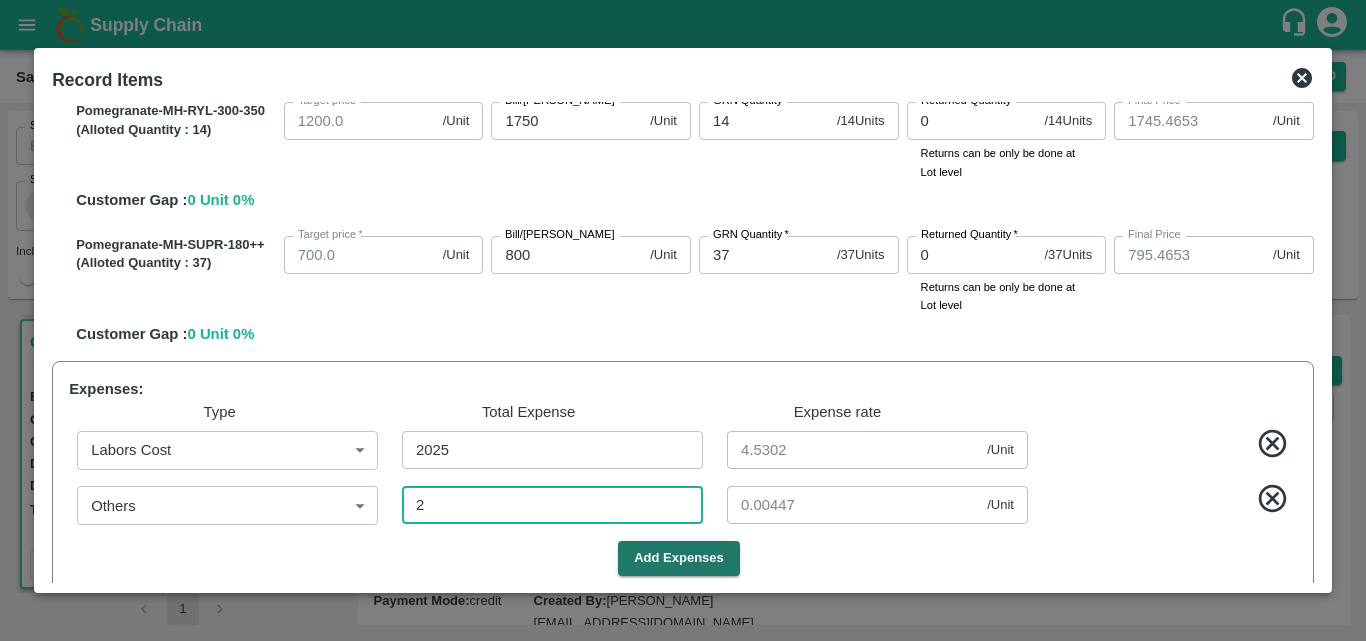 type on "20" 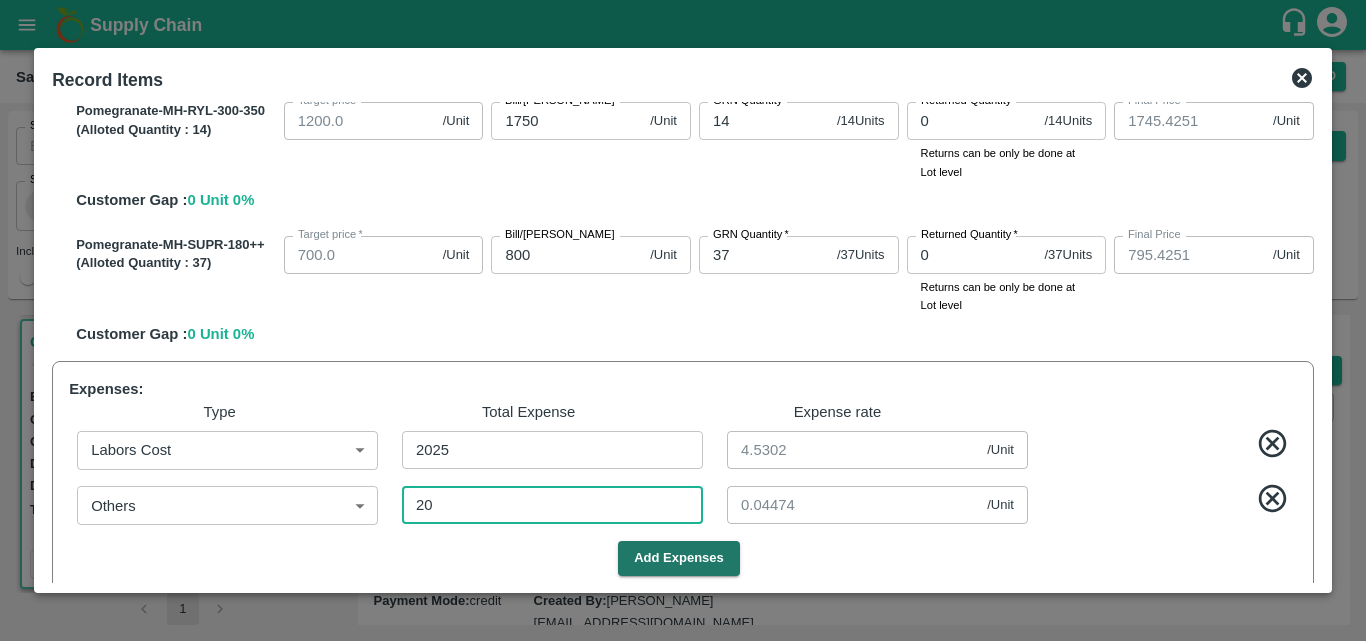 type on "200" 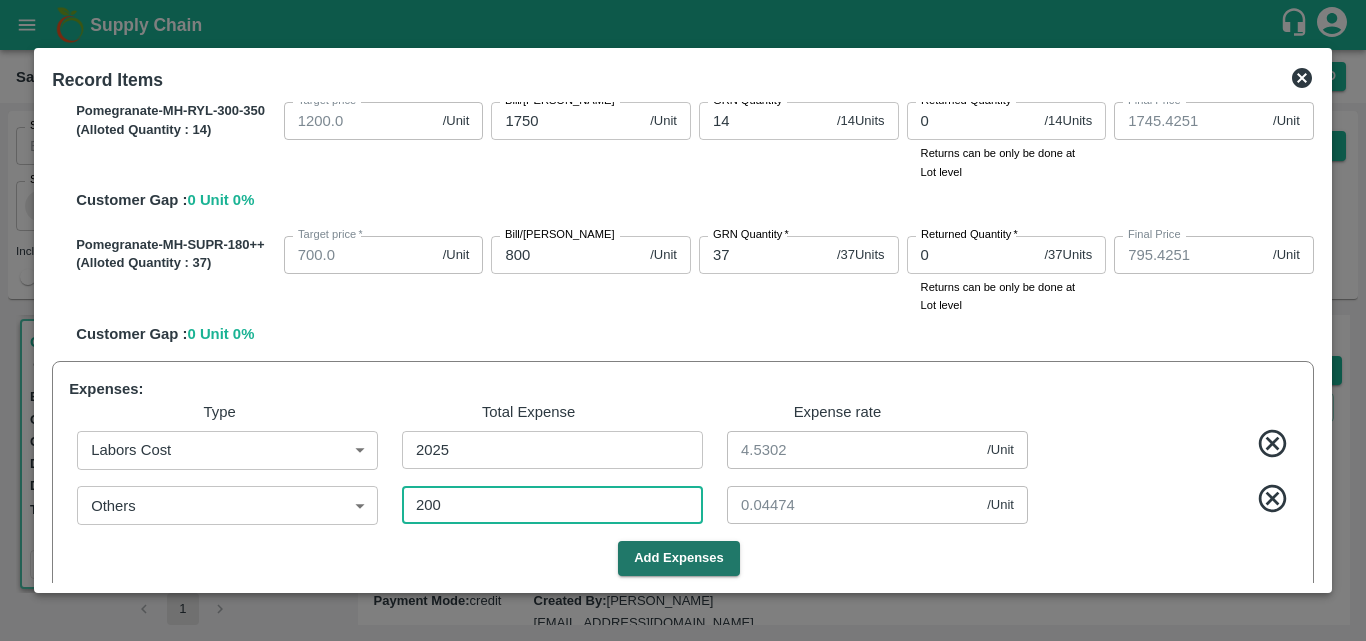 type on "845.0224" 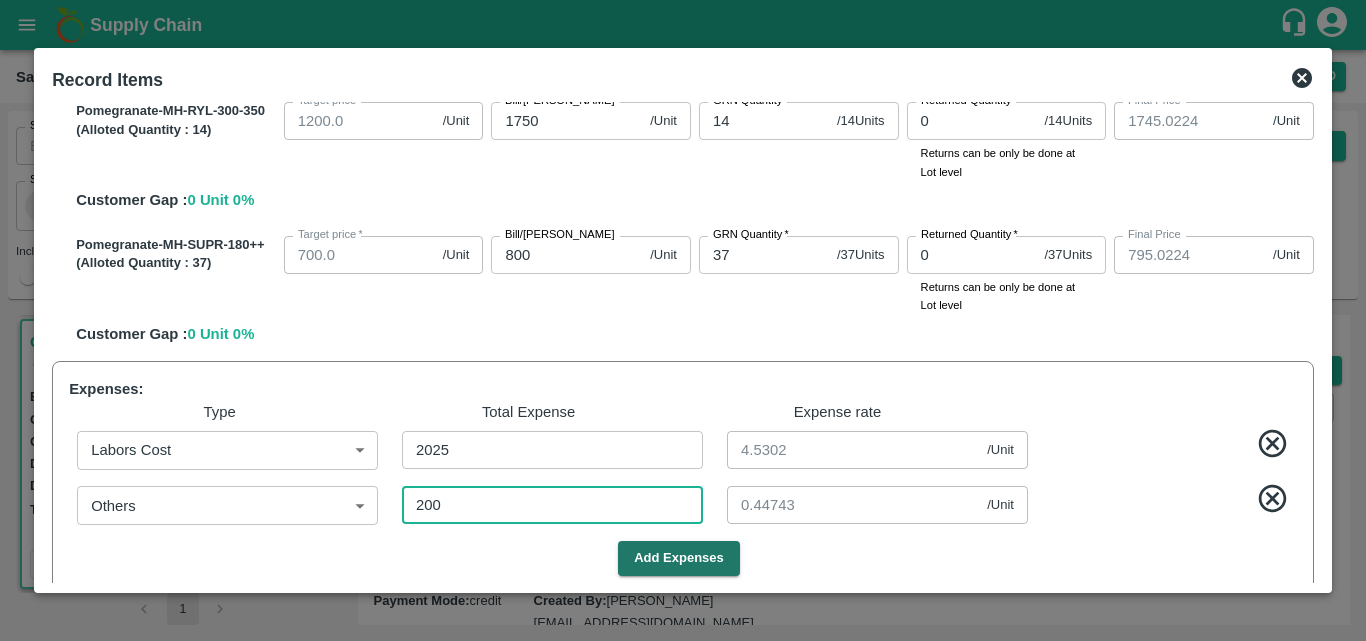 type on "2000" 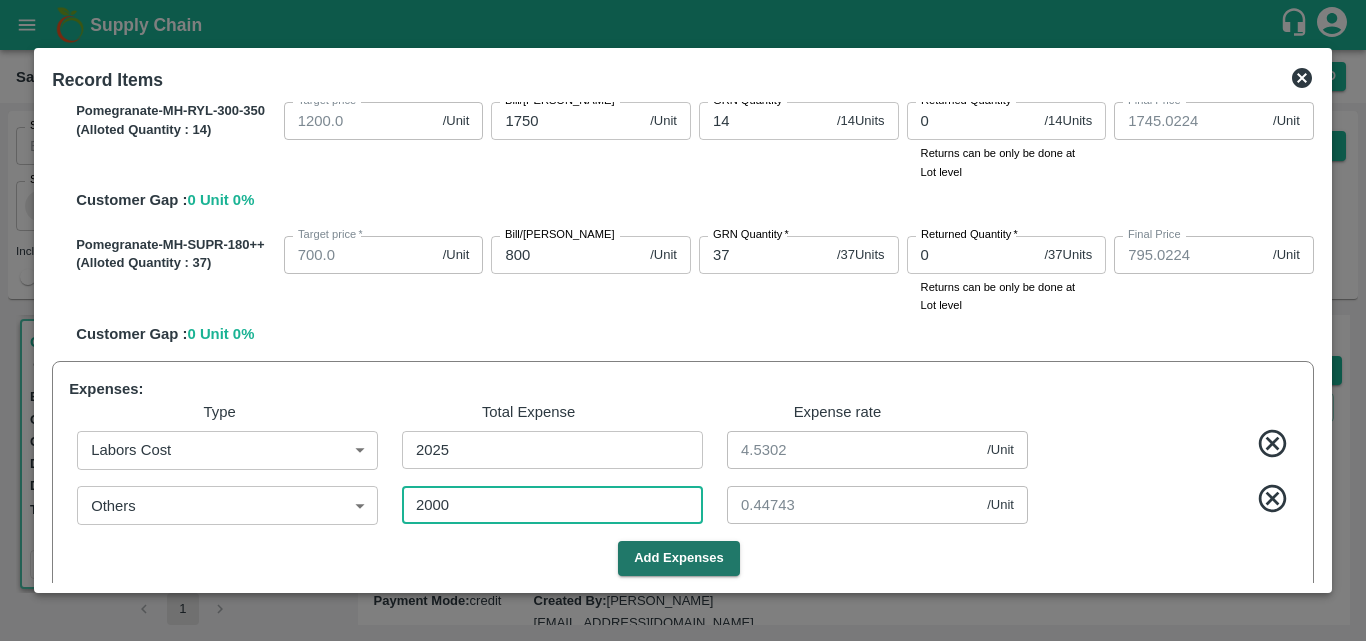 type on "840.9955" 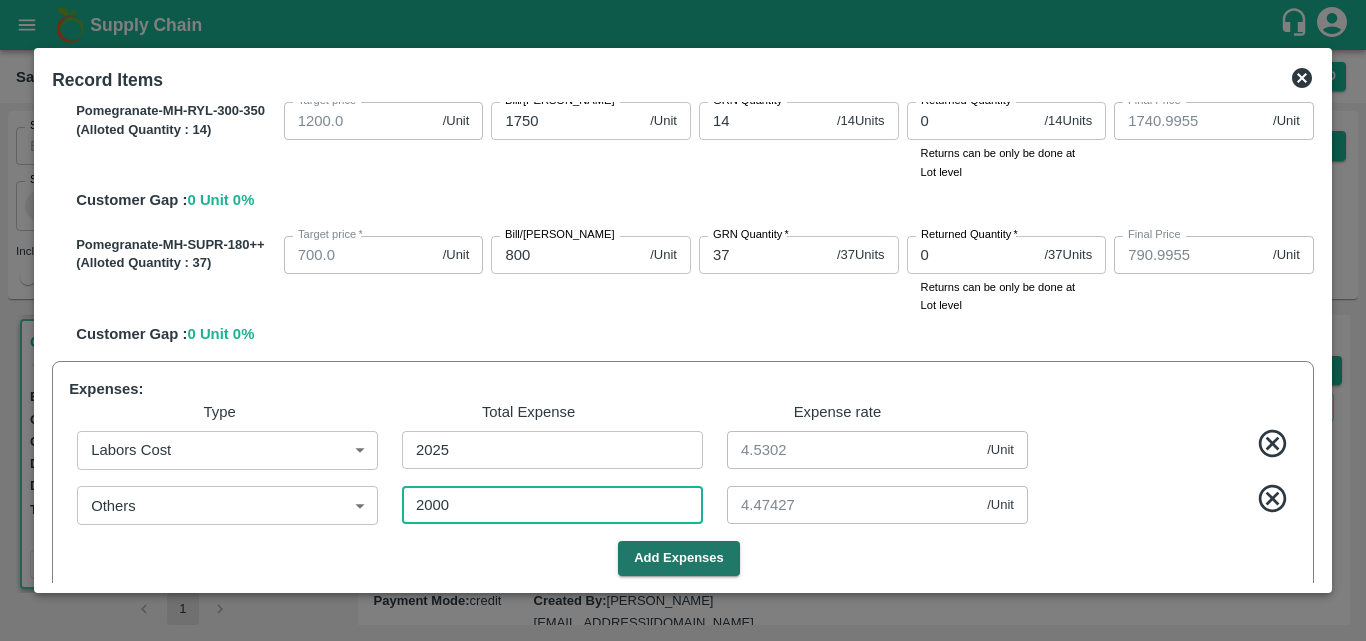 type on "2000" 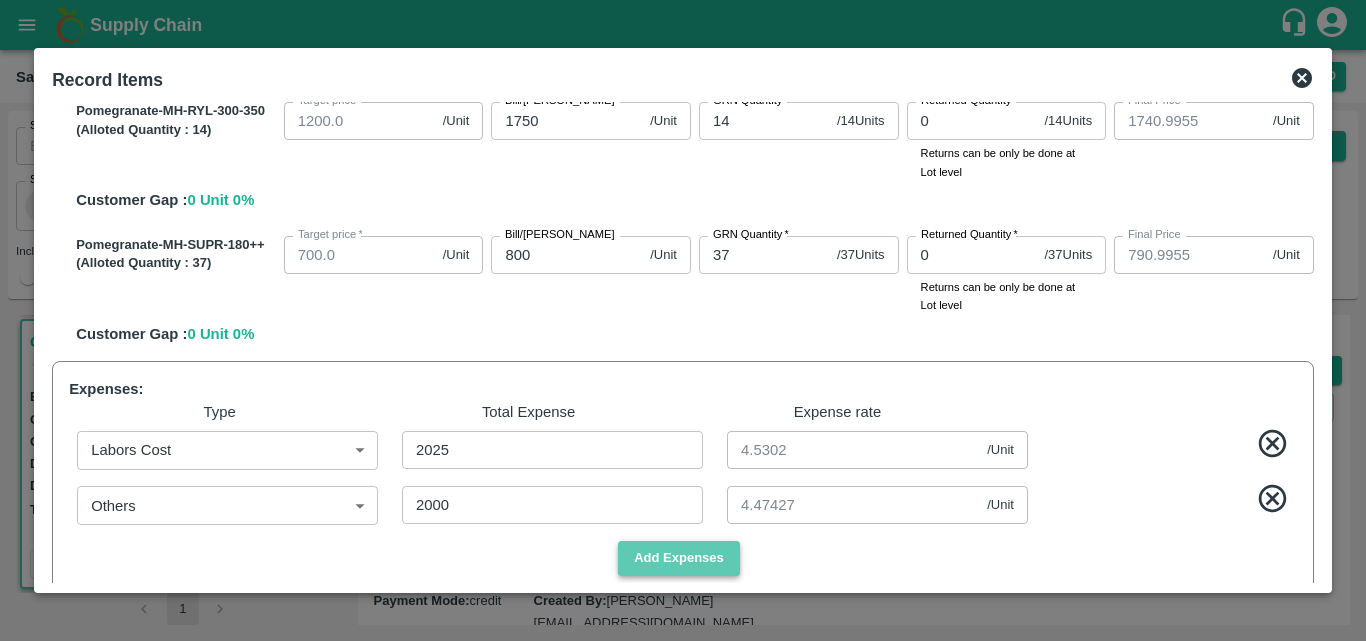 click on "Add Expenses" at bounding box center [679, 558] 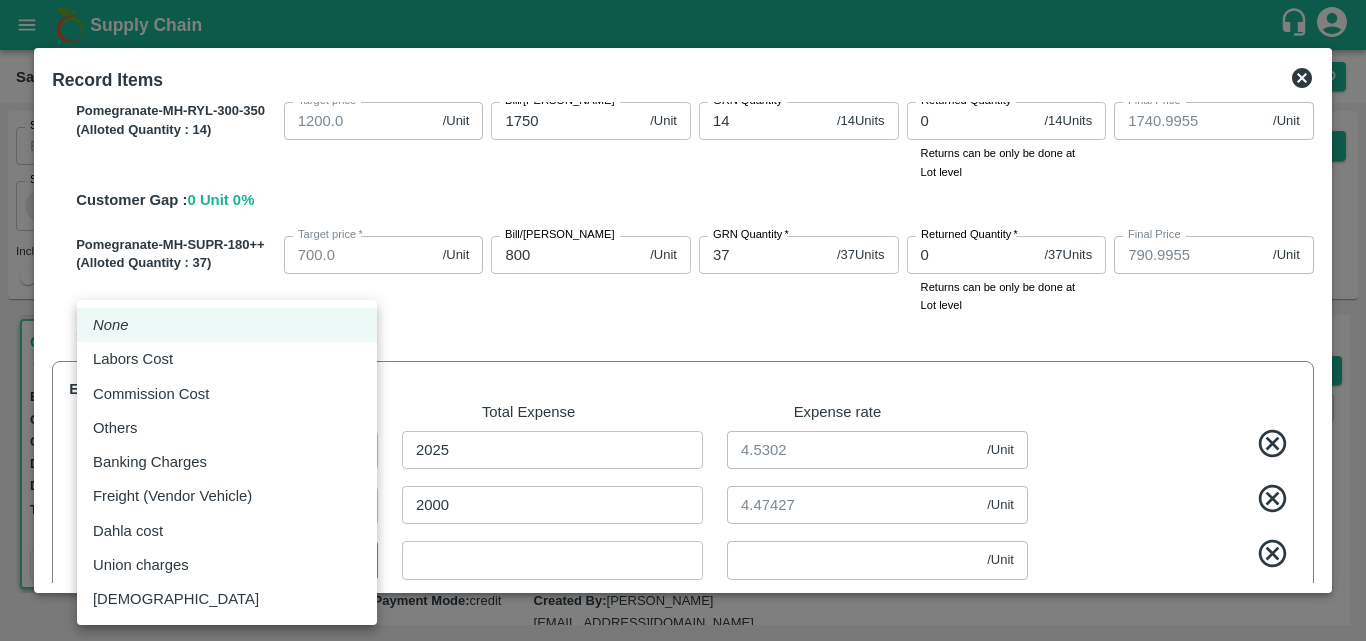 click on "Supply Chain Sales Orders Direct Customer Add SO ID SO ID Start Date Start Date End Date End Date Select Products Select Products   * Select Customer Green Spices Hut Select Customer   * Select Users Select Users   * Select Status Select Status   * Select Source Select Source   * Include Booked Hide Green Spices Hut Commission [STREET_ADDRESS] 600068 Expected Delivery : [DATE] 11:00 PM Ordered Value: Rs.   714900 GRN Value: Rs.   0 Driver: [PERSON_NAME] - 9611226317 Delivery weight: 7182 Trips: #85150 (Full Load) TRACK Pending_Allotment Green Spices Hut Commission [STREET_ADDRESS] 599813 Expected Delivery : [DATE] 12:00 AM Ordered Value: Rs.   744206.25 GRN Value: Rs.   [DRIVERS_LICENSE_NUMBER].99 Driver: Siddesg - 9741782927 Delivery weight: 5386.5 Trips: TRACK GRN_Complete Green Spices Hut Commission 599501 Expected Delivery : [DATE] 12:00 AM Ordered Value:" at bounding box center (683, 320) 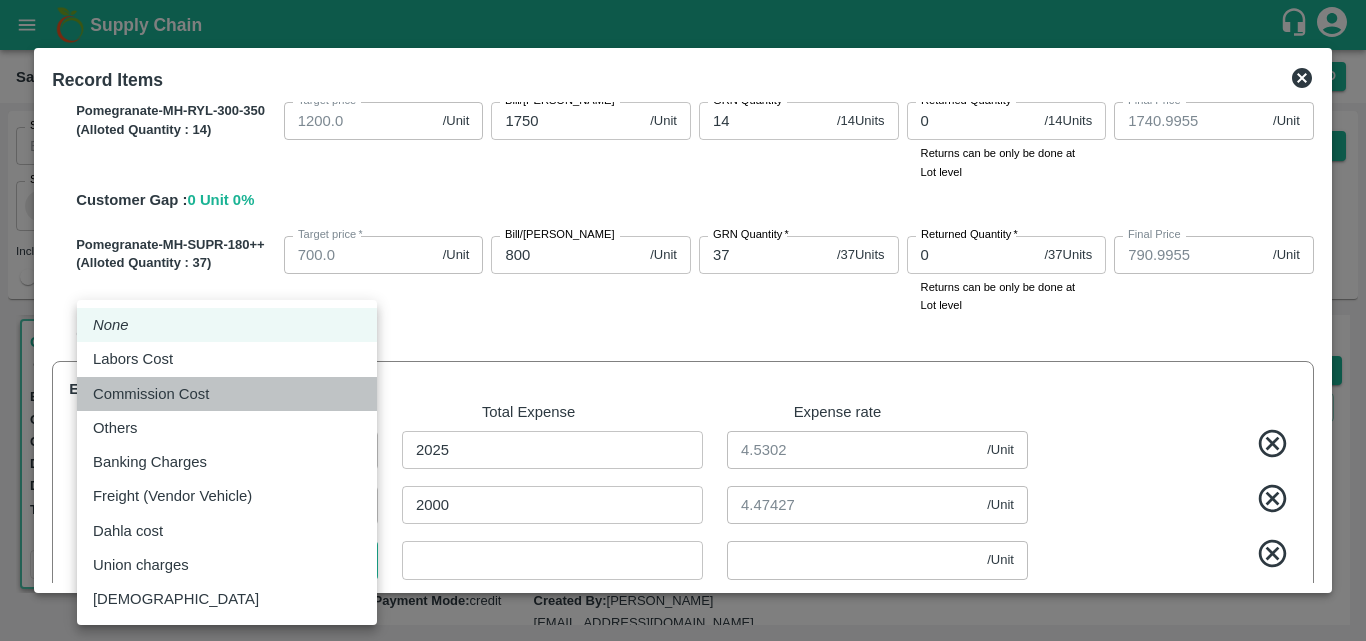 click on "Commission Cost" at bounding box center (227, 394) 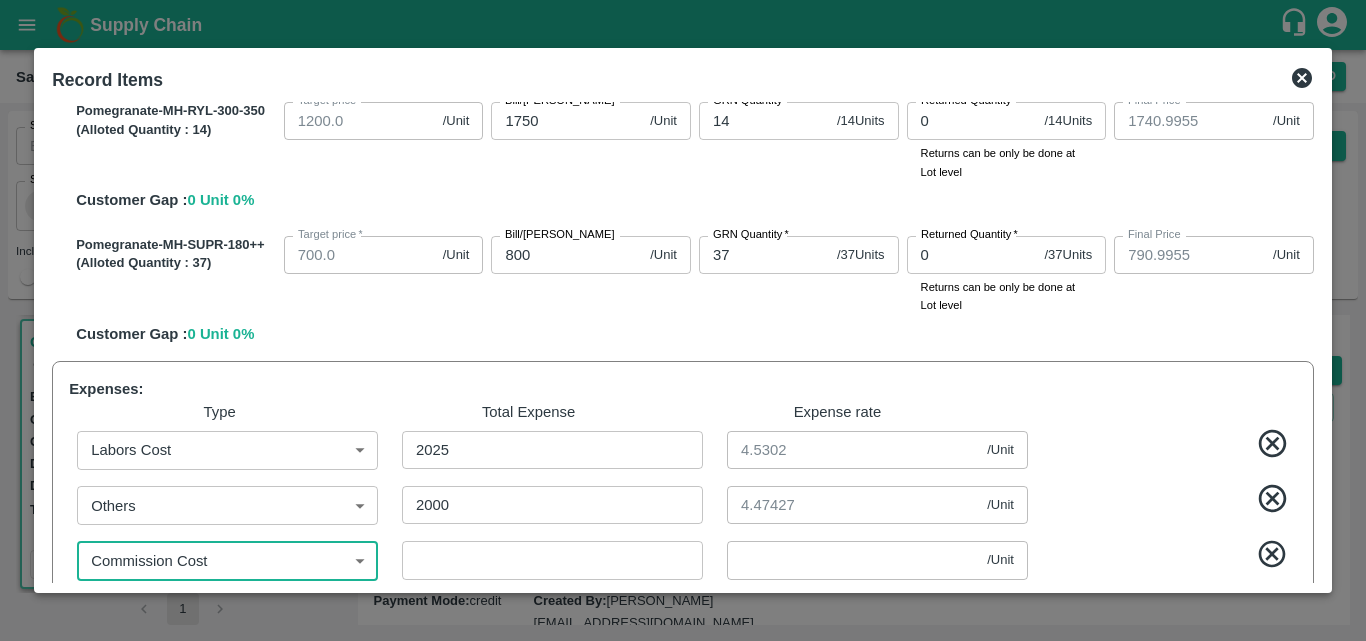 click at bounding box center (552, 560) 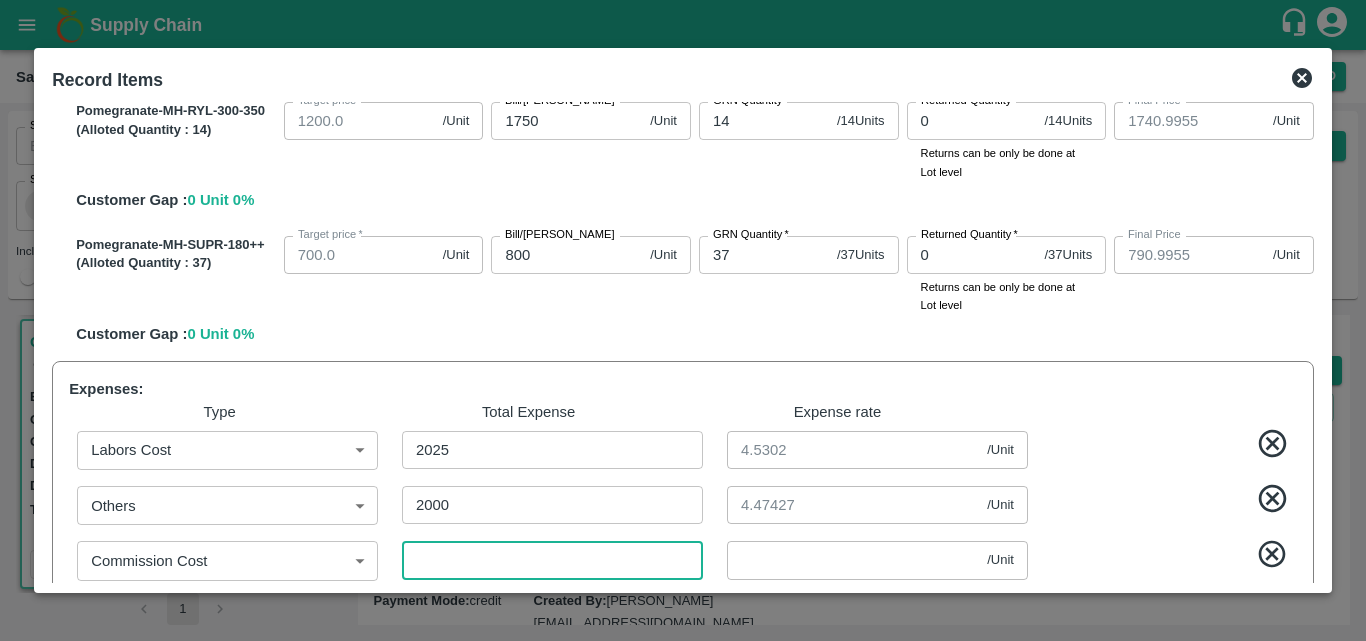 type on "4" 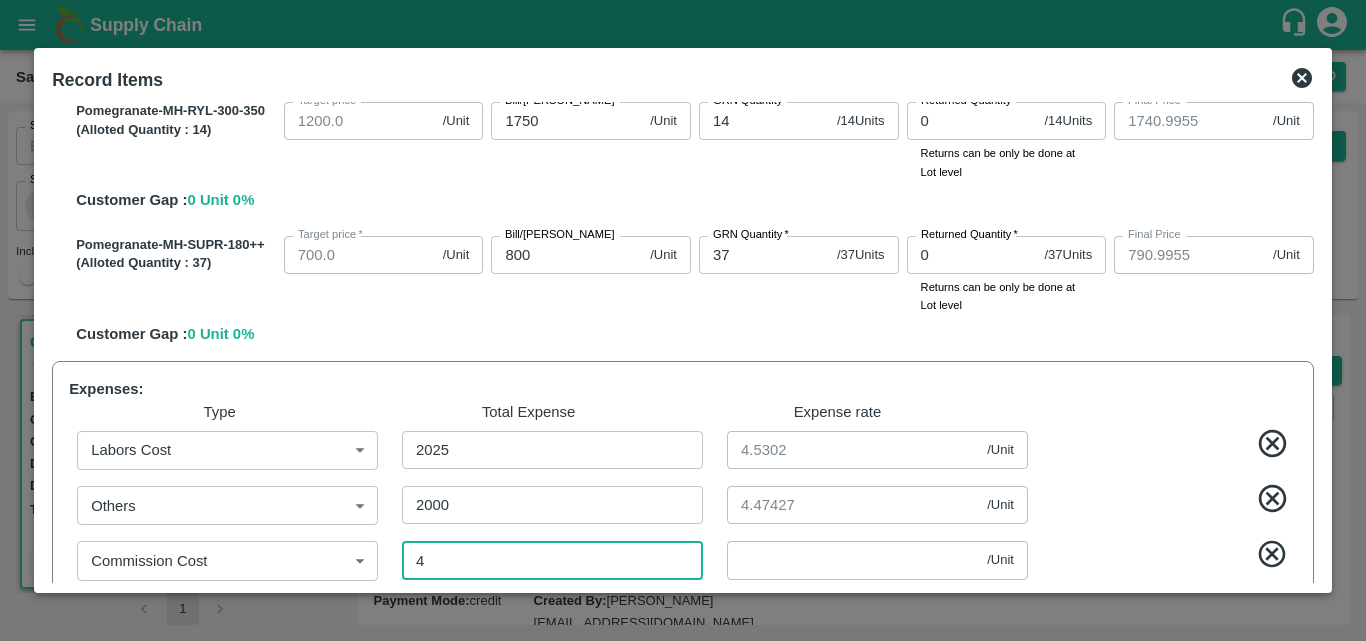 type on "840.9866" 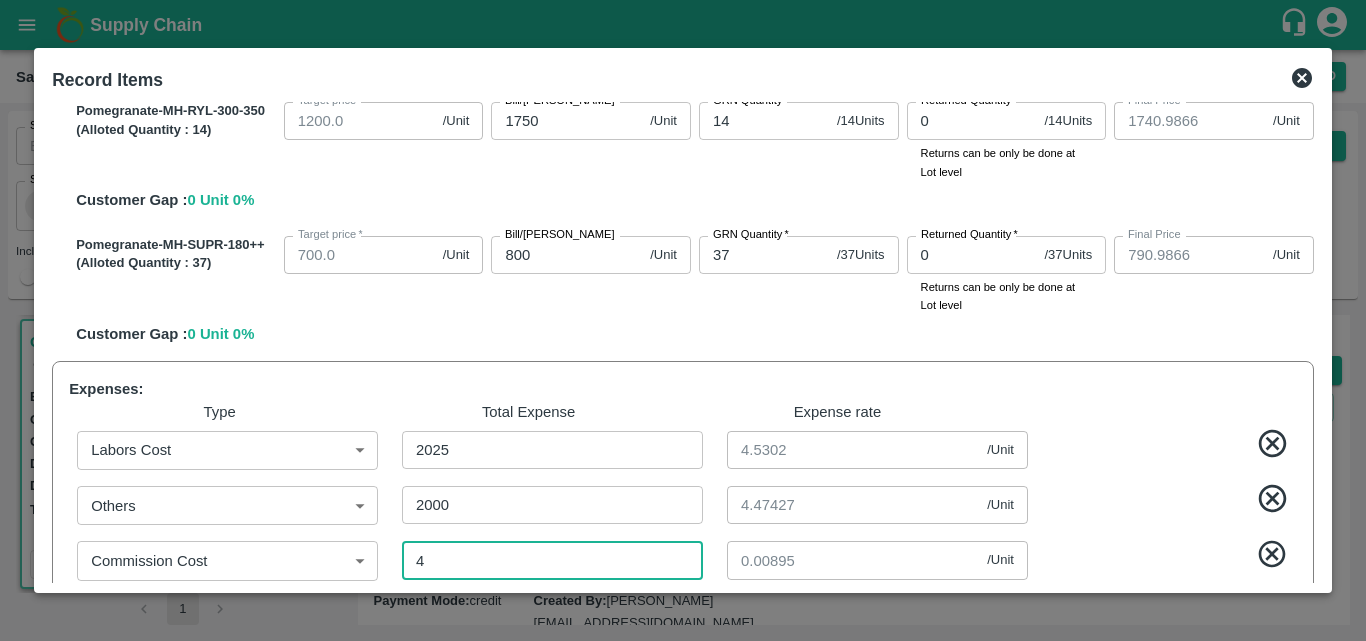 type on "48" 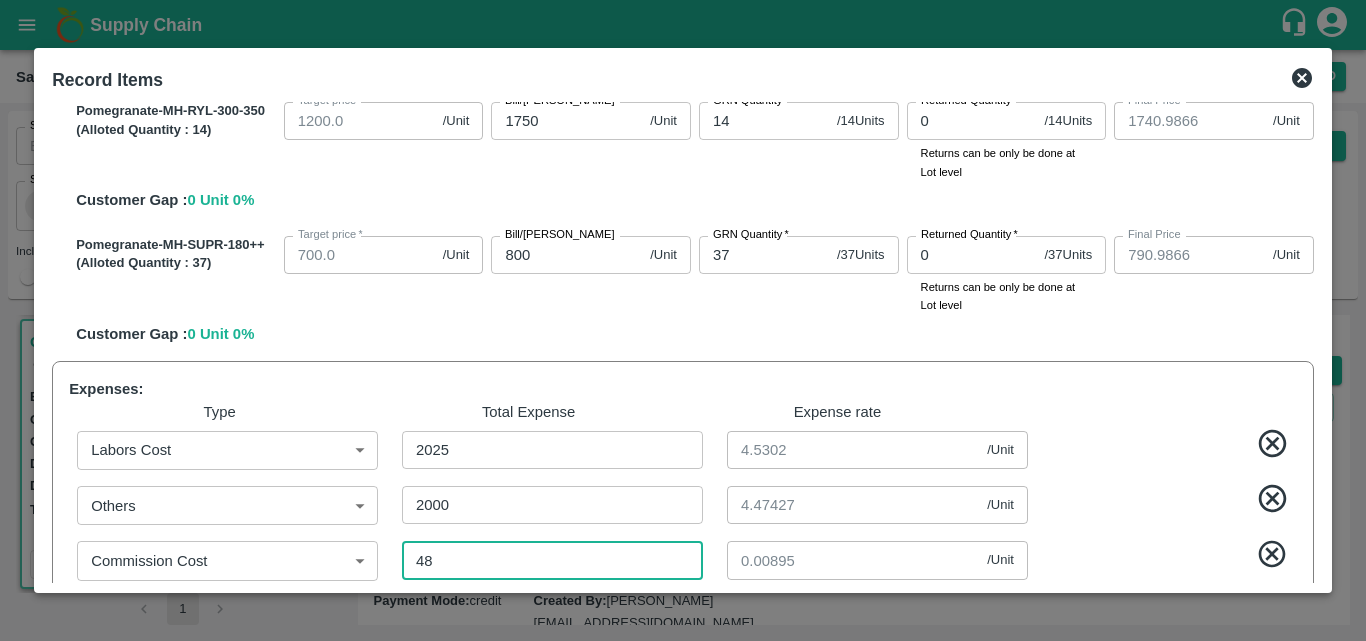 type on "840.8881" 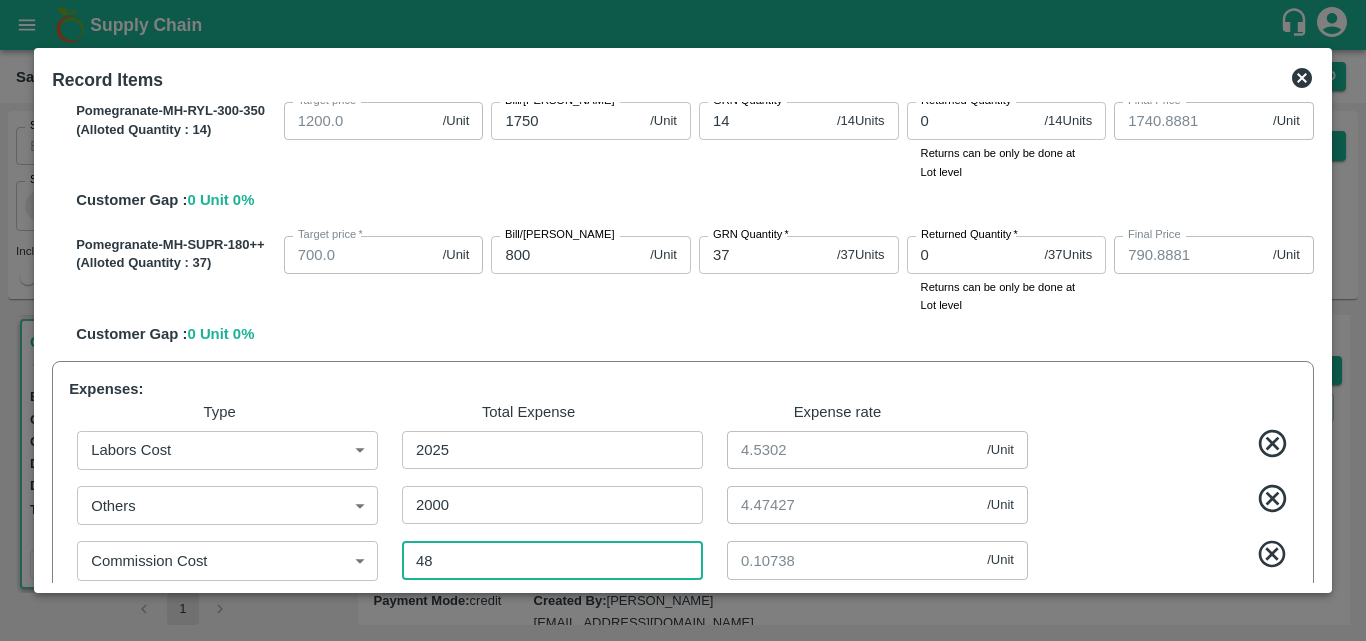 type on "483" 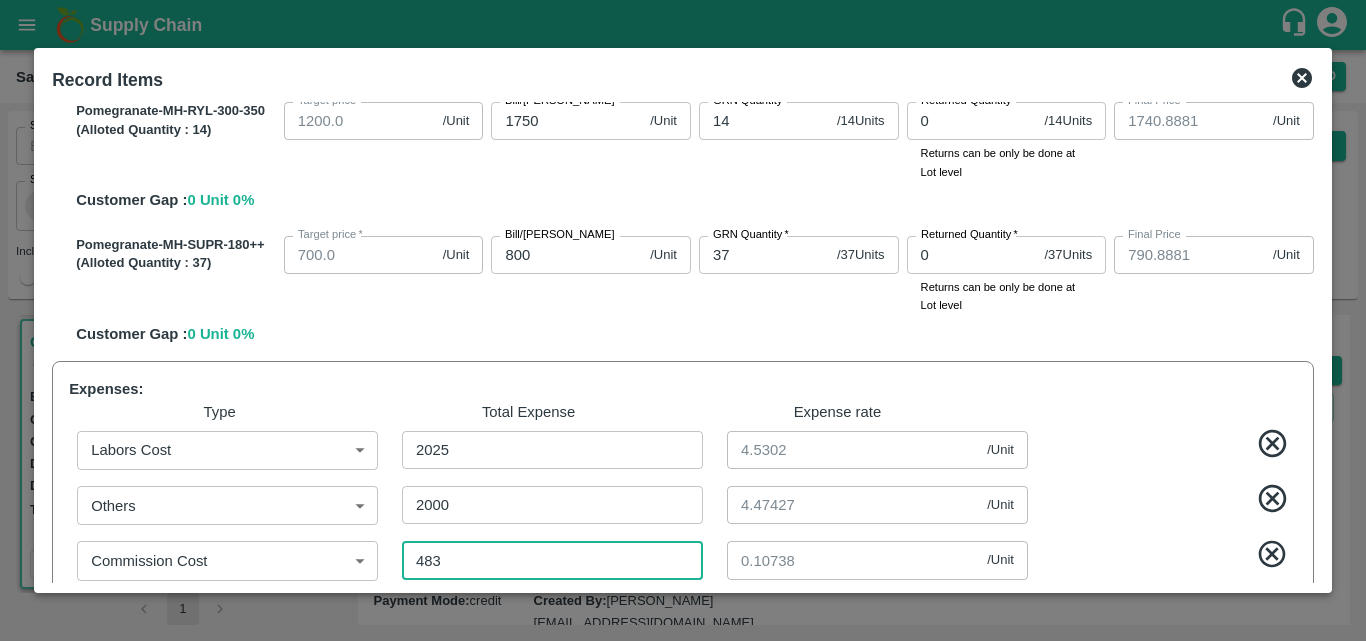 type on "839.915" 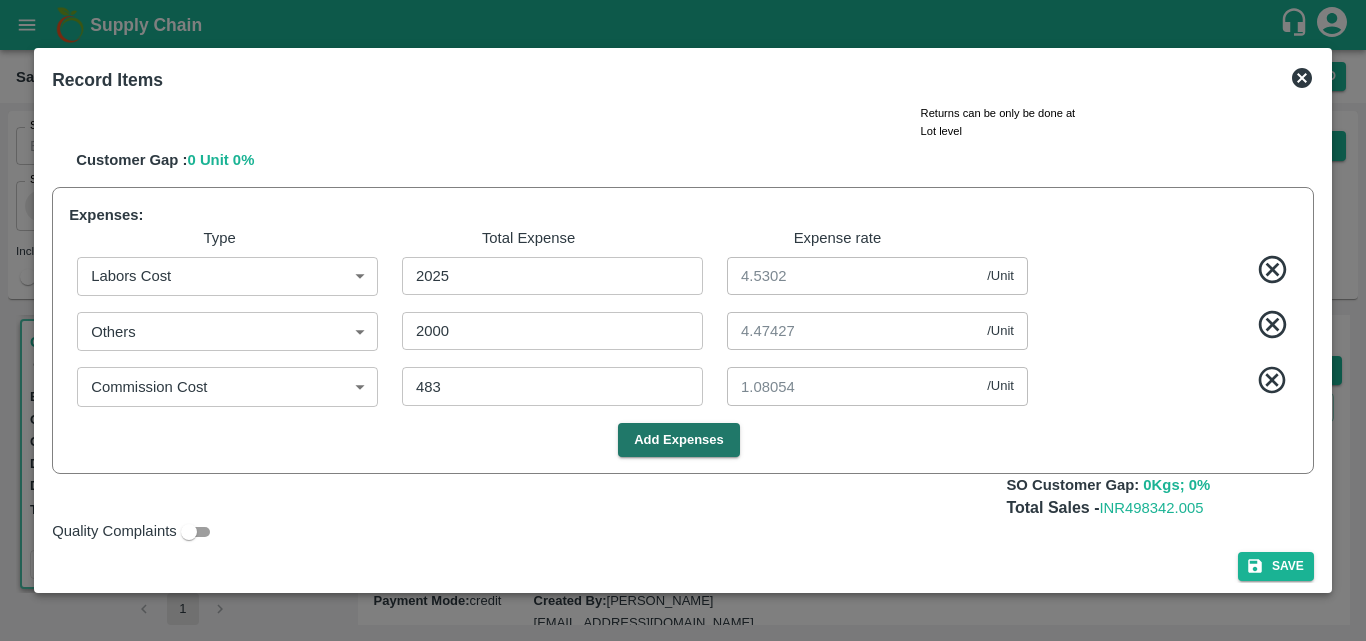 scroll, scrollTop: 942, scrollLeft: 0, axis: vertical 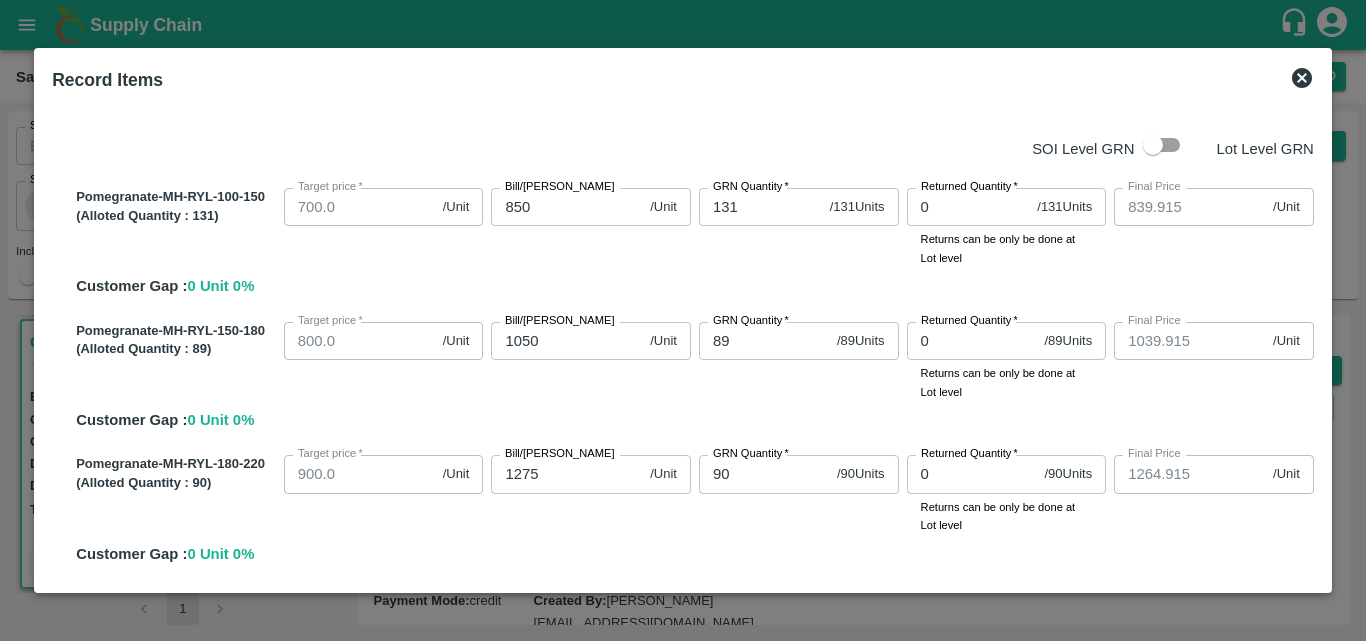 click 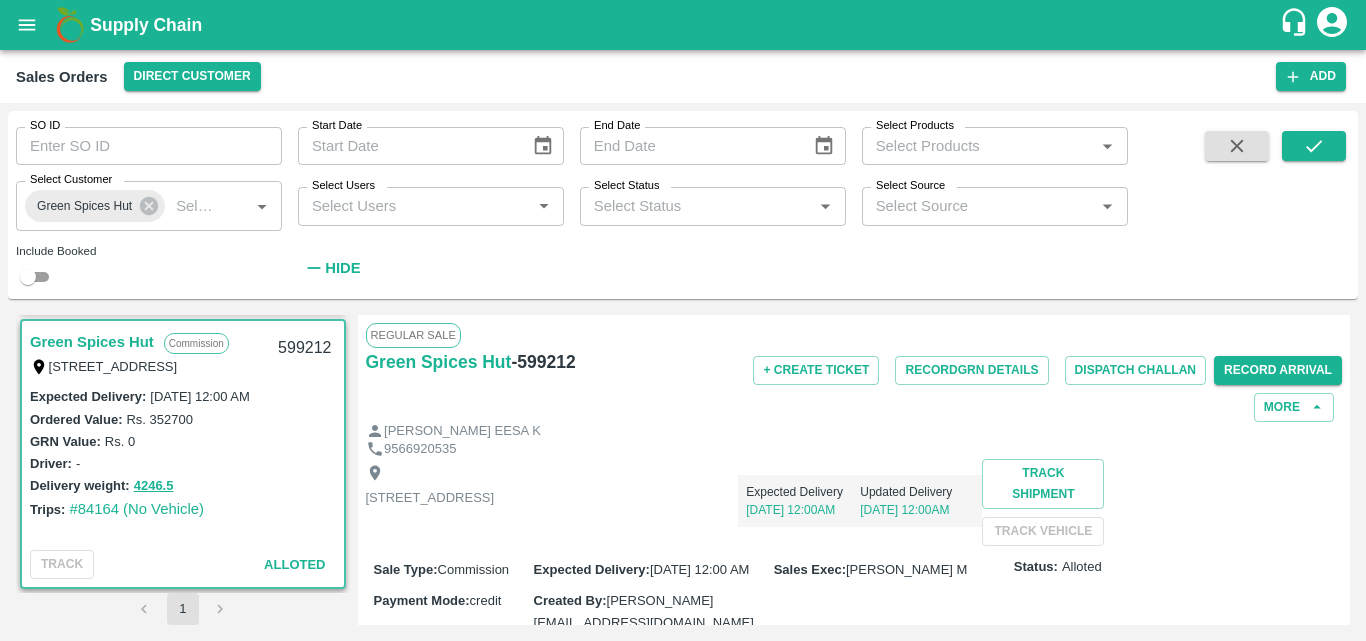 click on "Expected Delivery [DATE] 12:00AM Updated Delivery [DATE] 12:00AM" at bounding box center [738, 493] 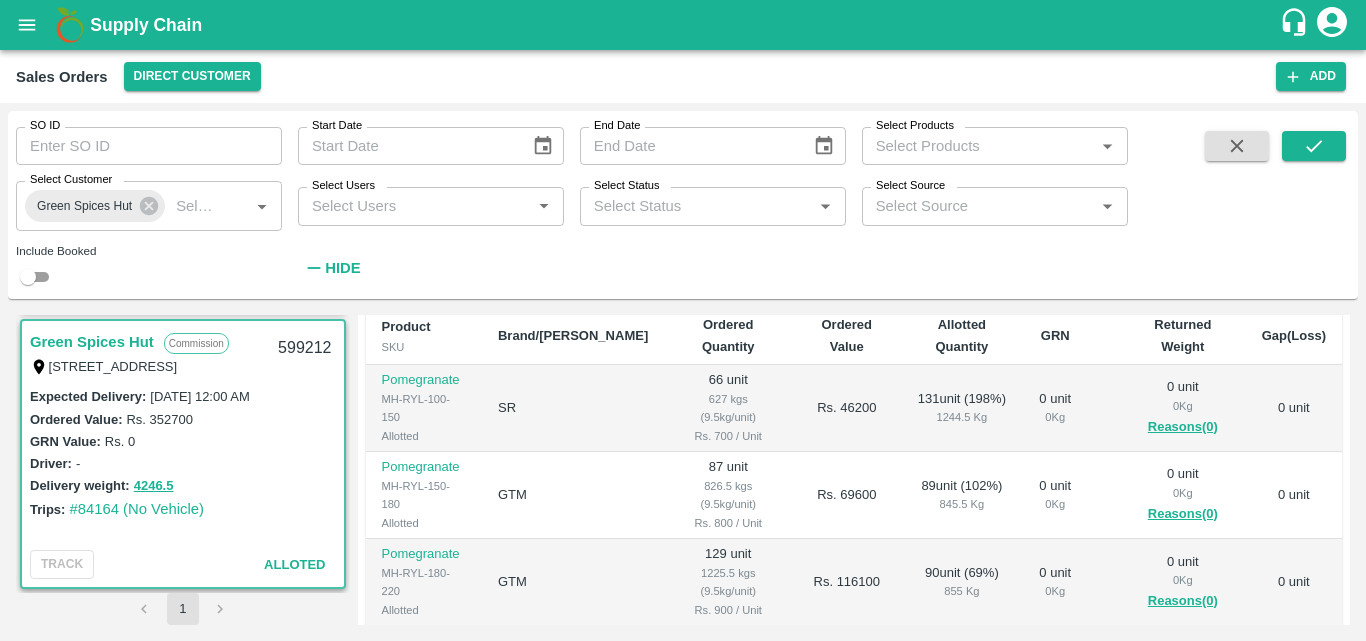 scroll, scrollTop: 480, scrollLeft: 0, axis: vertical 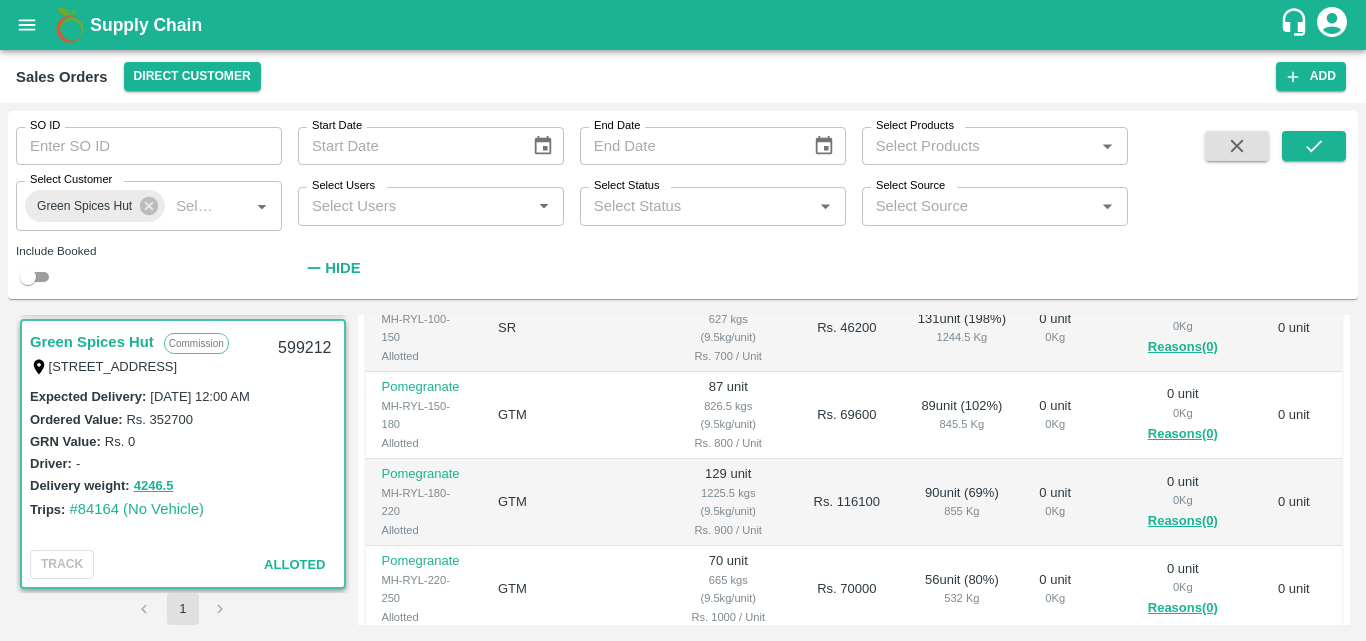 click on "GTM" at bounding box center [573, 502] 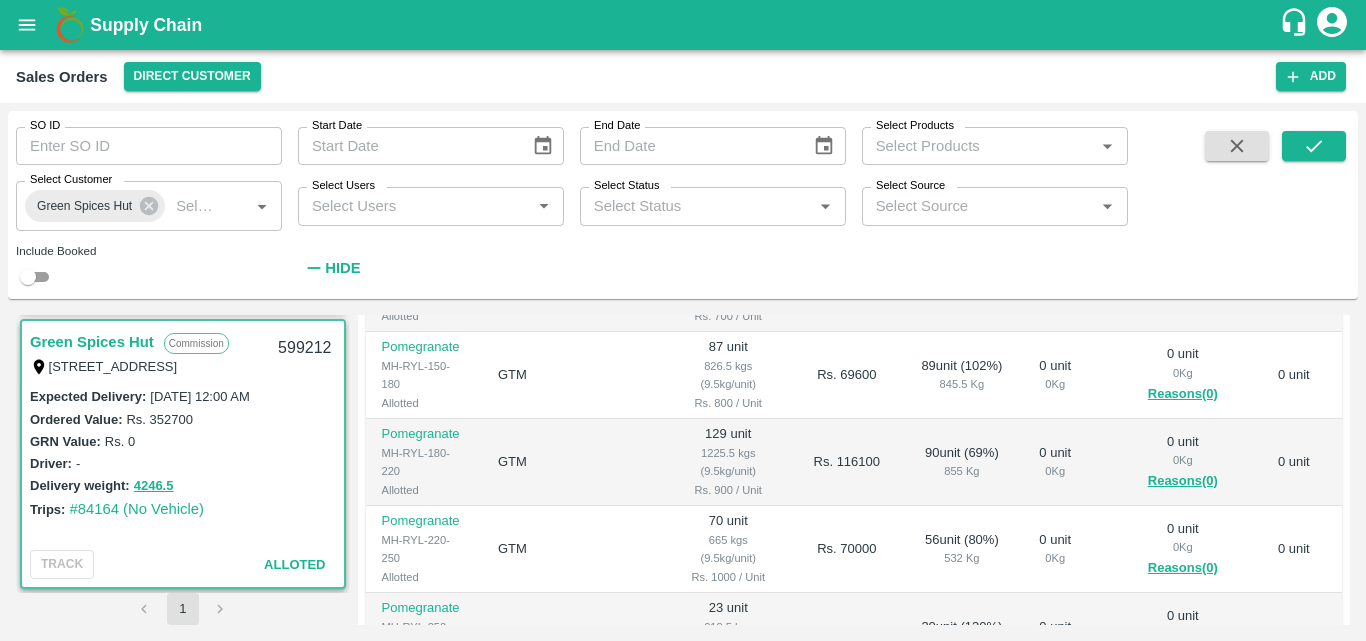 scroll, scrollTop: 111, scrollLeft: 0, axis: vertical 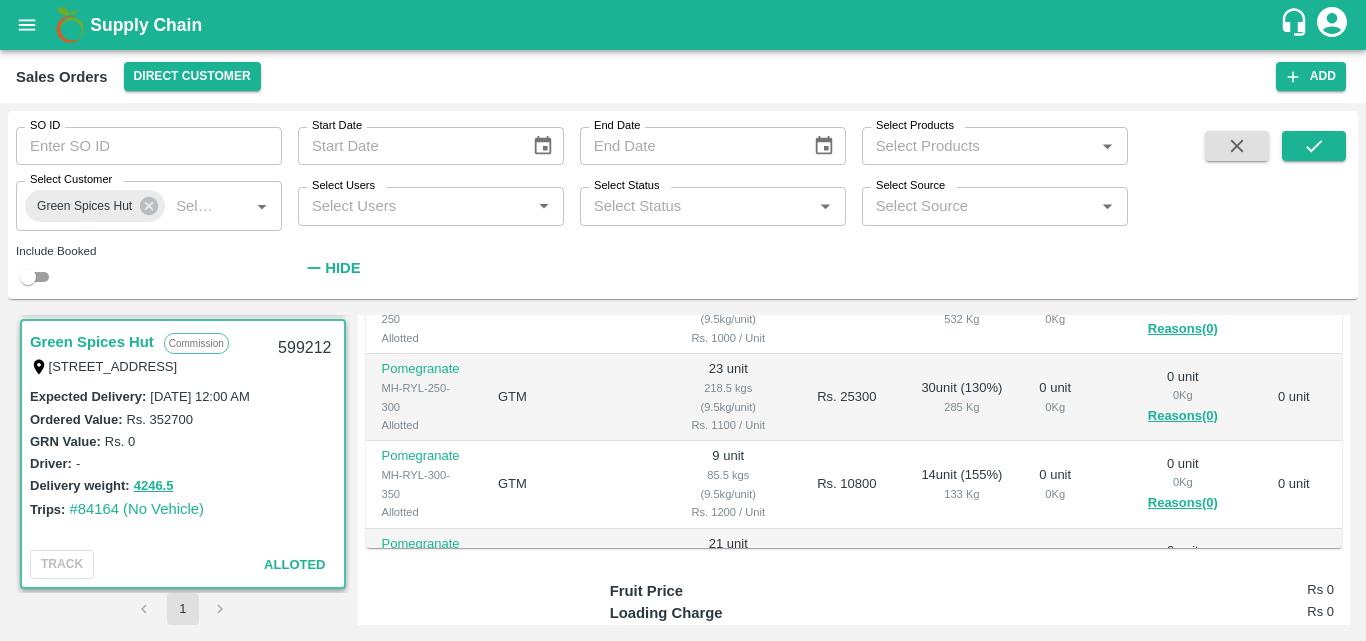 click on "9 unit  85.5 kgs (9.5kg/unit) Rs. 1200 / Unit" at bounding box center (728, 484) 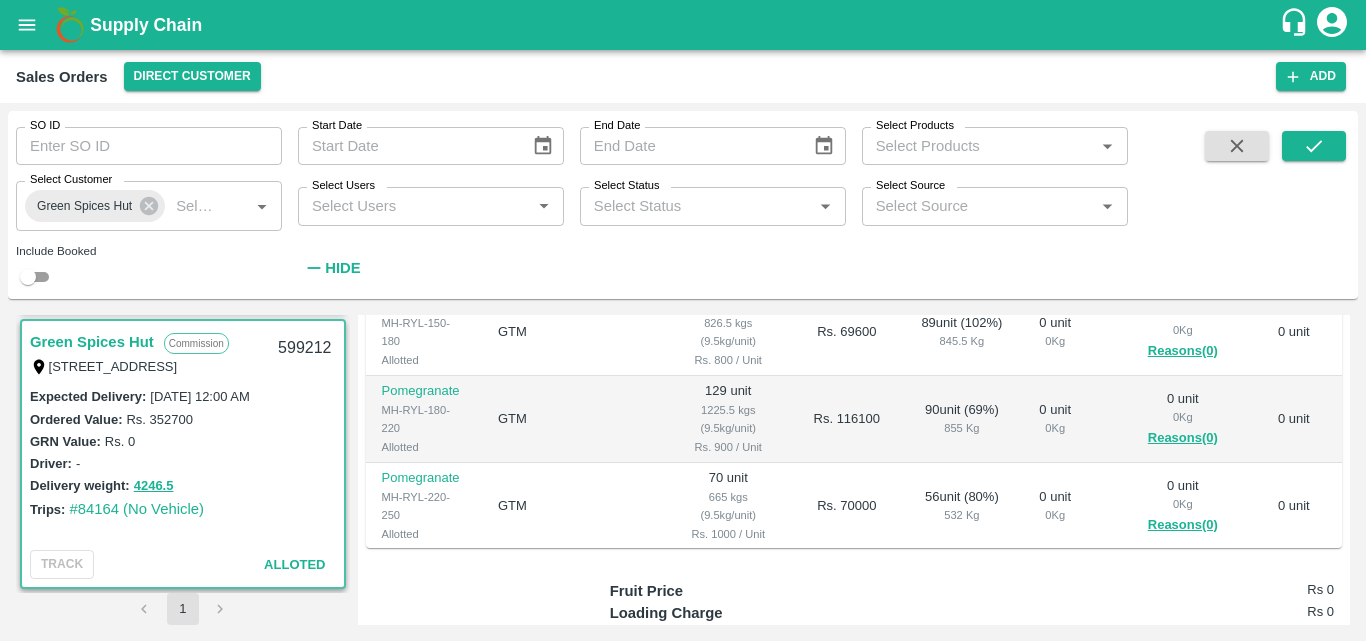 scroll, scrollTop: 0, scrollLeft: 0, axis: both 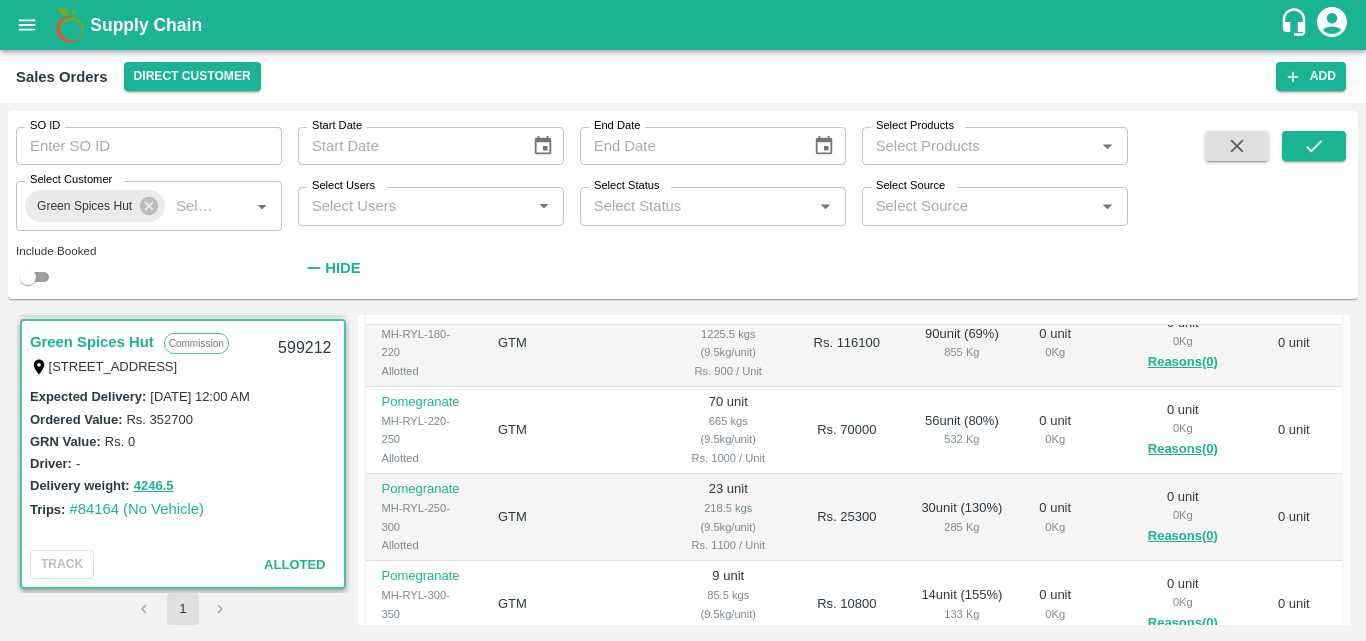 click on "Delivery weight: 4246.5" at bounding box center [183, 485] 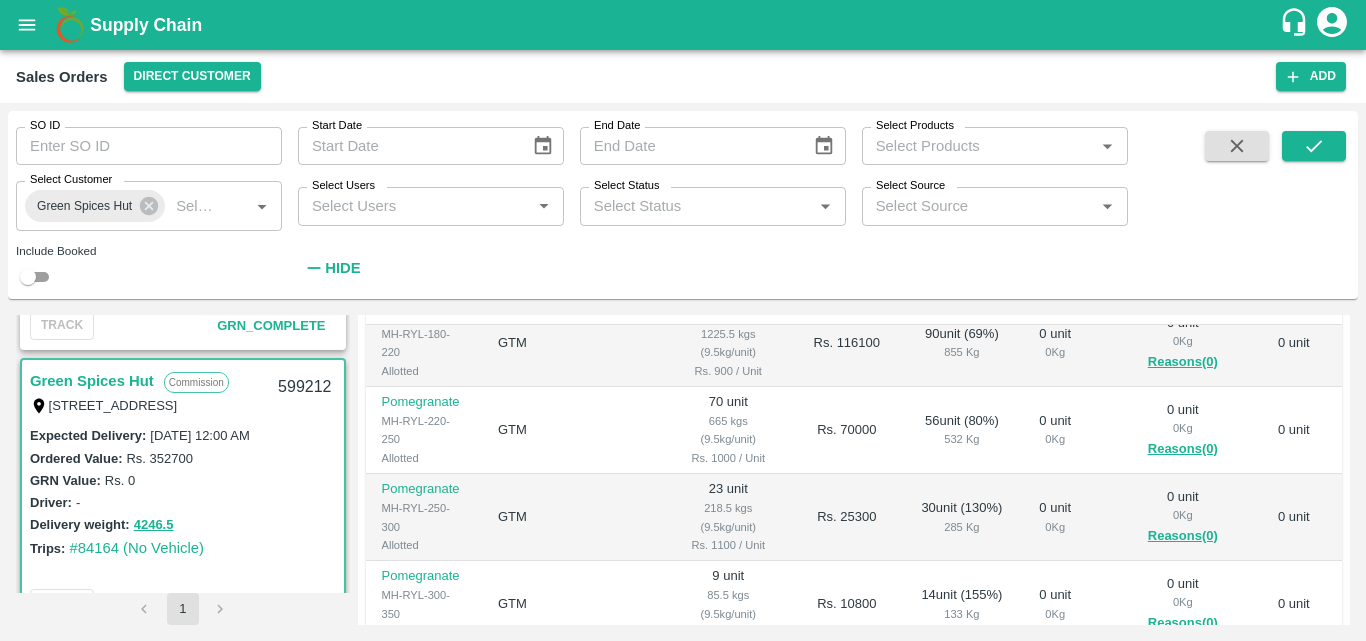 scroll, scrollTop: 794, scrollLeft: 0, axis: vertical 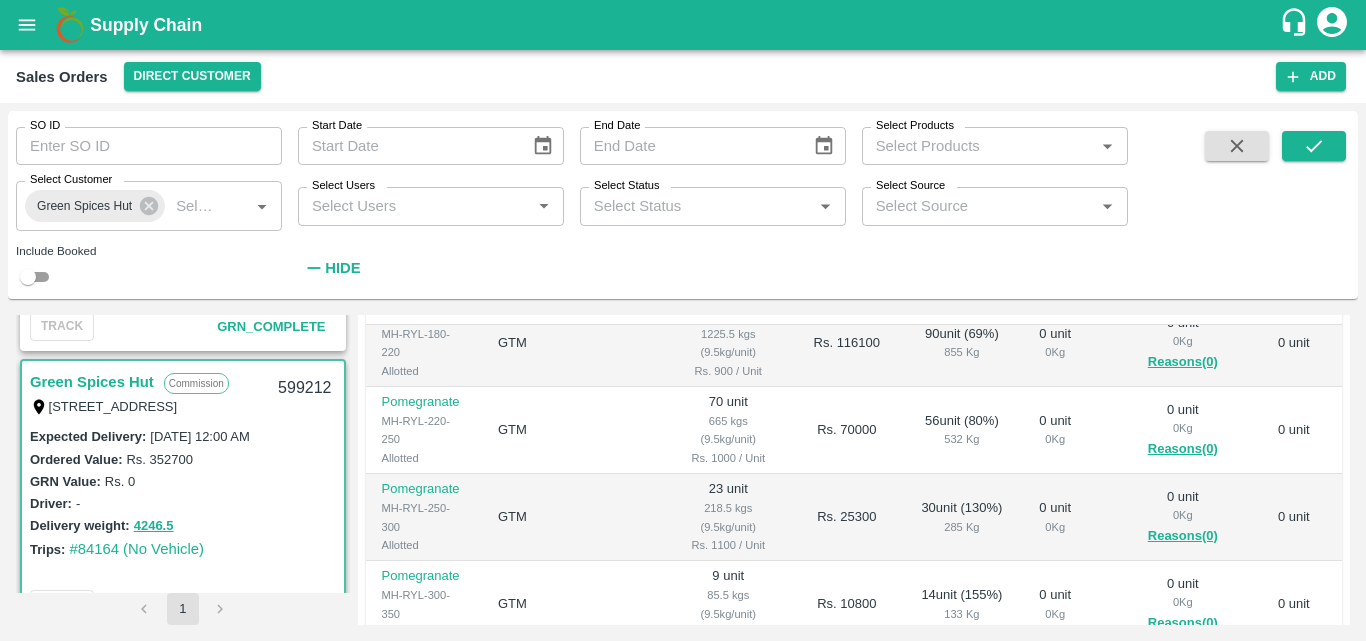 click on "GTM" at bounding box center (573, 517) 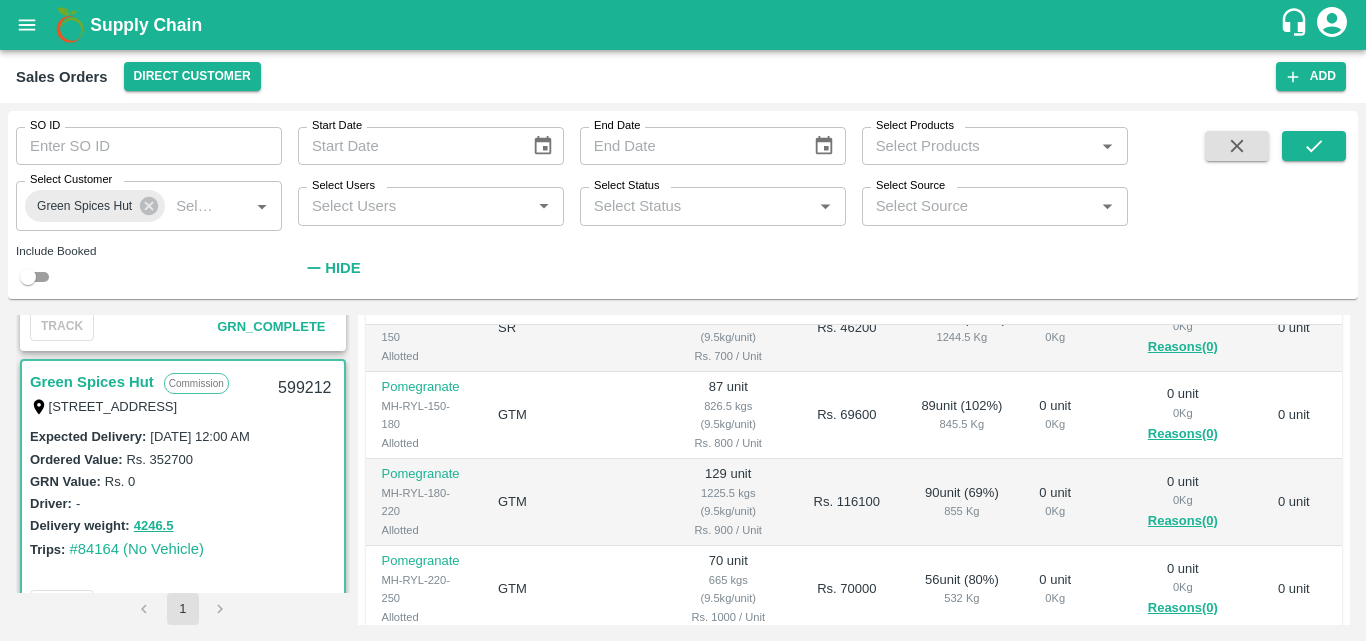 scroll, scrollTop: 100, scrollLeft: 0, axis: vertical 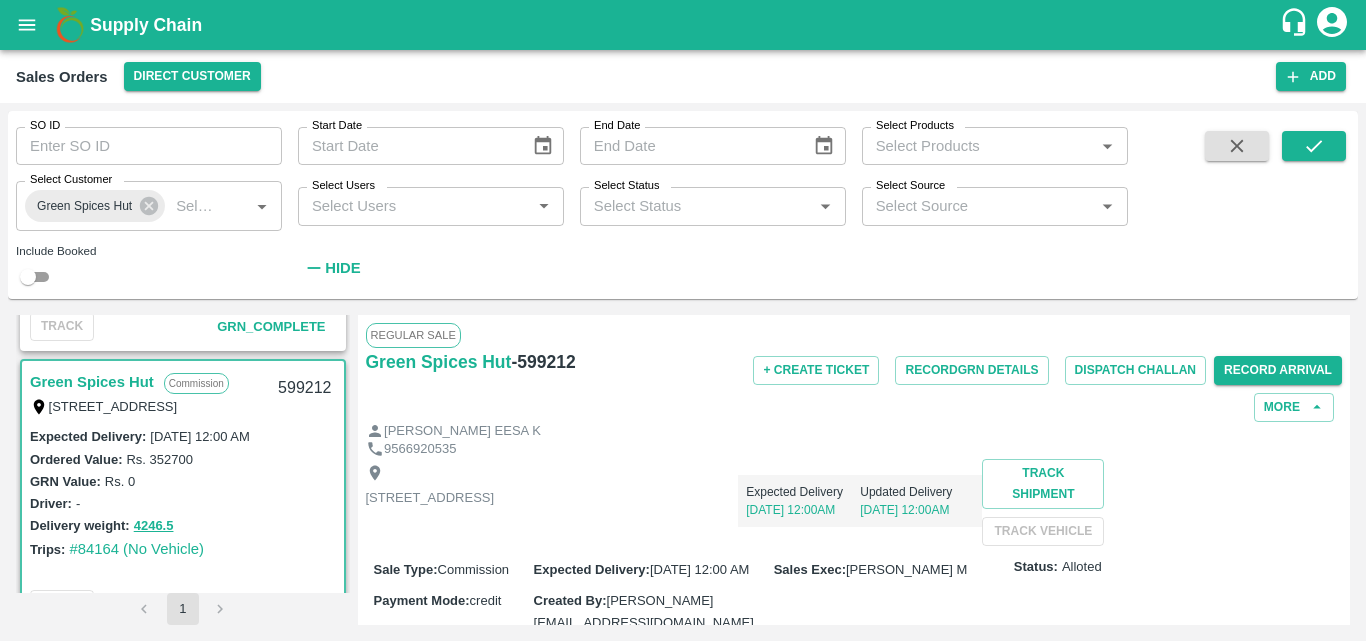 click on "[STREET_ADDRESS] Expected Delivery [DATE] 12:00AM Updated Delivery [DATE] 12:00AM Track Shipment TRACK VEHICLE" at bounding box center (854, 502) 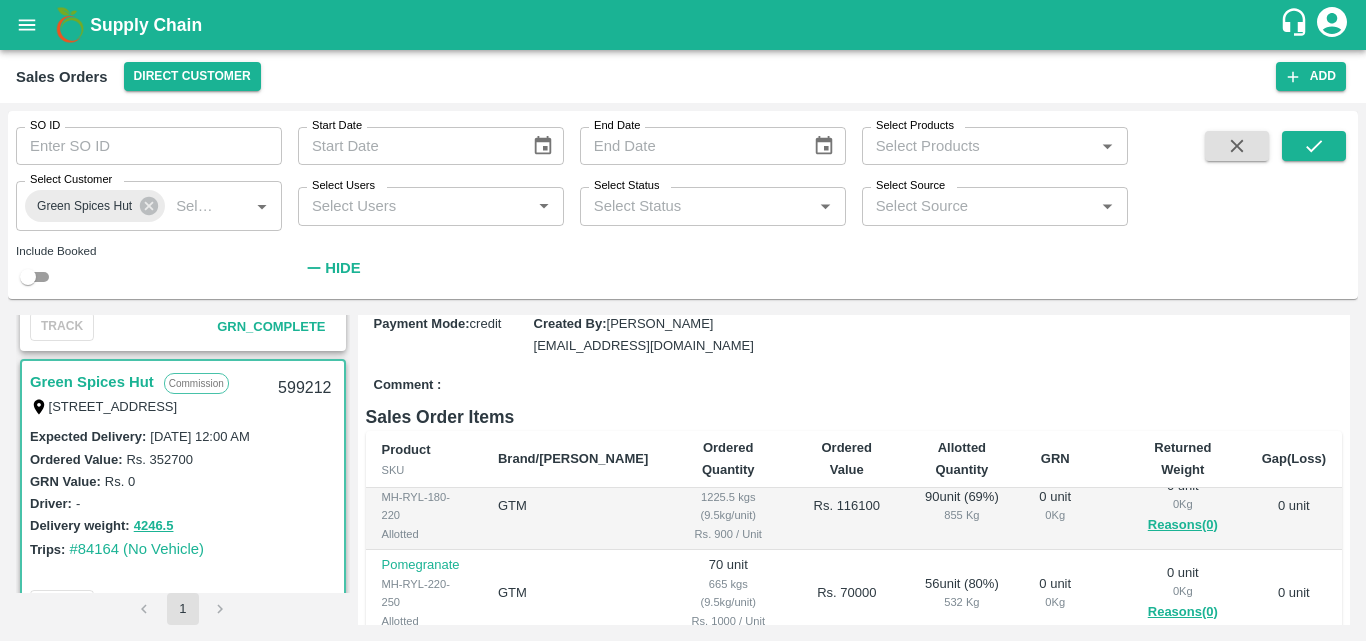 scroll, scrollTop: 400, scrollLeft: 0, axis: vertical 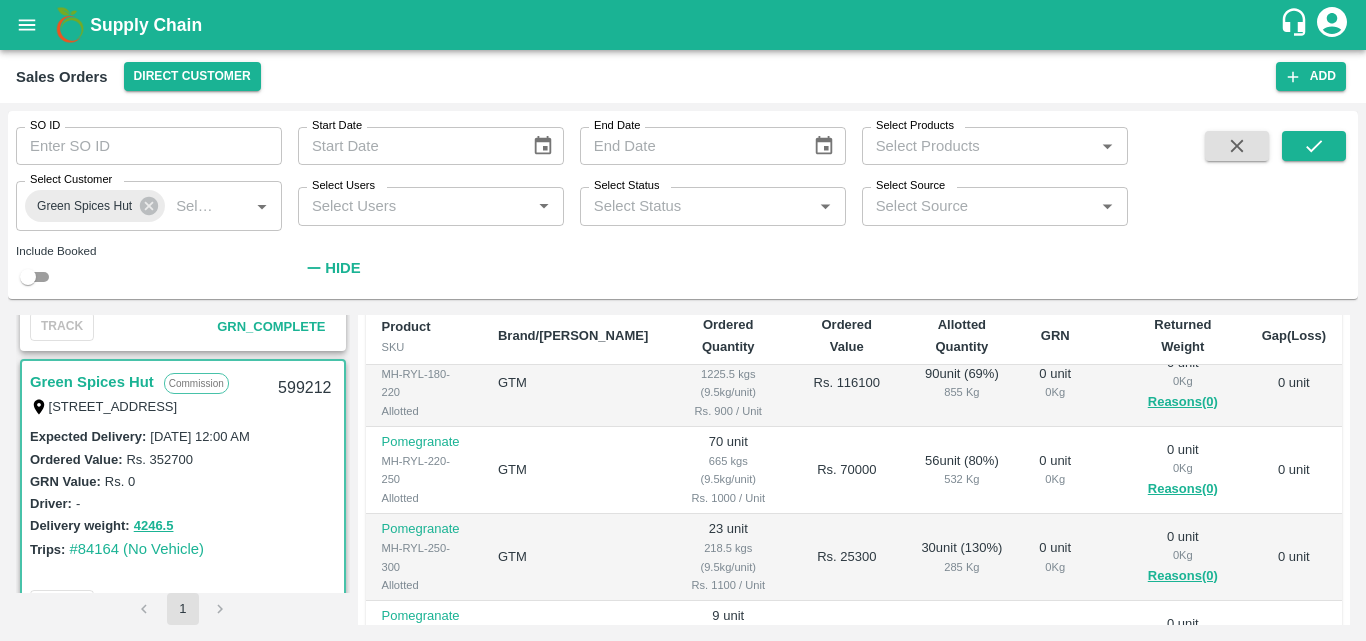 click on "Rs. 25300" at bounding box center (846, 557) 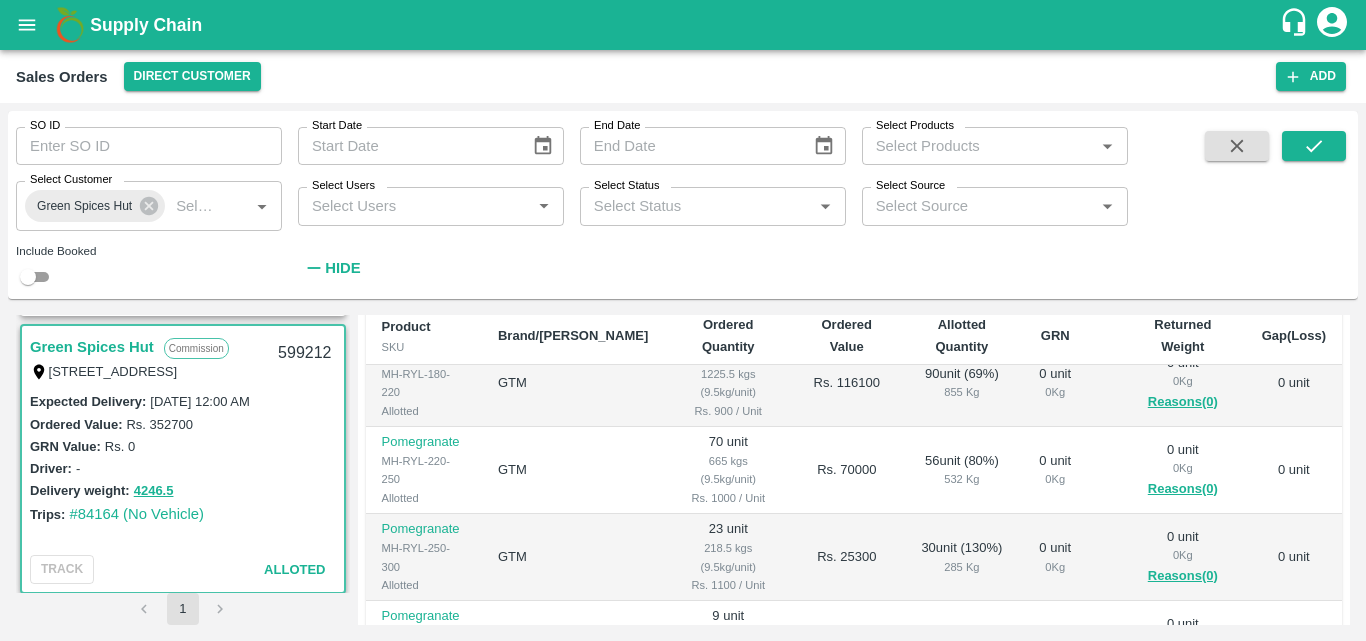 scroll, scrollTop: 834, scrollLeft: 0, axis: vertical 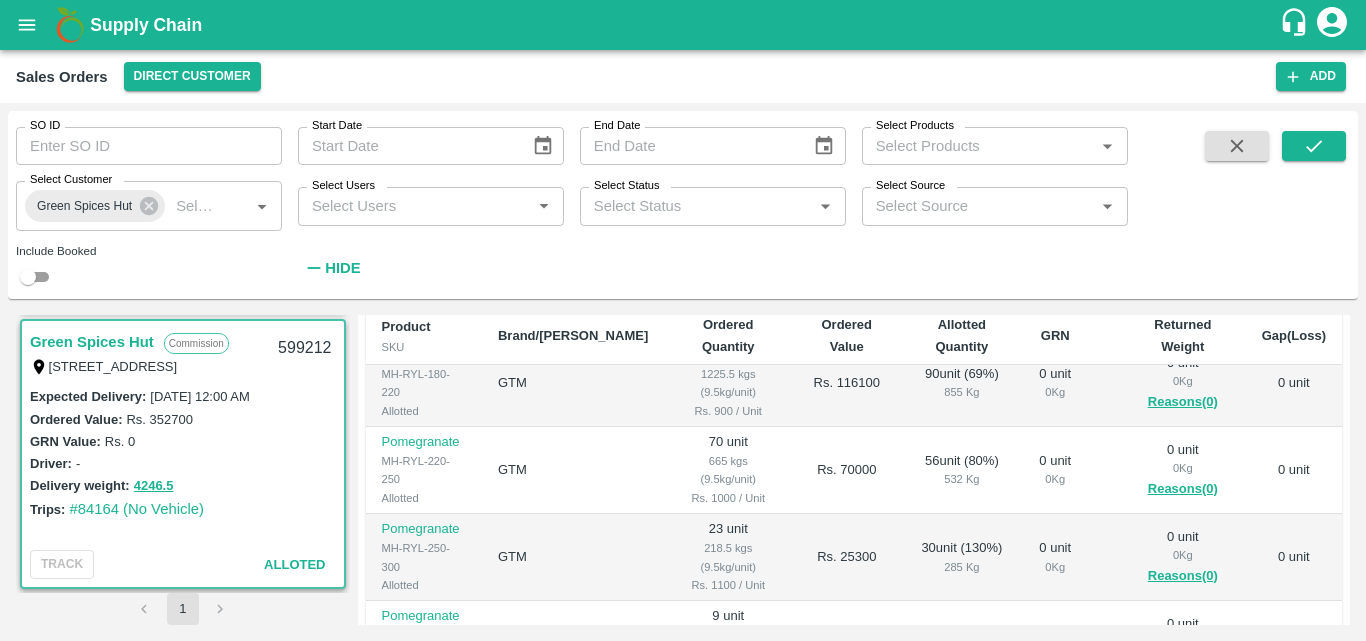 click on "Delivery weight: 4246.5" at bounding box center (183, 485) 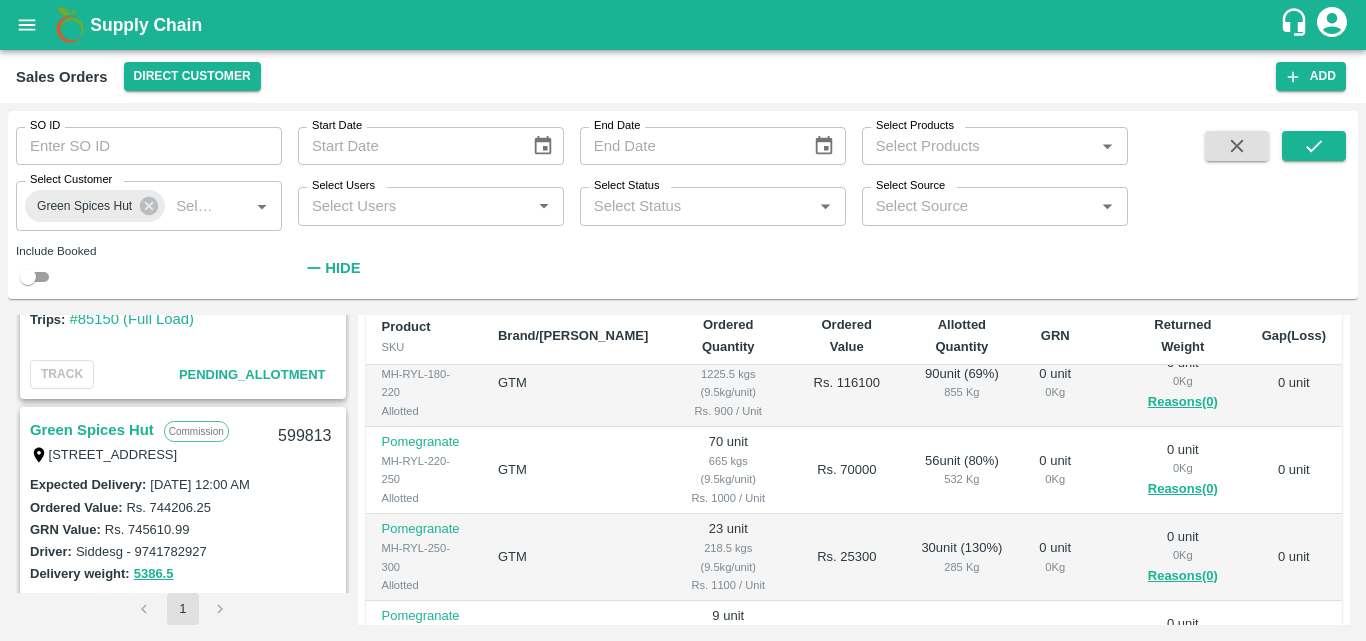 scroll, scrollTop: 0, scrollLeft: 0, axis: both 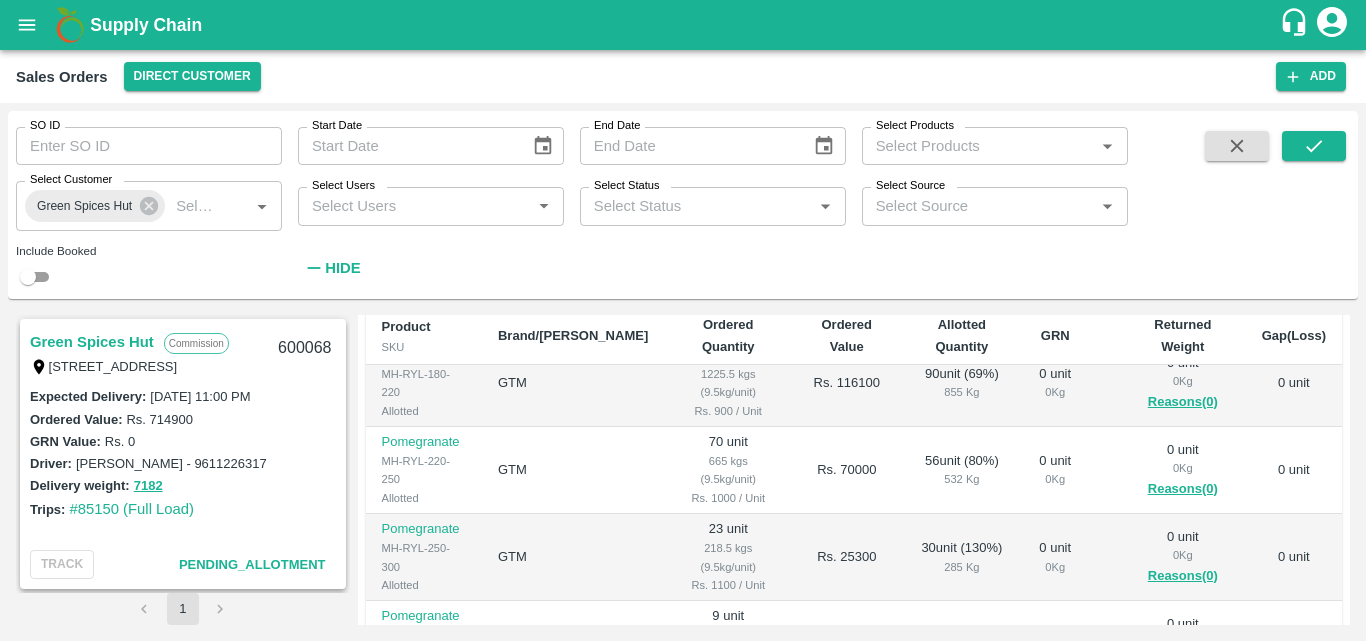 click on "Green Spices Hut" at bounding box center (92, 342) 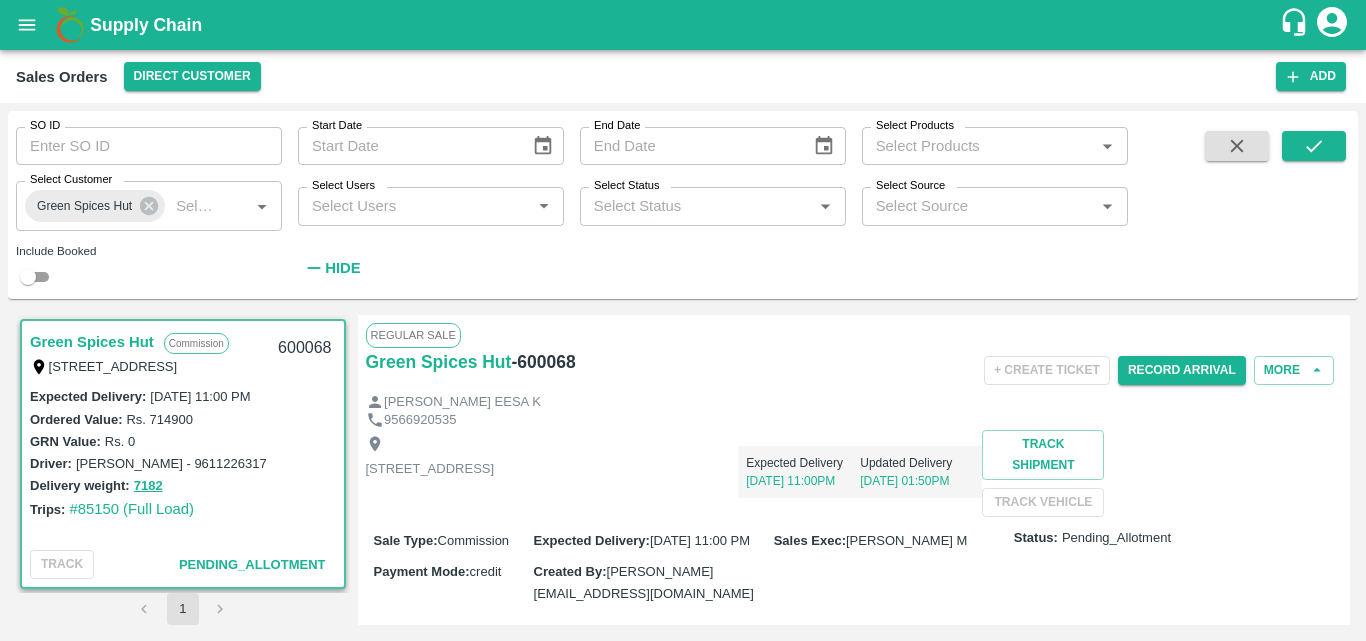 click on "[STREET_ADDRESS] Expected Delivery [DATE] 11:00PM Updated Delivery [DATE] 01:50PM Track Shipment TRACK VEHICLE" at bounding box center (854, 473) 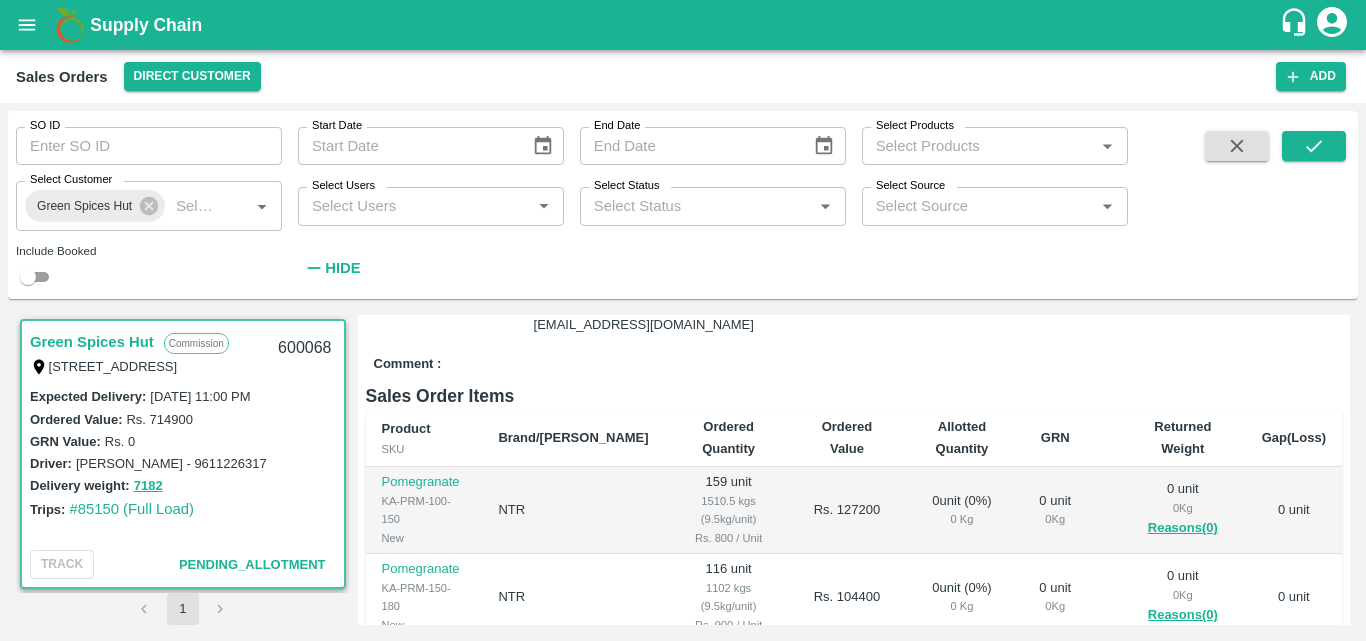 scroll, scrollTop: 440, scrollLeft: 0, axis: vertical 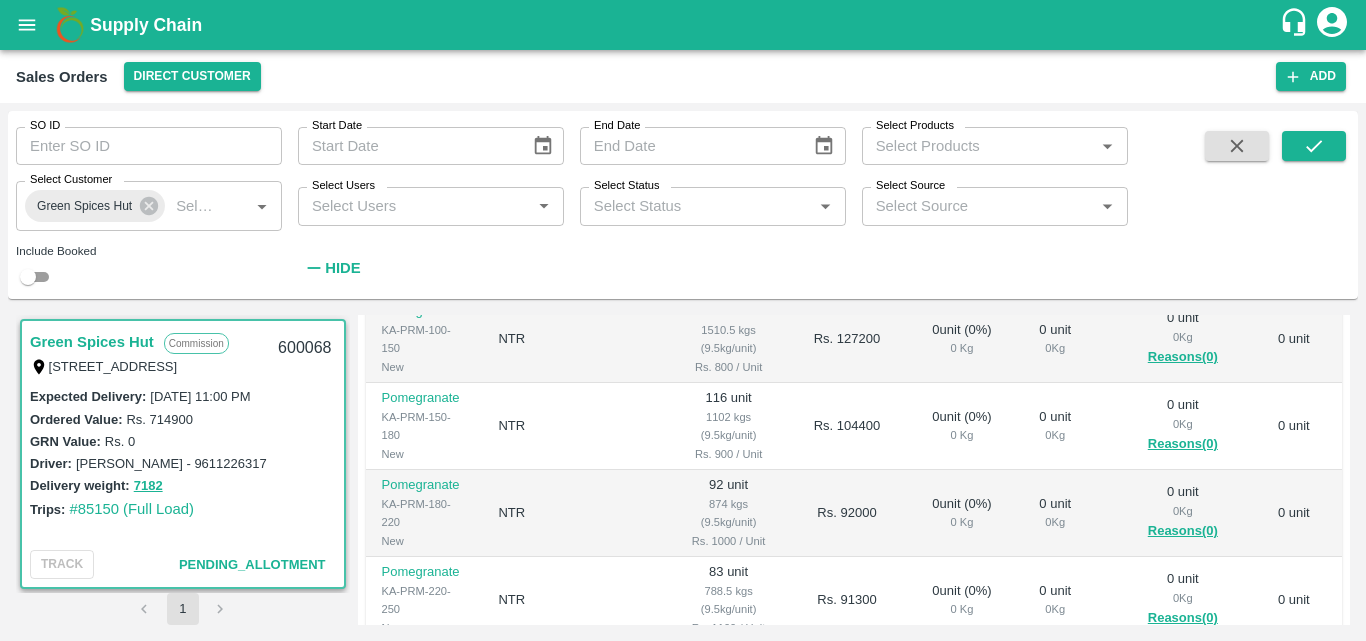 click on "Regular Sale Green Spices Hut   - 600068 + Create Ticket Record Arrival More [PERSON_NAME] EESA K 9566920535 [STREET_ADDRESS] Expected Delivery [DATE] 11:00PM Updated Delivery [DATE] 01:50PM Track Shipment TRACK VEHICLE Sale Type :  Commission Expected Delivery :  [DATE] 11:00 PM Sales Exec :  [PERSON_NAME] M Status: Pending_Allotment Payment Mode :  credit Created By :  [PERSON_NAME][EMAIL_ADDRESS][DOMAIN_NAME] Comment : Sales Order Items Product SKU Brand/Marka Ordered Quantity Ordered Value Allotted Quantity GRN Returned Weight Gap(Loss) Pomegranate KA-PRM-100-150 New NTR 159 unit  1510.5 kgs (9.5kg/unit) Rs. 800 / Unit Rs. 127200 0  unit ( 0 %)  0 Kg  0   unit 0  Kg 0   unit 0  Kg Reasons(0) 0 unit Pomegranate KA-PRM-150-180 New NTR 116 unit  1102 kgs (9.5kg/unit) Rs. 900 / Unit Rs. 104400 0  unit ( 0 %)  0 Kg  0   unit 0  Kg 0   unit 0  Kg Reasons(0) 0 unit Pomegranate KA-PRM-180-220 New NTR 92 unit  874 kgs (9.5kg/unit) Rs. 1000 / Unit 0 0 %) 0" at bounding box center (854, 470) 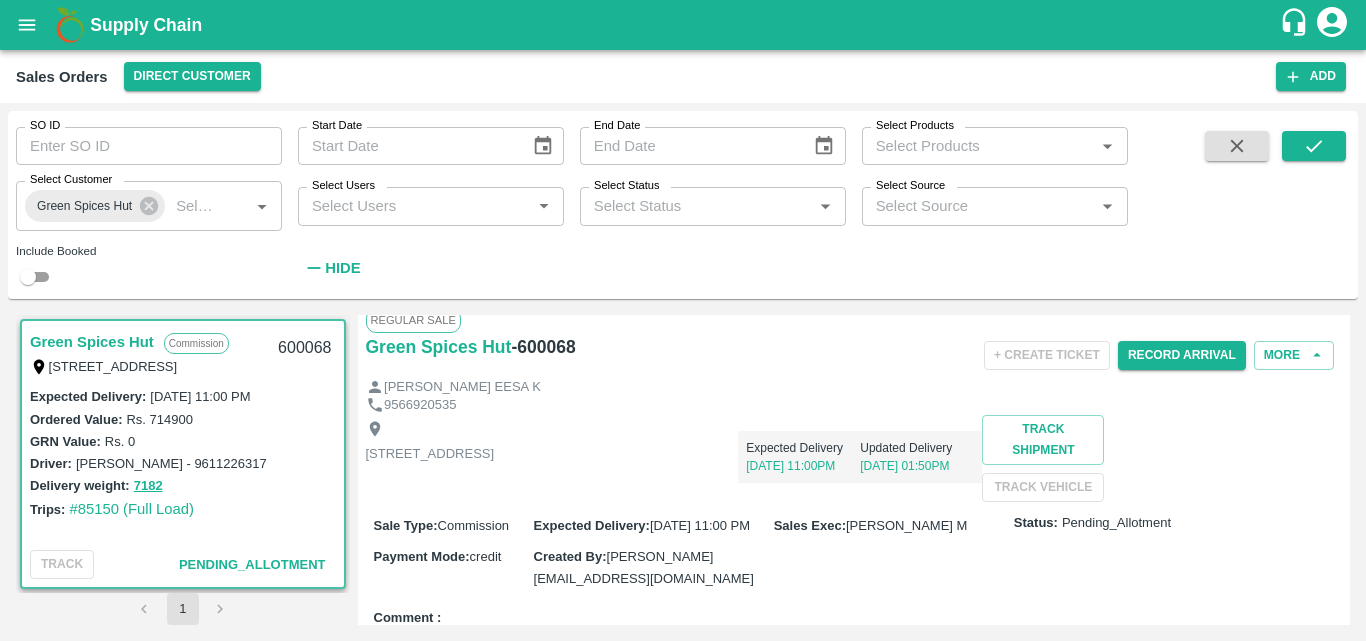 scroll, scrollTop: 0, scrollLeft: 0, axis: both 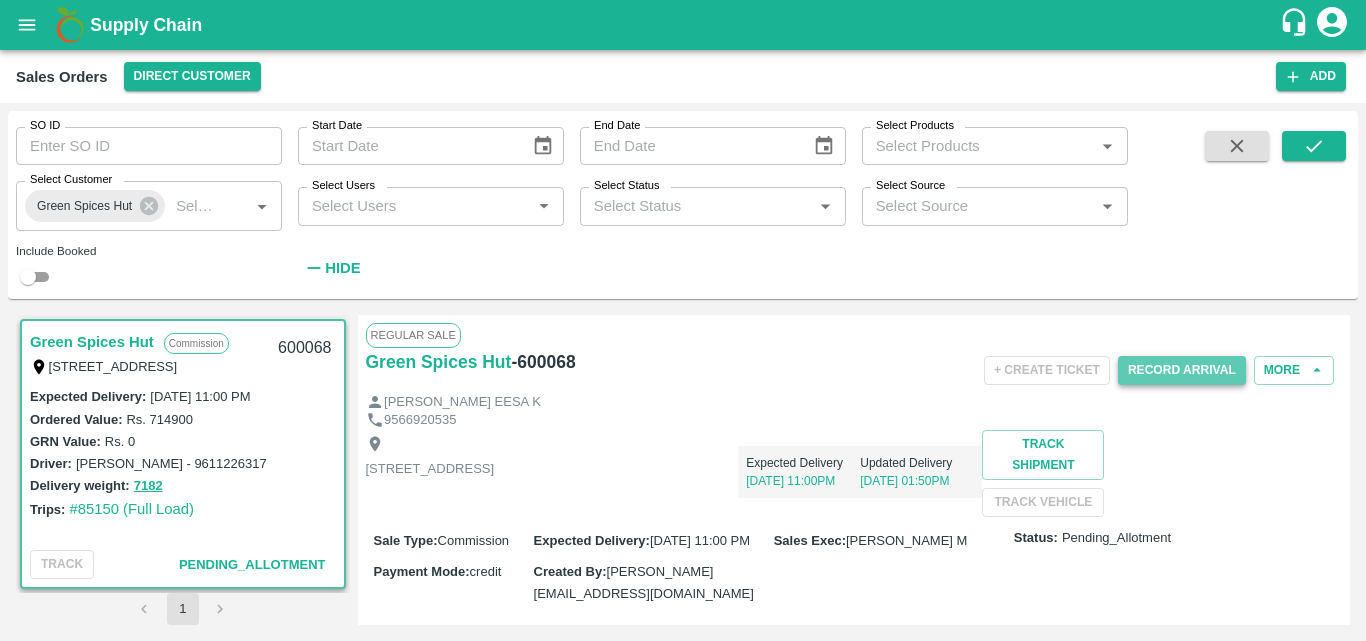 click on "Record Arrival" at bounding box center (1182, 370) 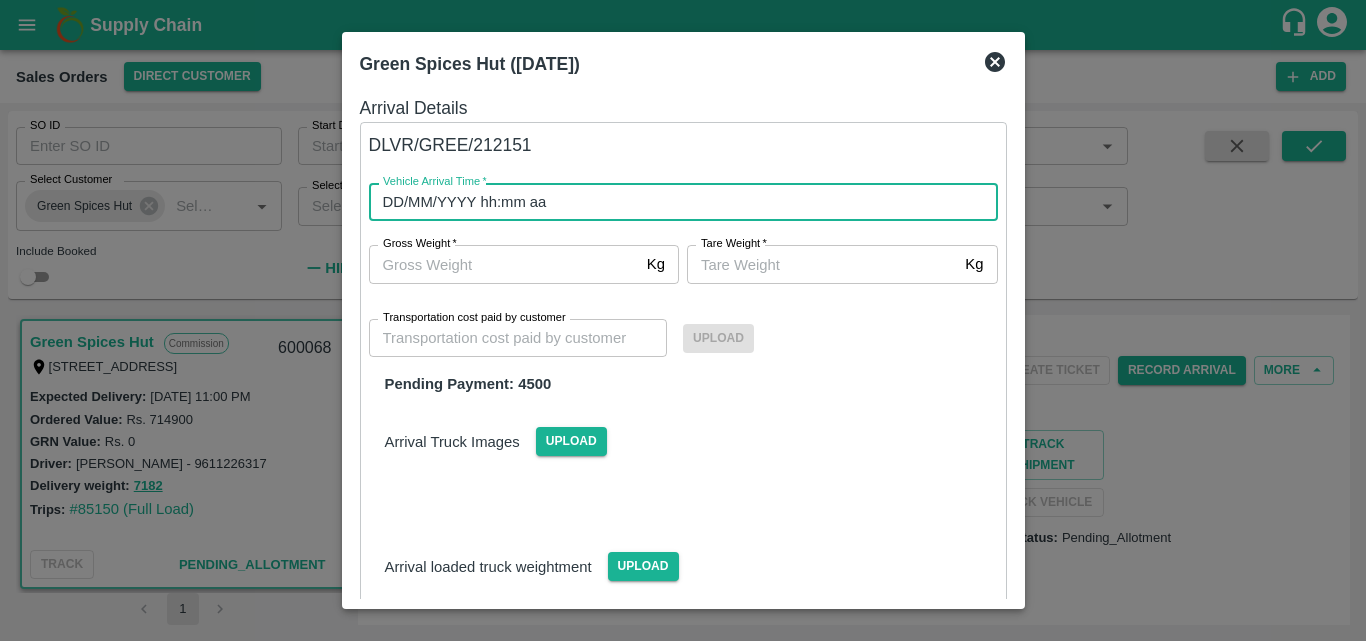 click on "DD/MM/YYYY hh:mm aa" at bounding box center [676, 202] 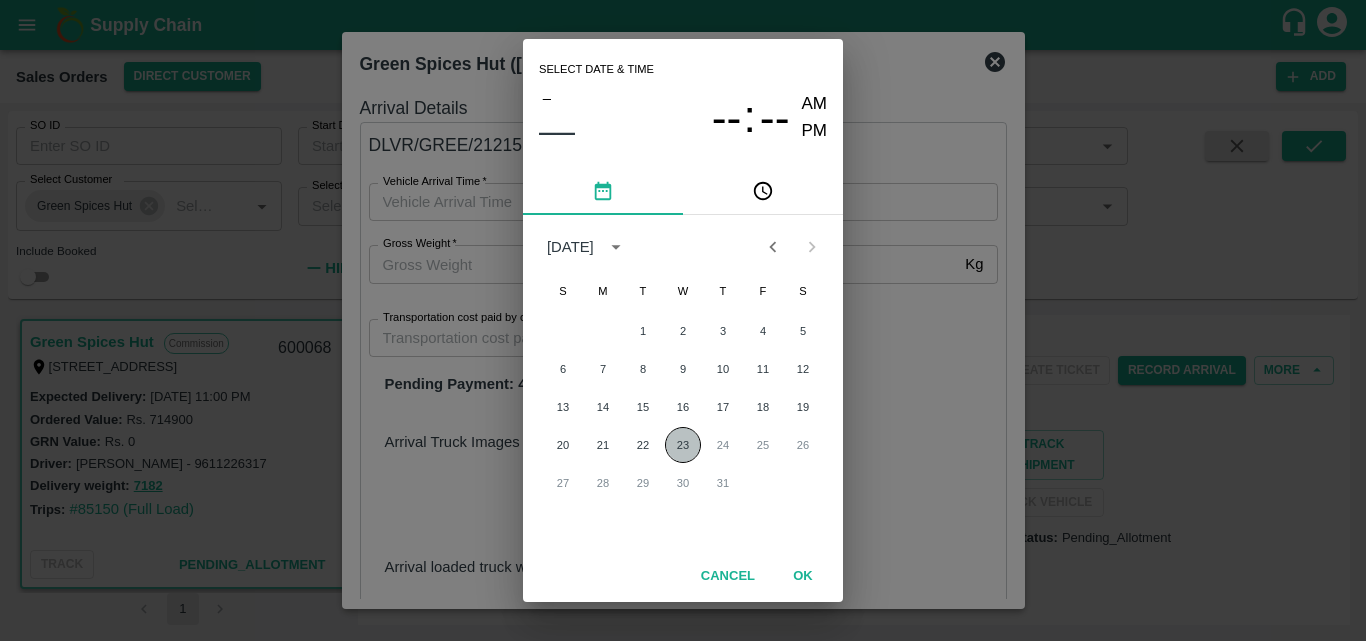 click on "23" at bounding box center (683, 445) 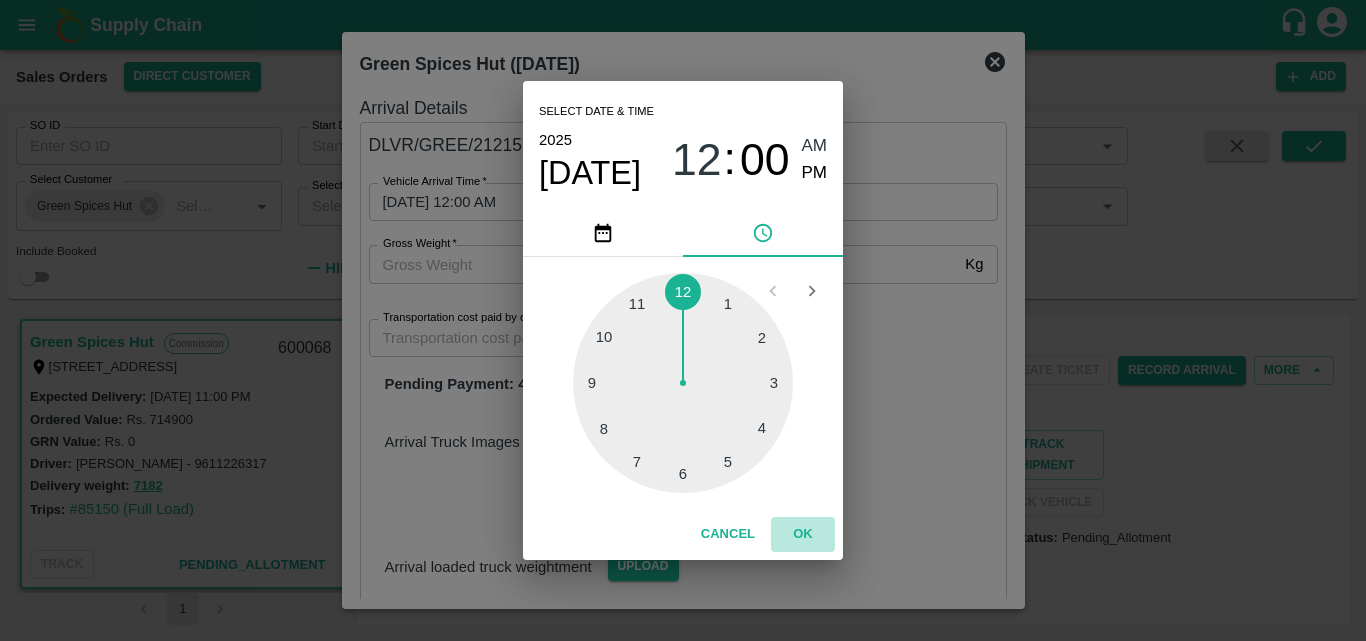 click on "OK" at bounding box center [803, 534] 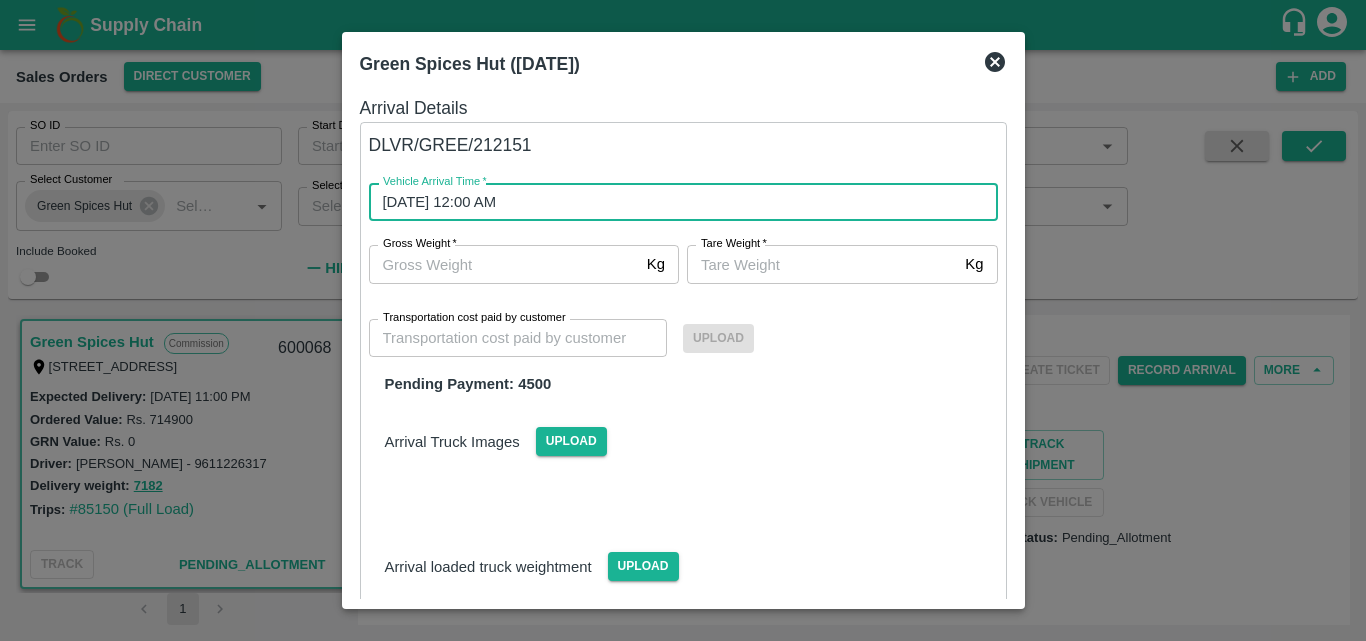 click on "Gross Weight   *" at bounding box center (504, 264) 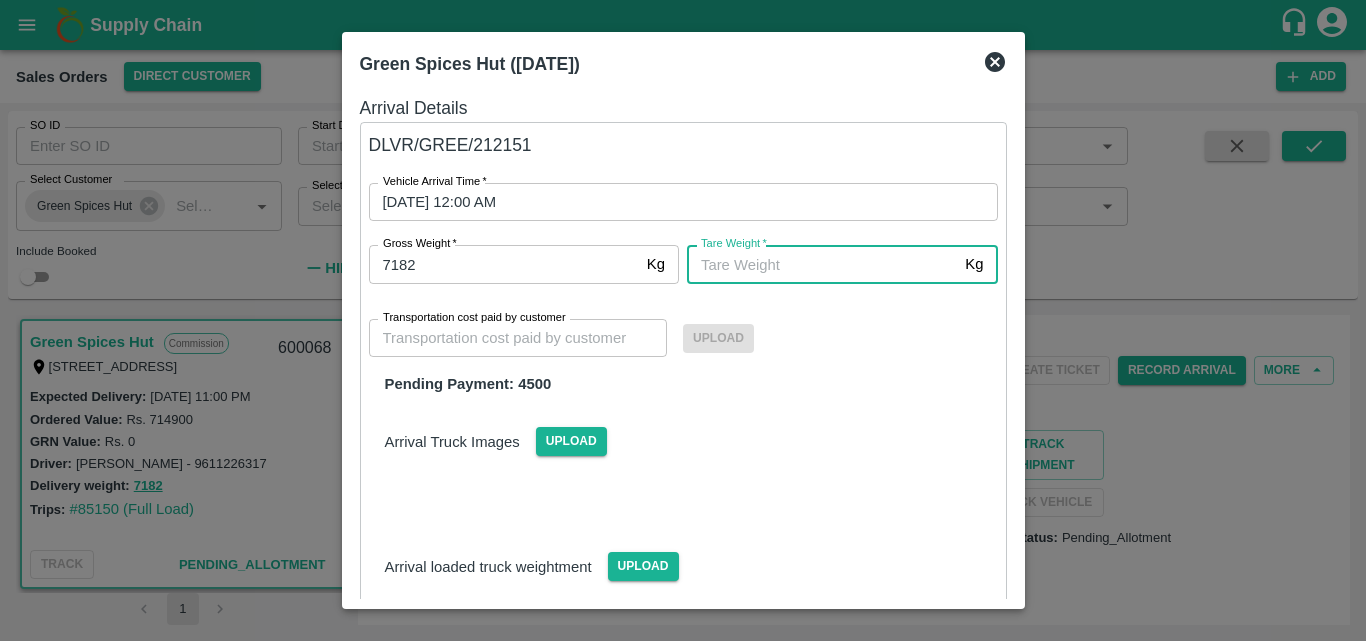 click on "[PERSON_NAME]   *" at bounding box center (822, 264) 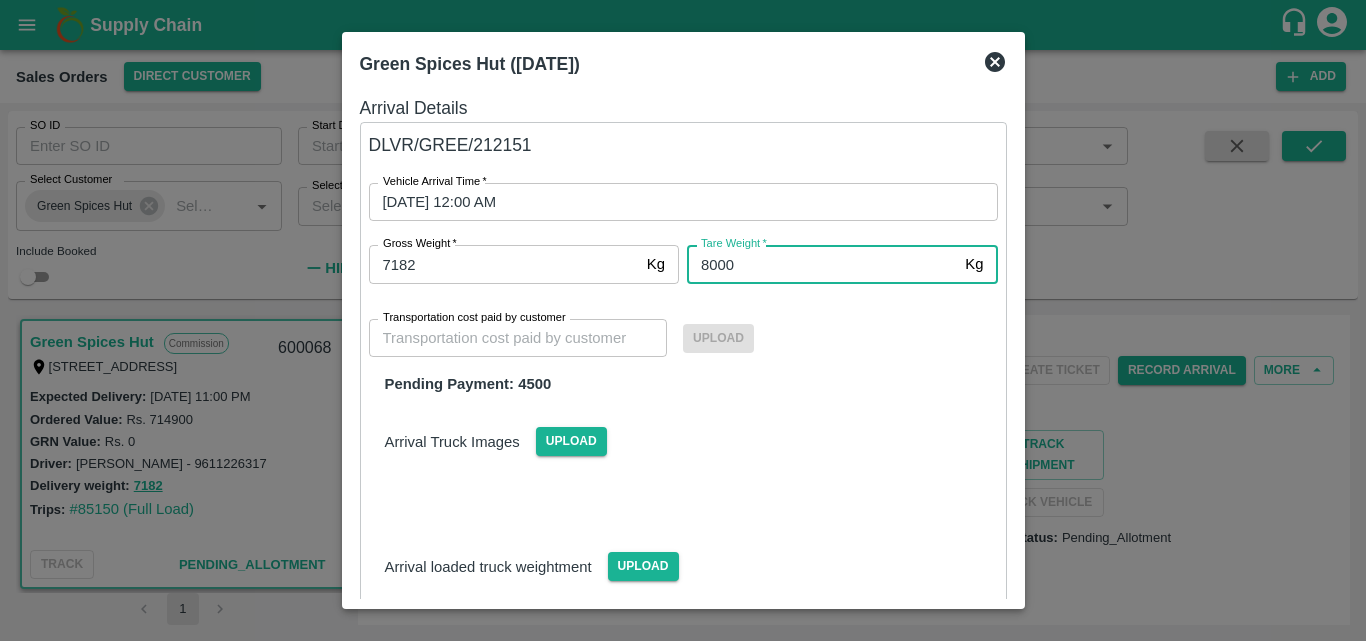 click on "Transportation cost paid by customer" at bounding box center [518, 338] 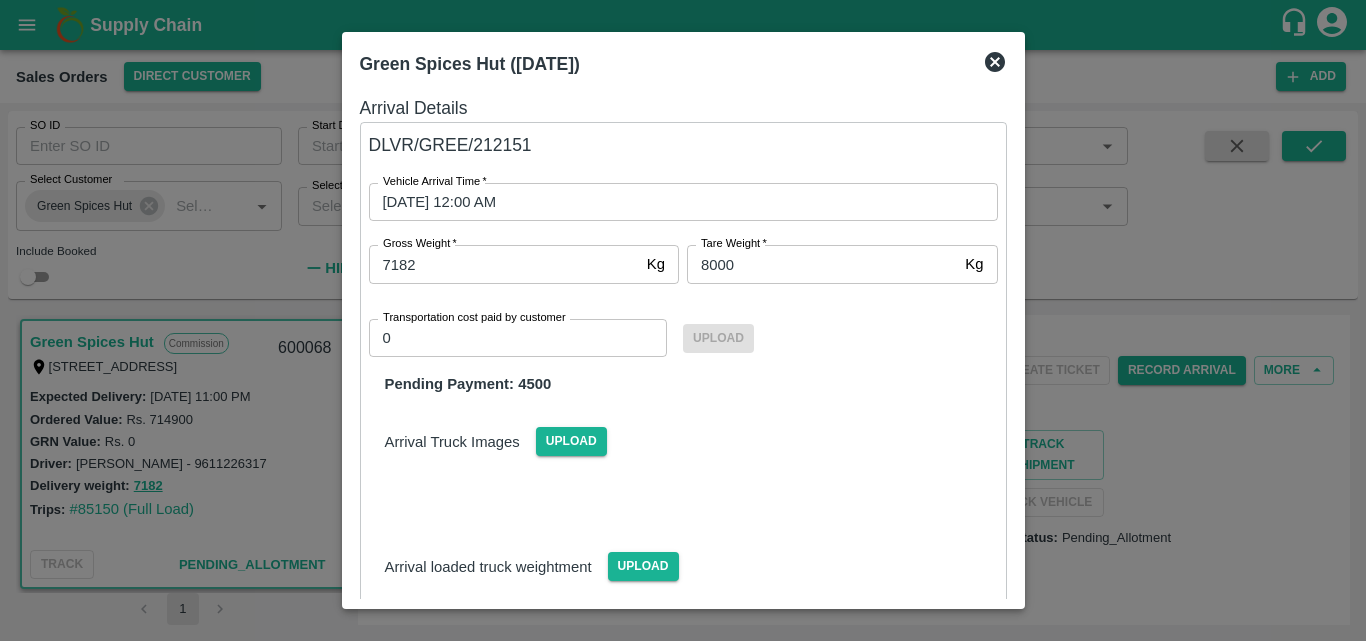scroll, scrollTop: 138, scrollLeft: 0, axis: vertical 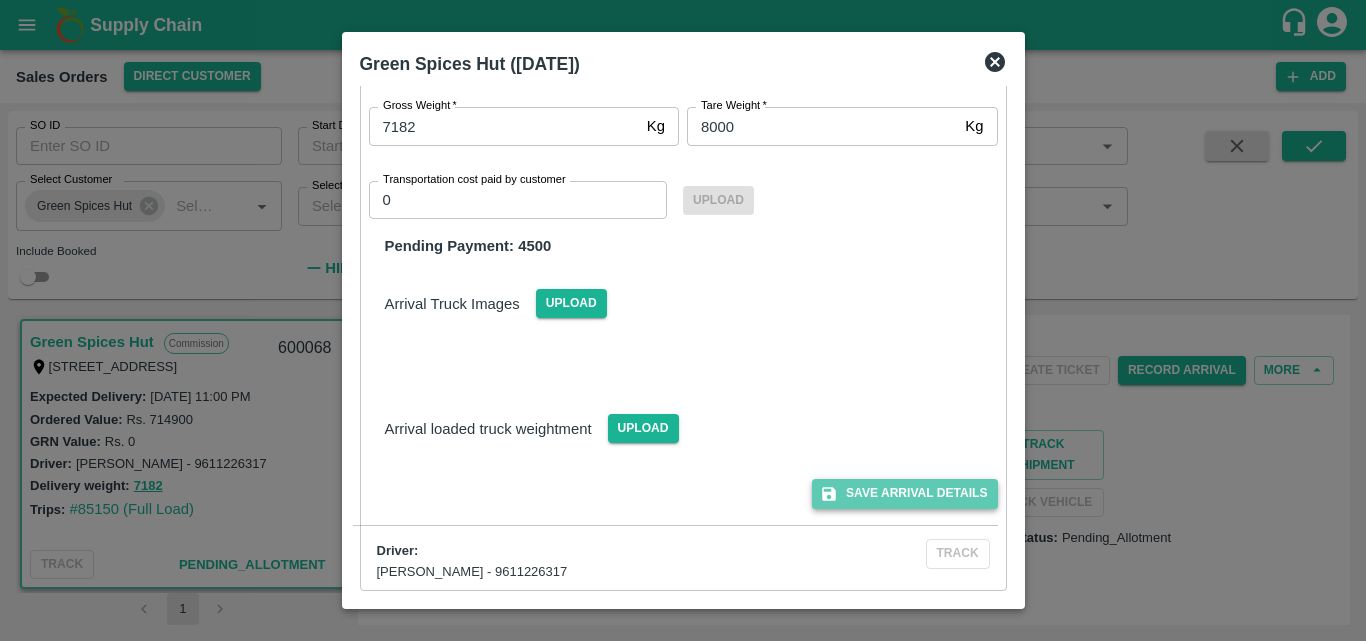 click on "Save Arrival Details" at bounding box center (904, 493) 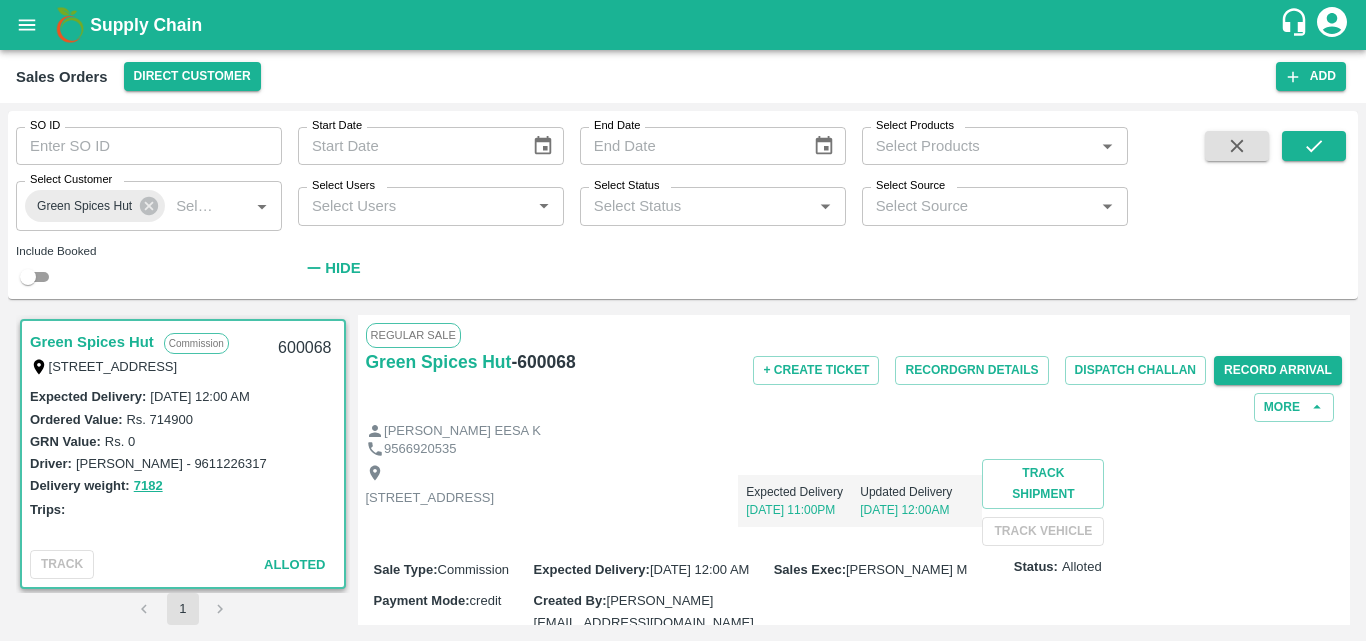 click on "9566920535" at bounding box center (854, 449) 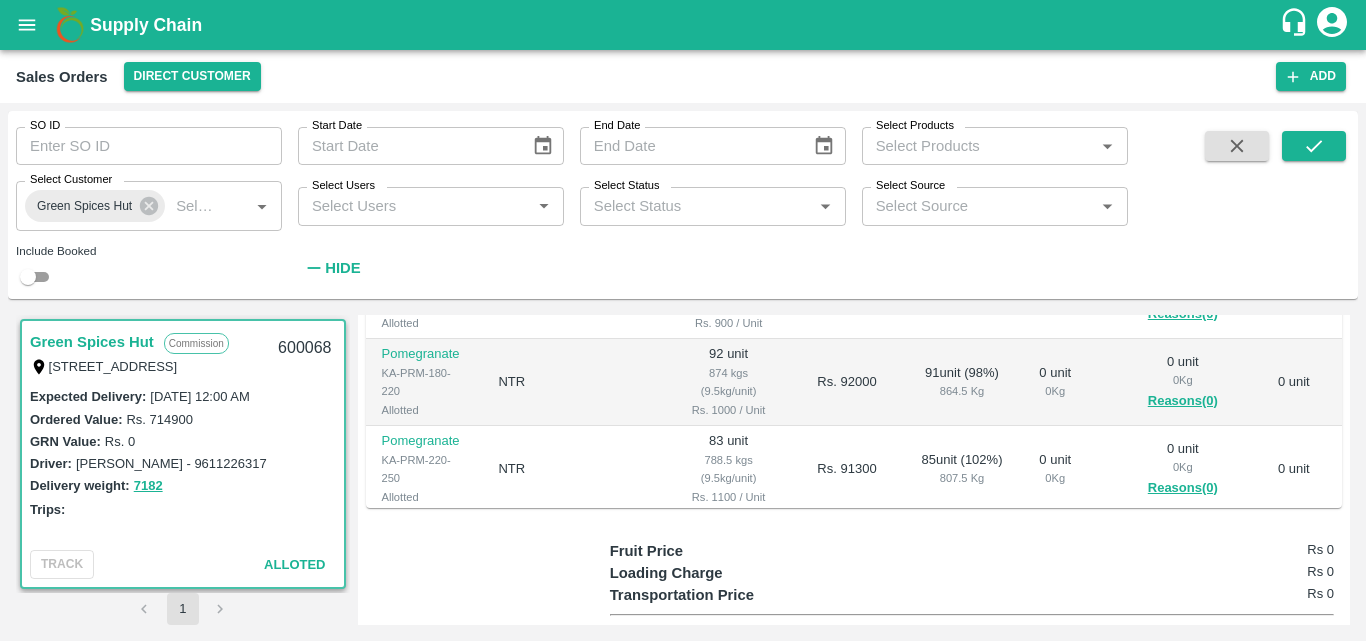scroll, scrollTop: 640, scrollLeft: 0, axis: vertical 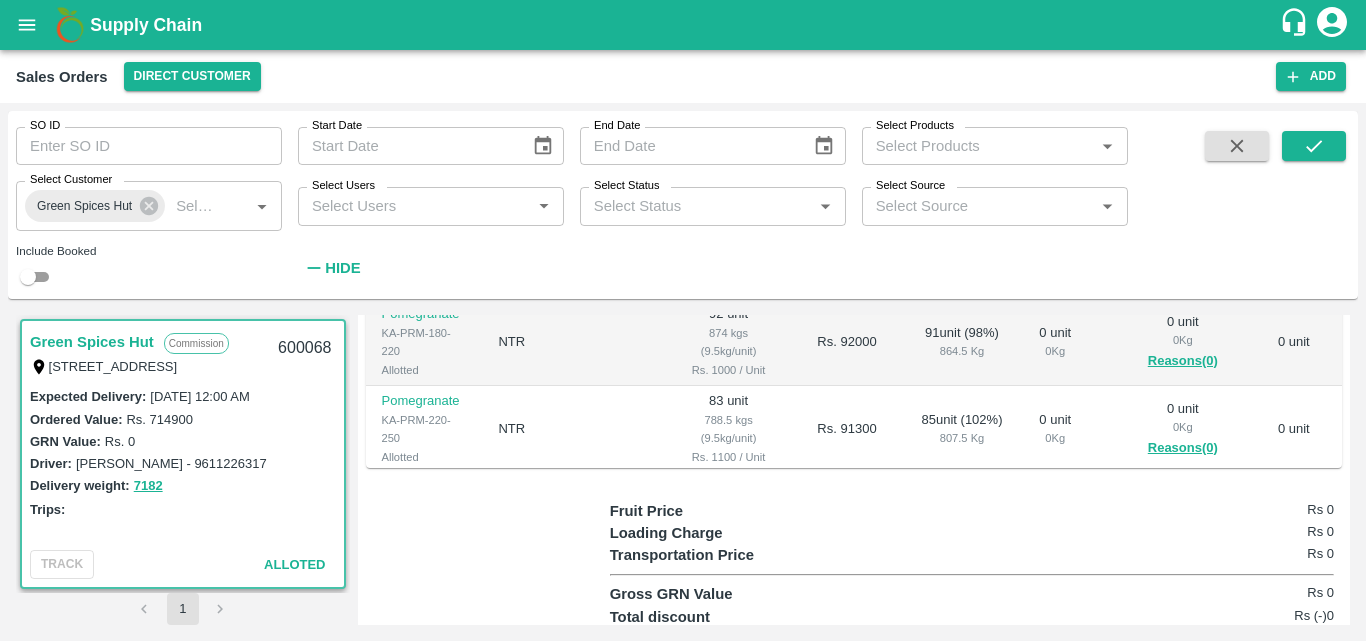 click on "807.5 Kg" at bounding box center (961, 438) 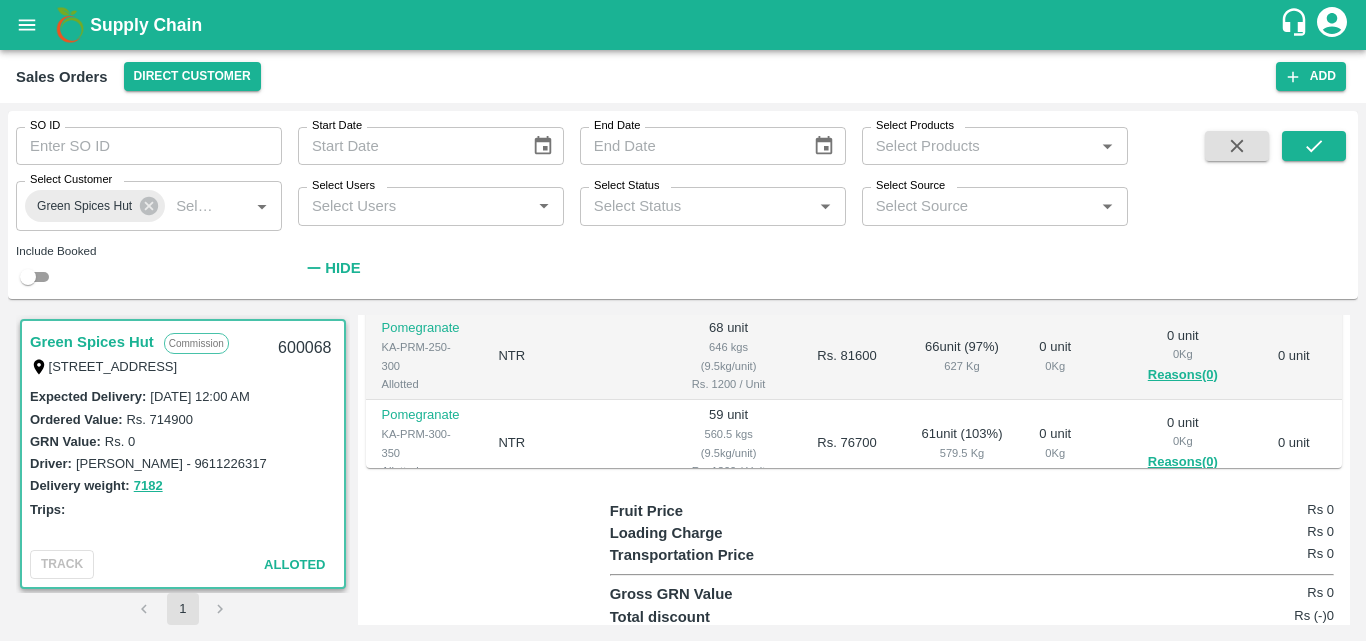 scroll, scrollTop: 0, scrollLeft: 0, axis: both 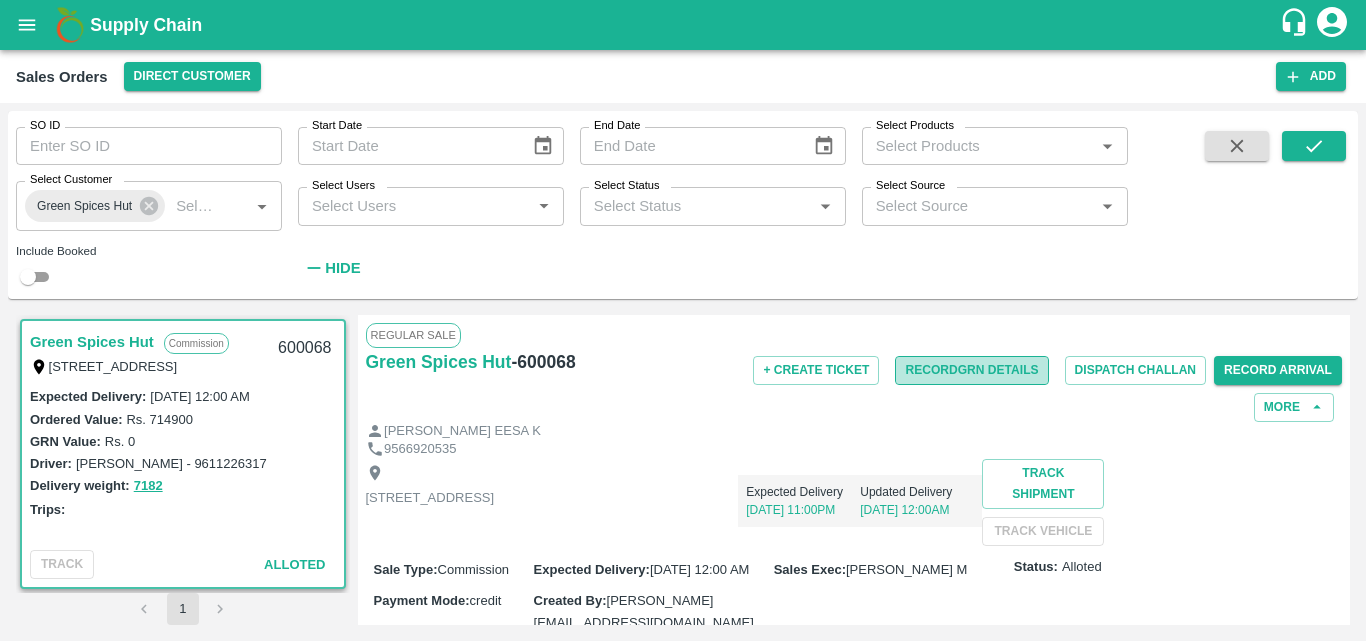 click on "Record  GRN Details" at bounding box center [971, 370] 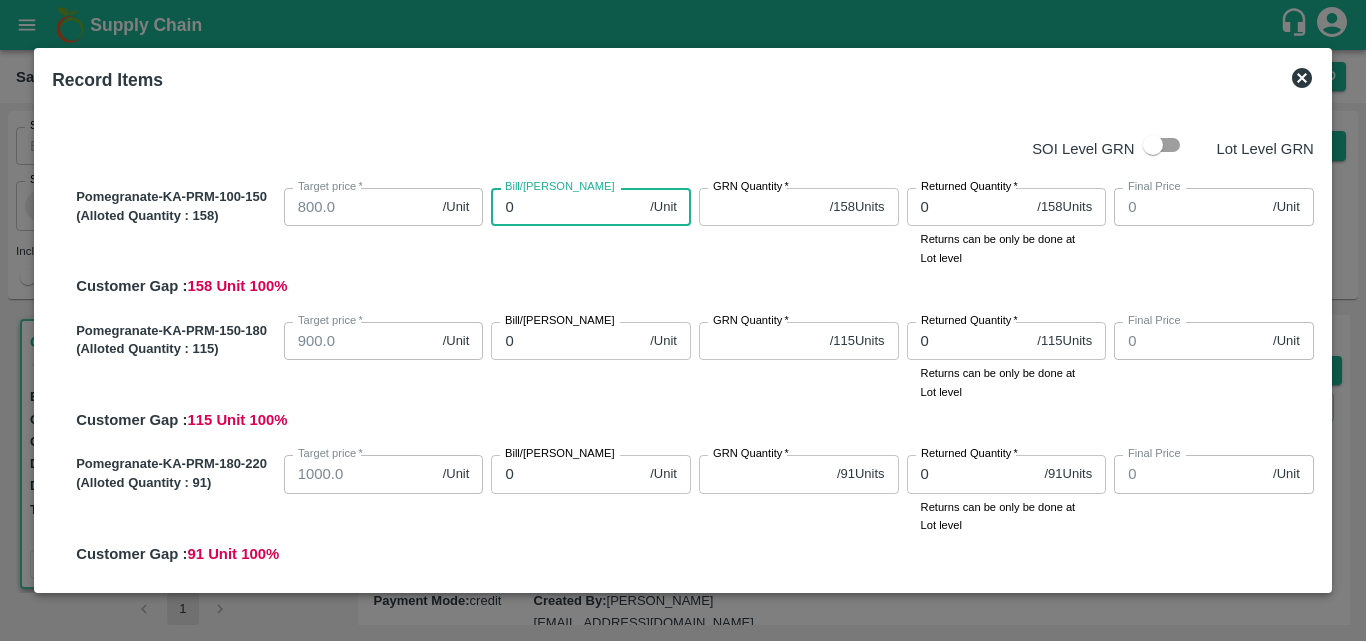 click on "0" at bounding box center [566, 207] 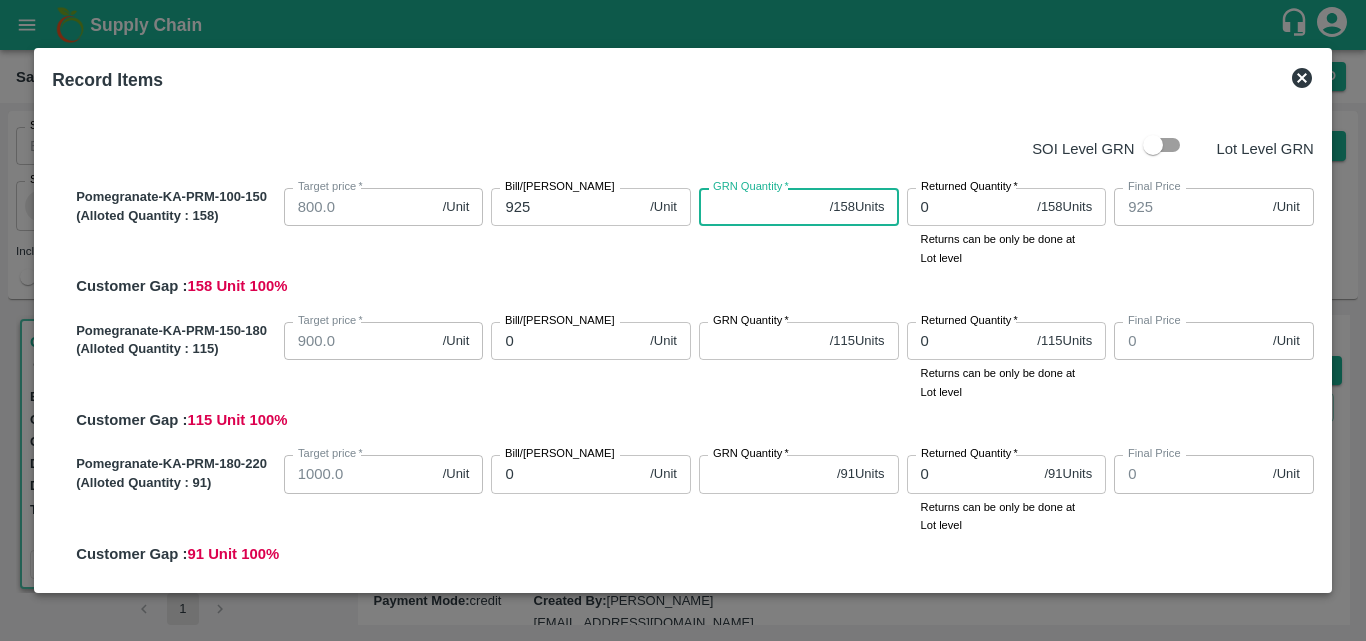 click on "GRN Quantity   *" at bounding box center [760, 207] 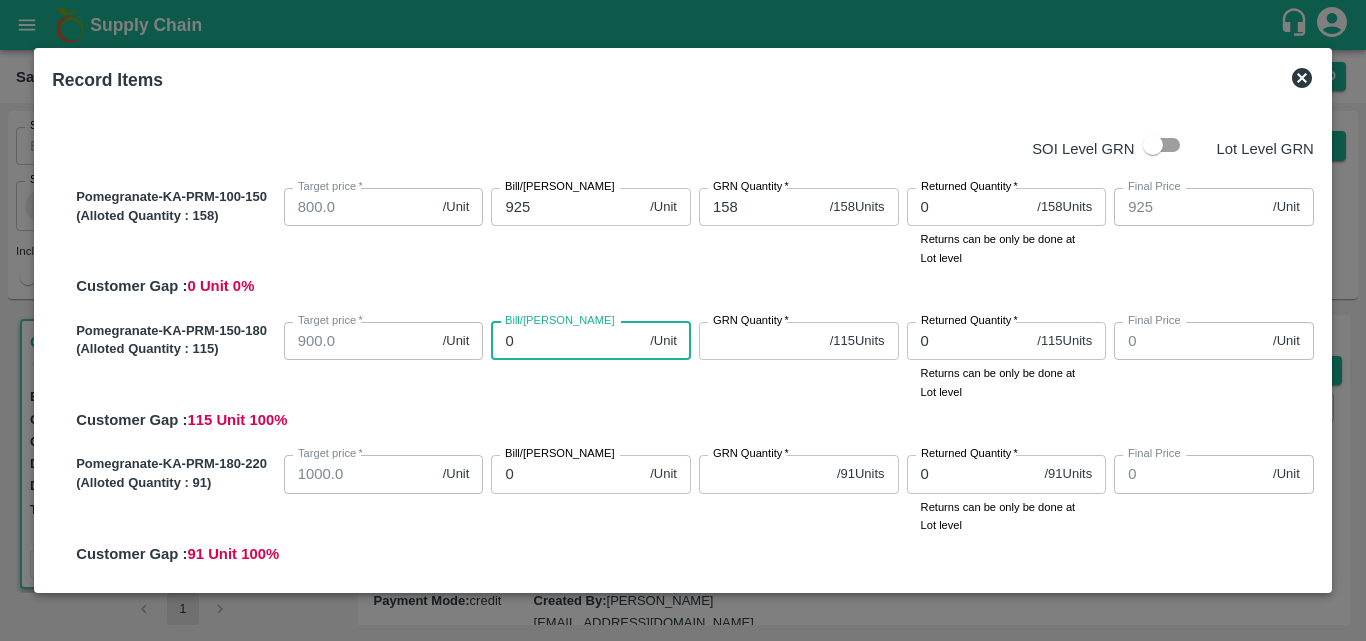 click on "0" at bounding box center (566, 341) 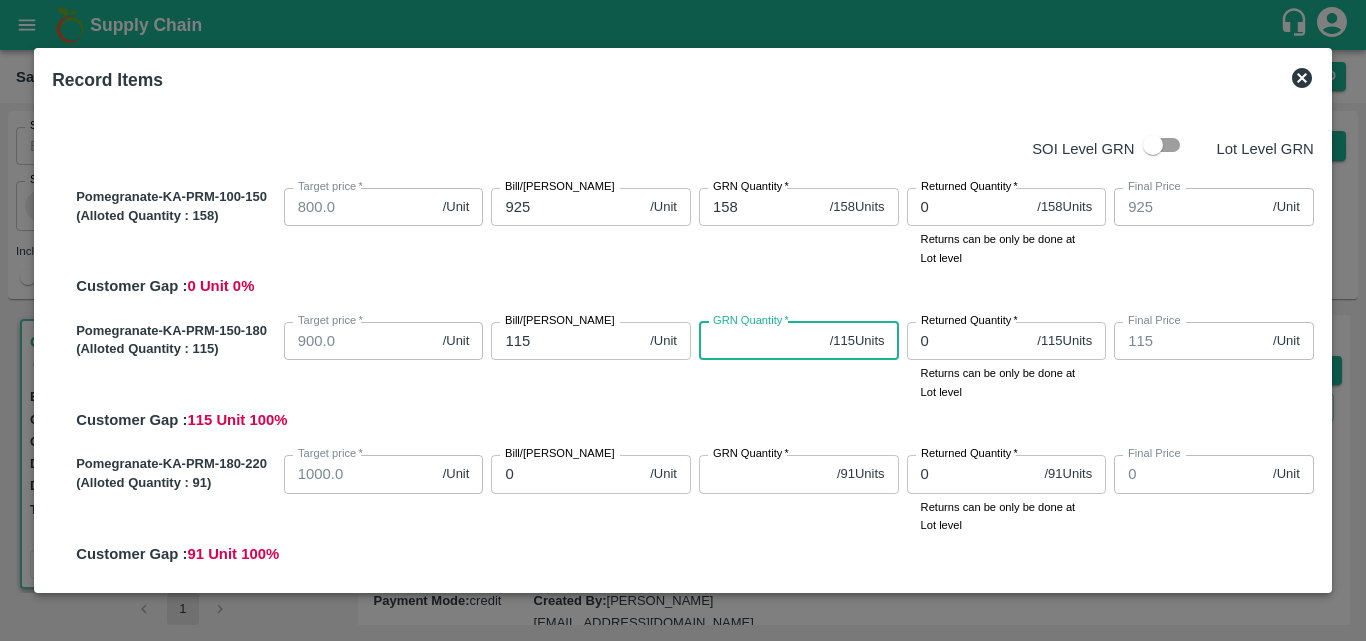 click on "GRN Quantity   *" at bounding box center (760, 341) 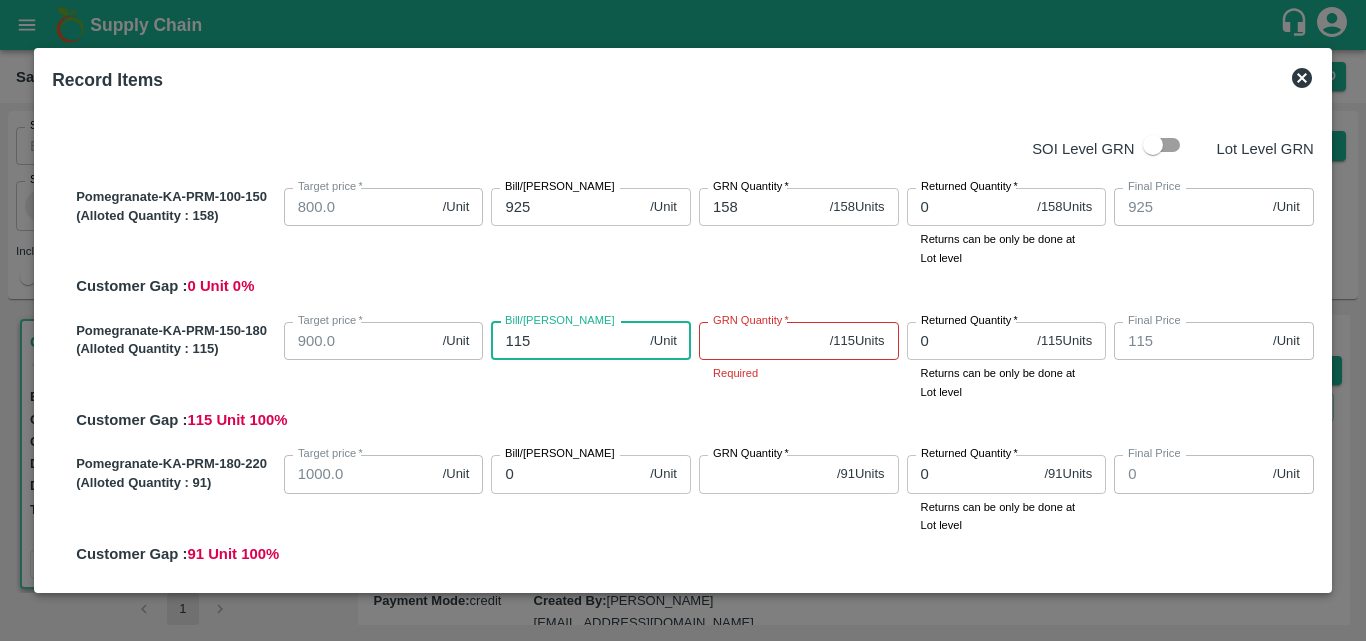 click on "115" at bounding box center [566, 341] 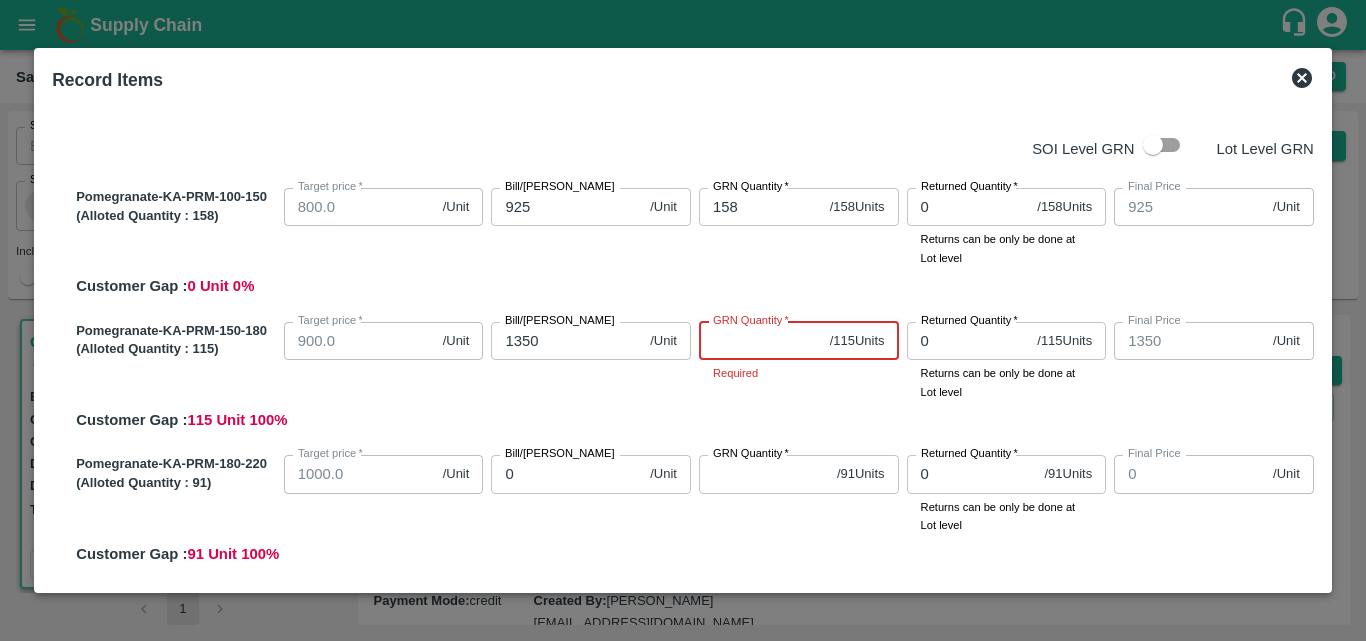 click on "GRN Quantity   *" at bounding box center [760, 341] 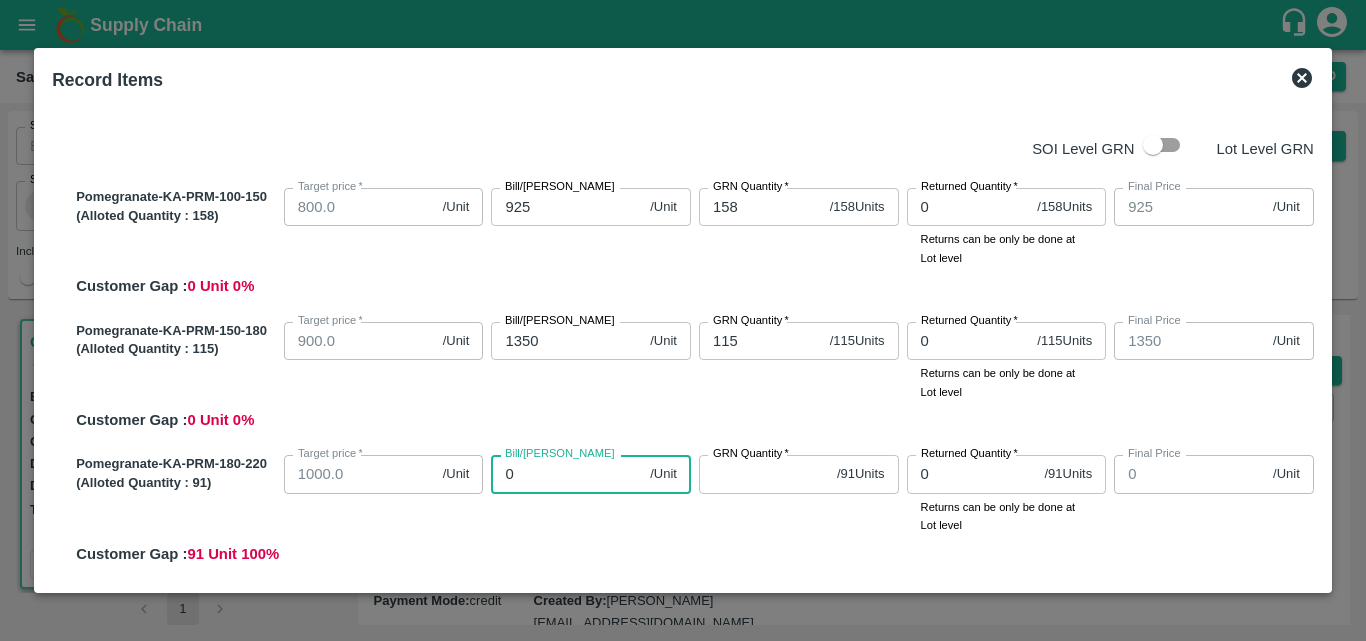 click on "0" at bounding box center (566, 474) 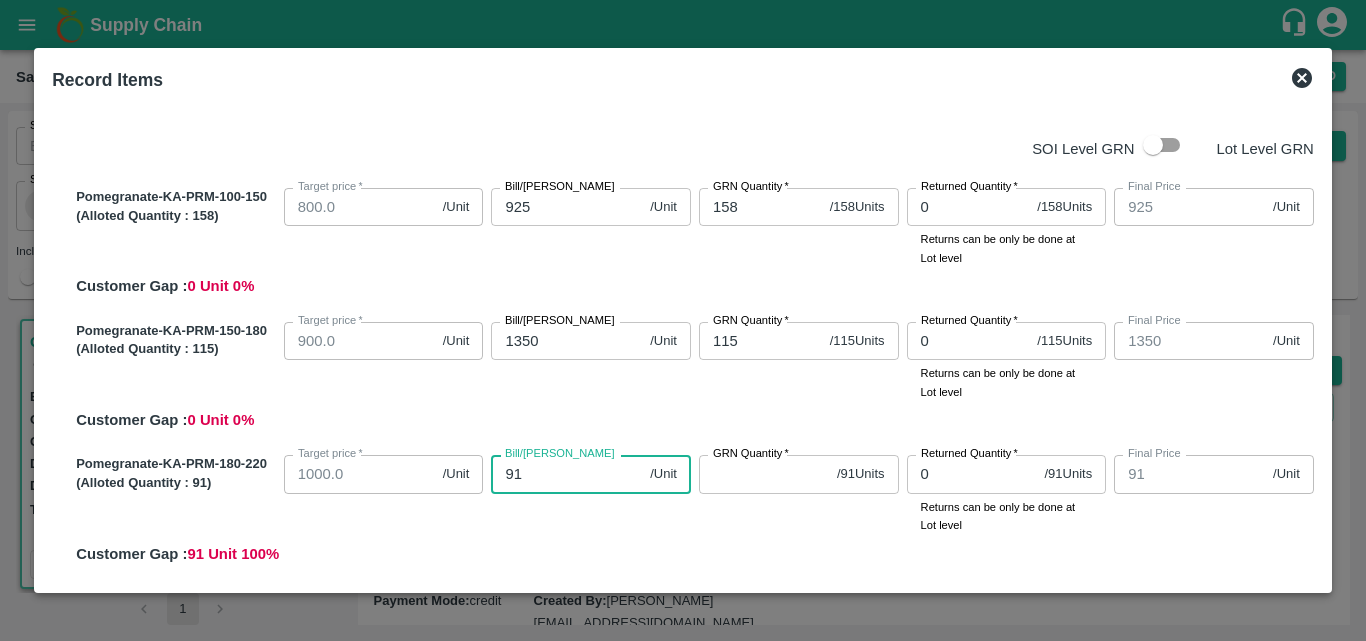 click on "91" at bounding box center [566, 474] 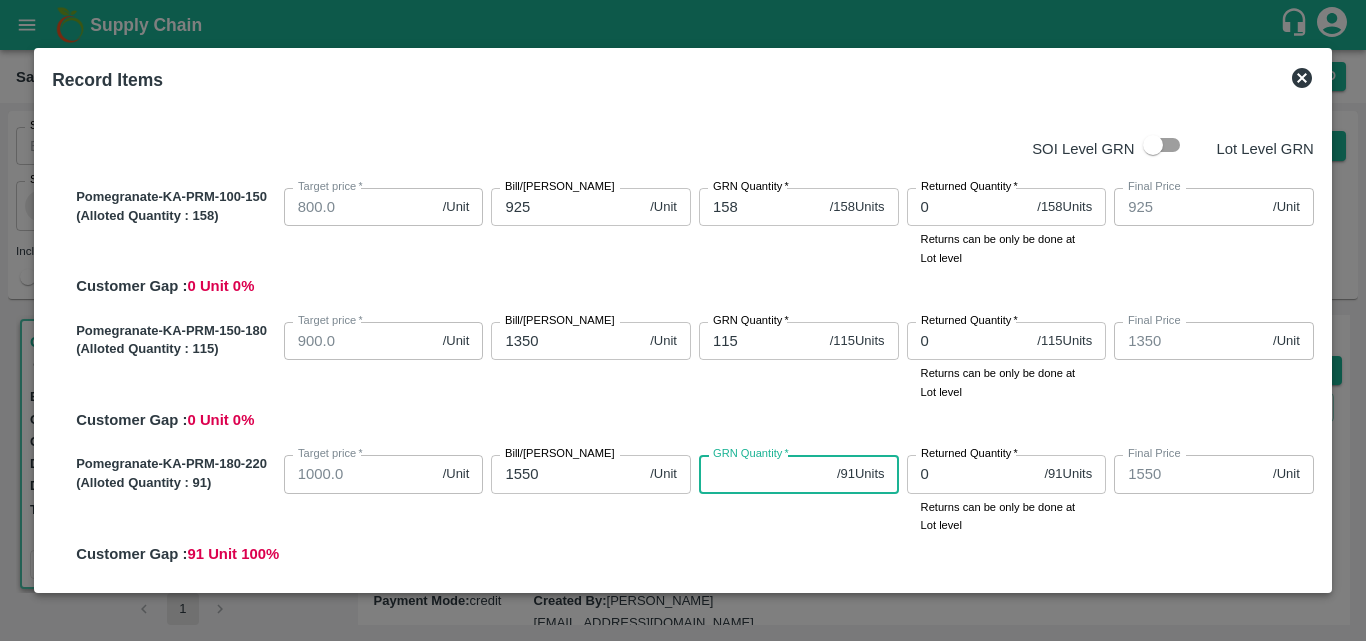 click on "GRN Quantity   *" at bounding box center (764, 474) 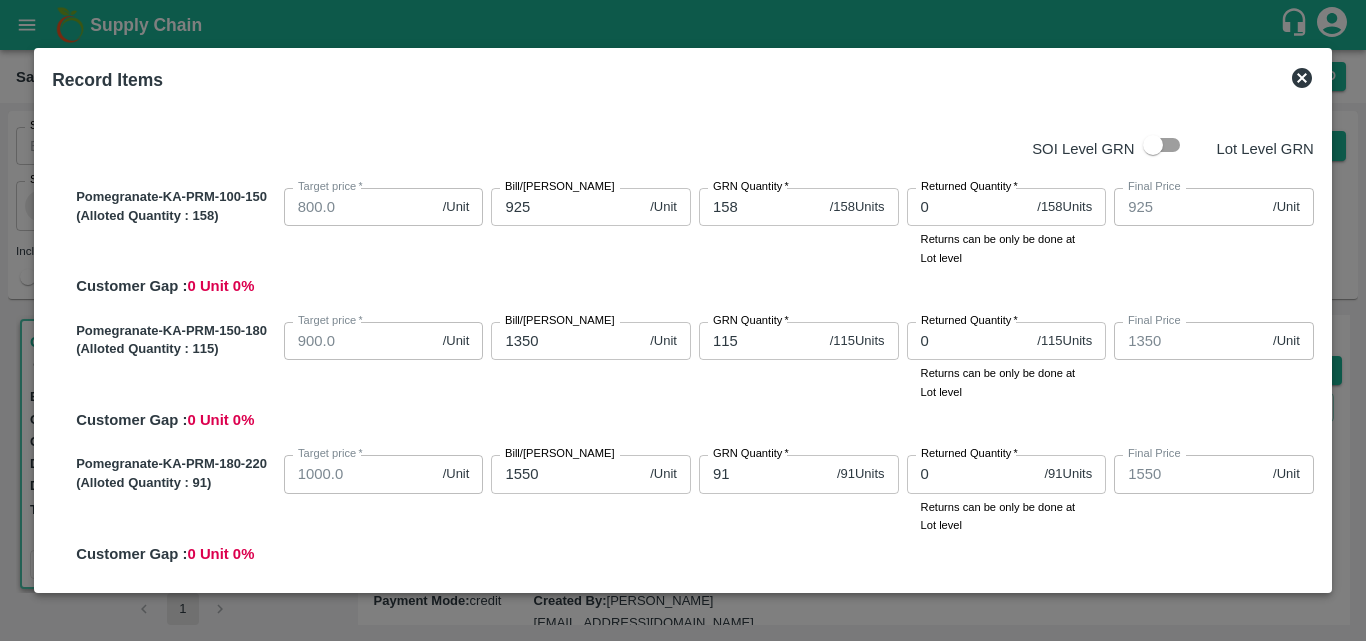 scroll, scrollTop: 421, scrollLeft: 0, axis: vertical 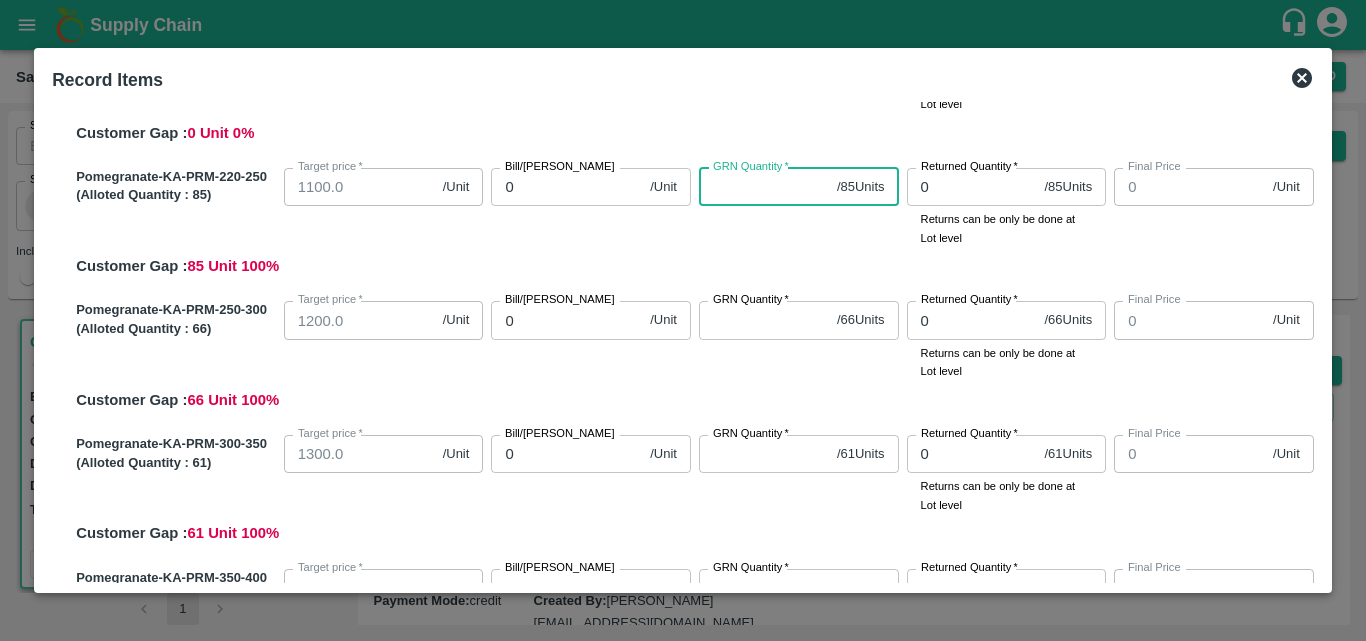 click on "GRN Quantity   *" at bounding box center [764, 187] 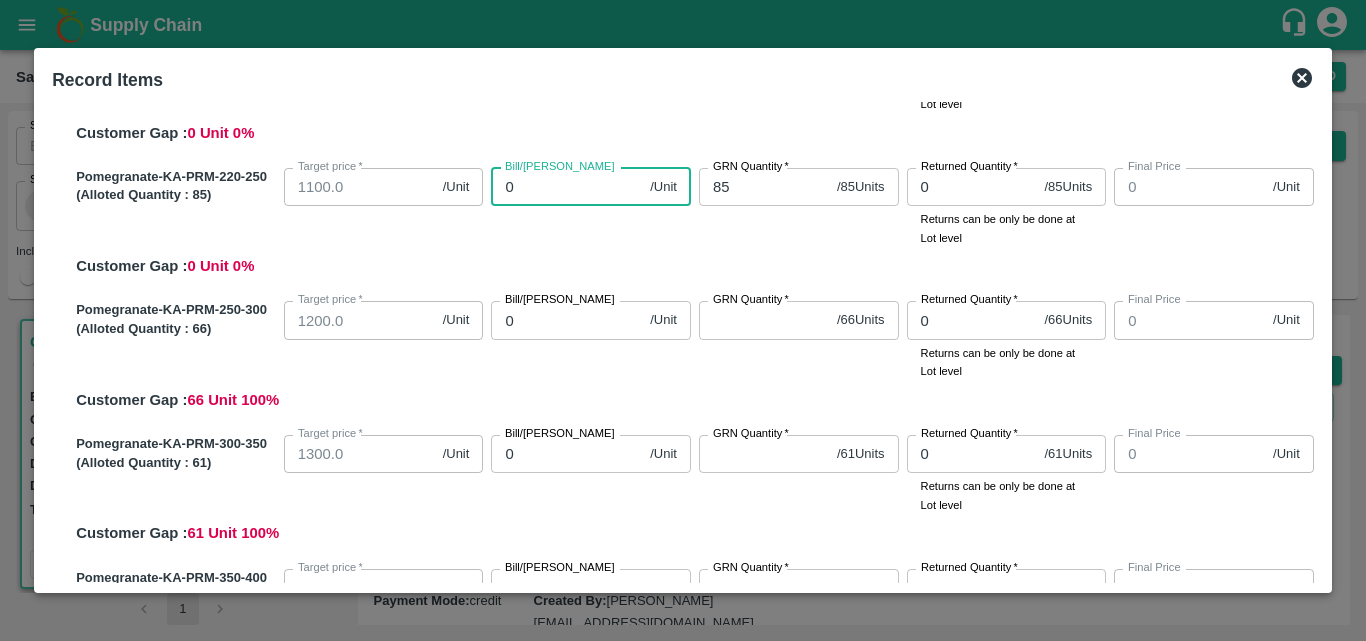click on "0" at bounding box center (566, 187) 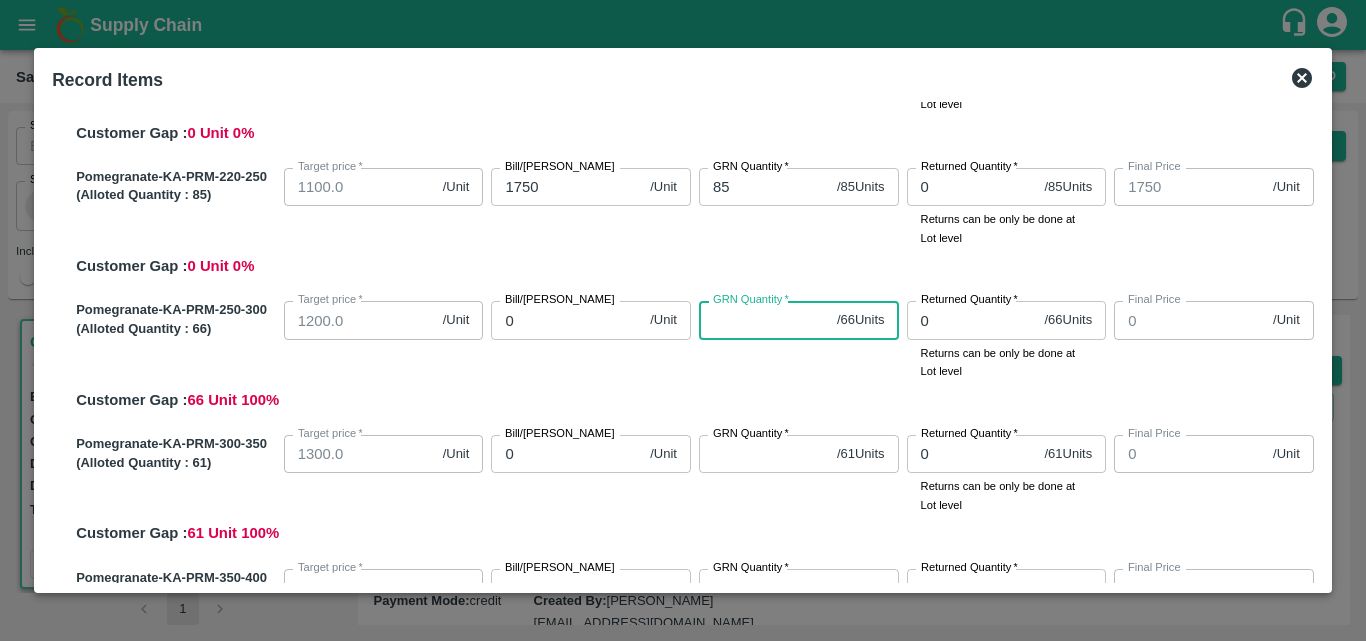 click on "GRN Quantity   *" at bounding box center [764, 320] 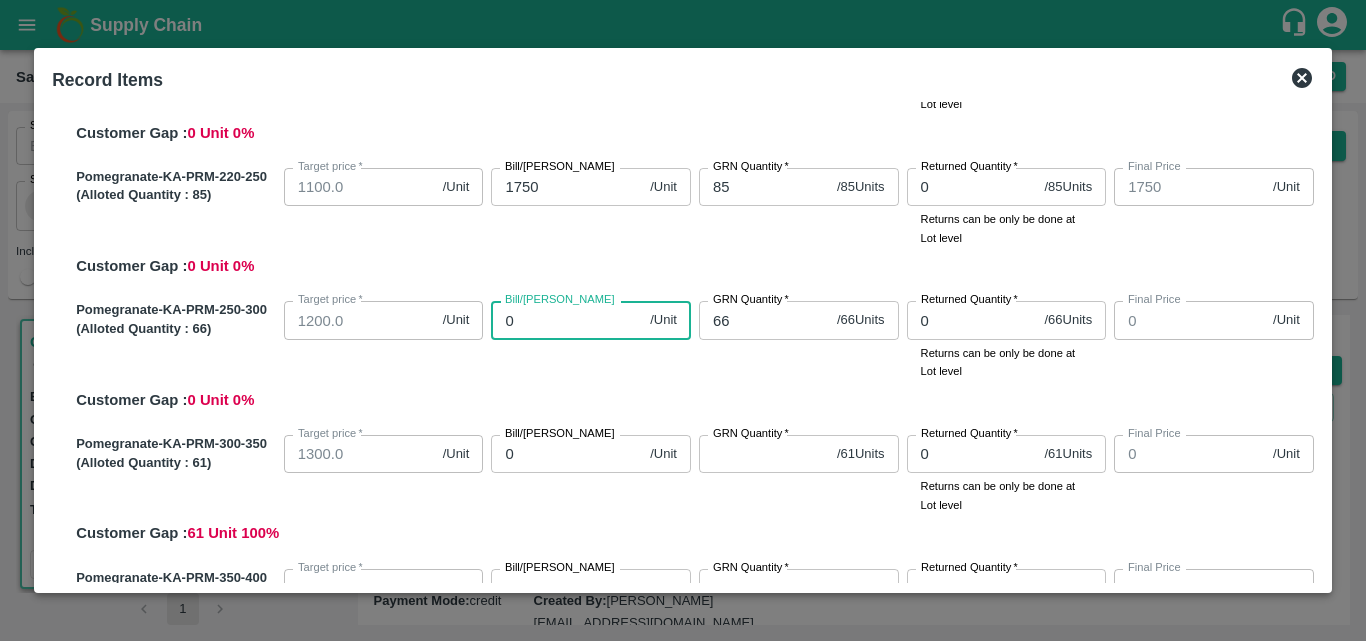 click on "0" at bounding box center (566, 320) 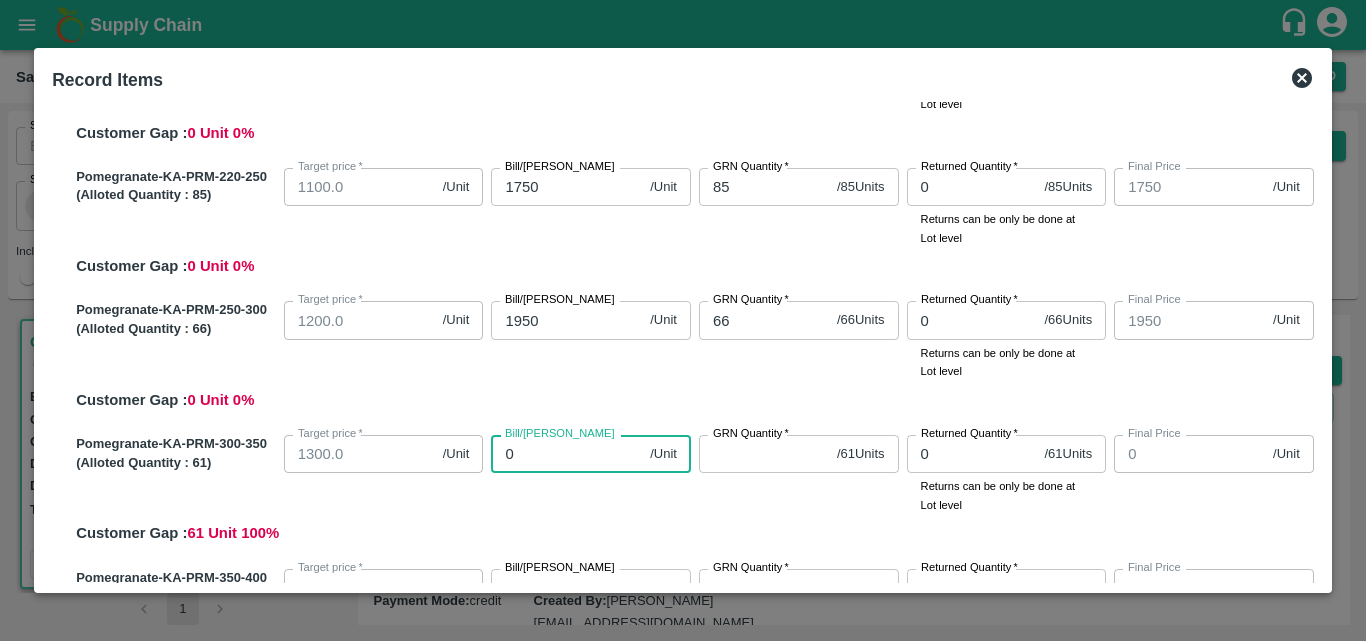 click on "0" at bounding box center (566, 454) 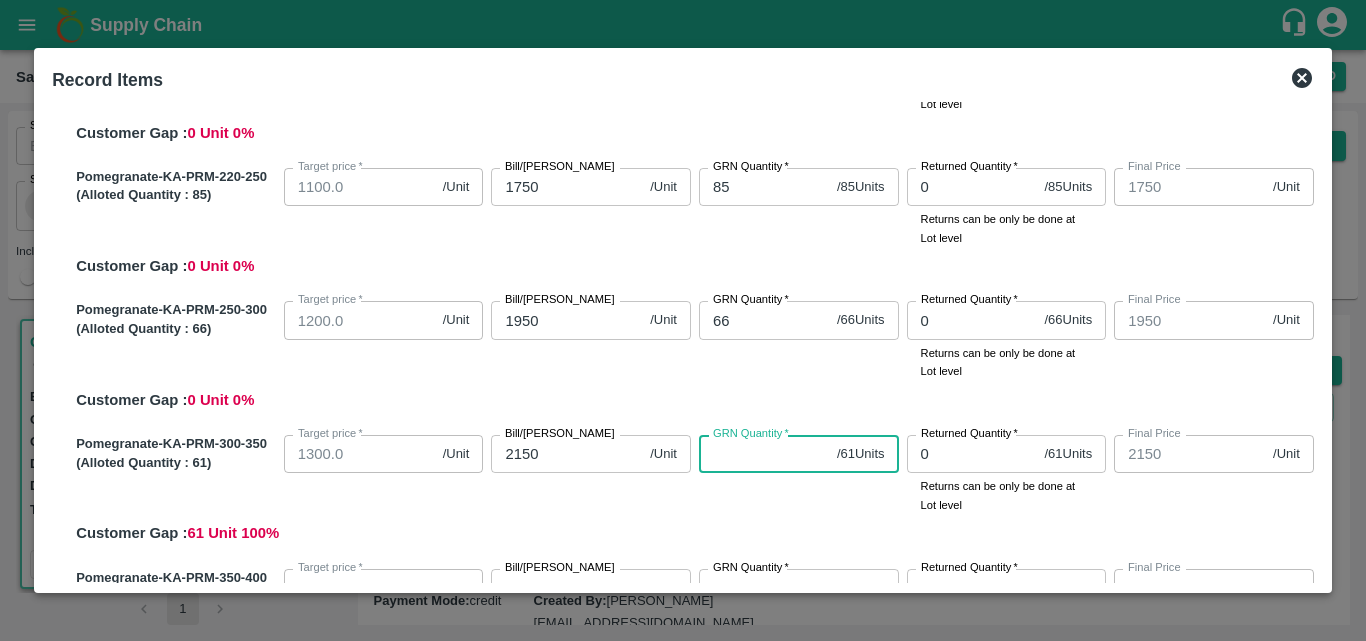 click on "GRN Quantity   *" at bounding box center (764, 454) 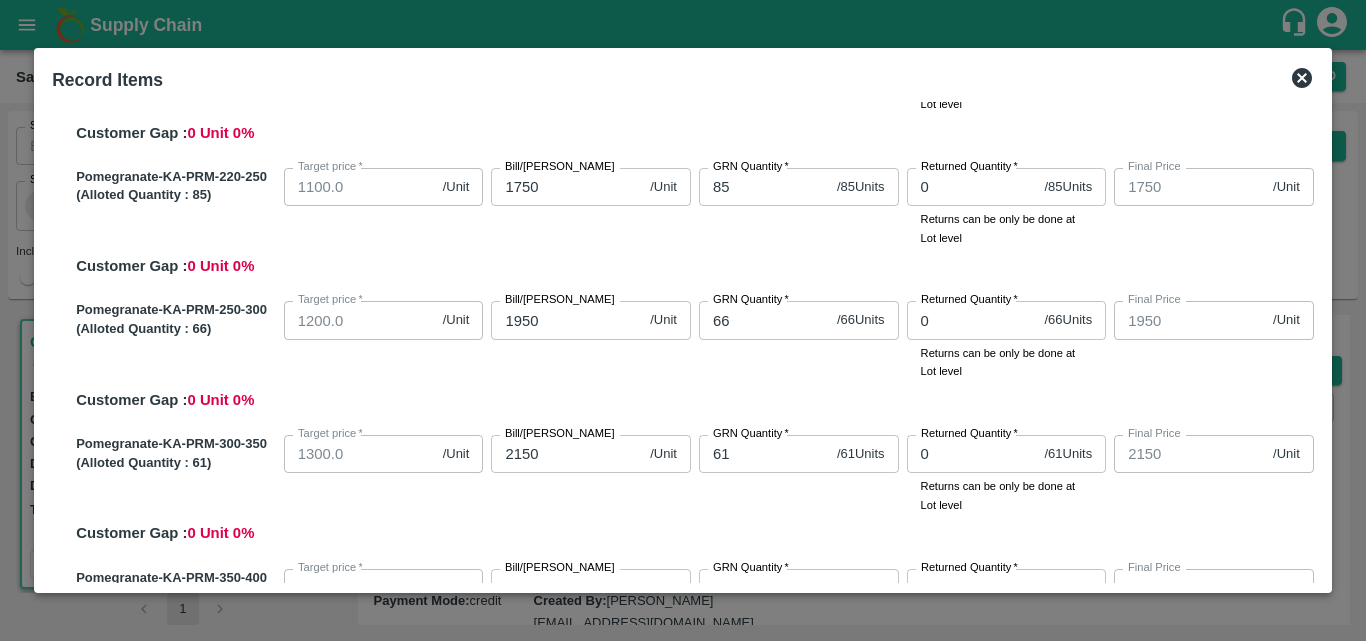 click on "GRN Quantity   * 61 /  61  Units GRN Quantity" at bounding box center [795, 470] 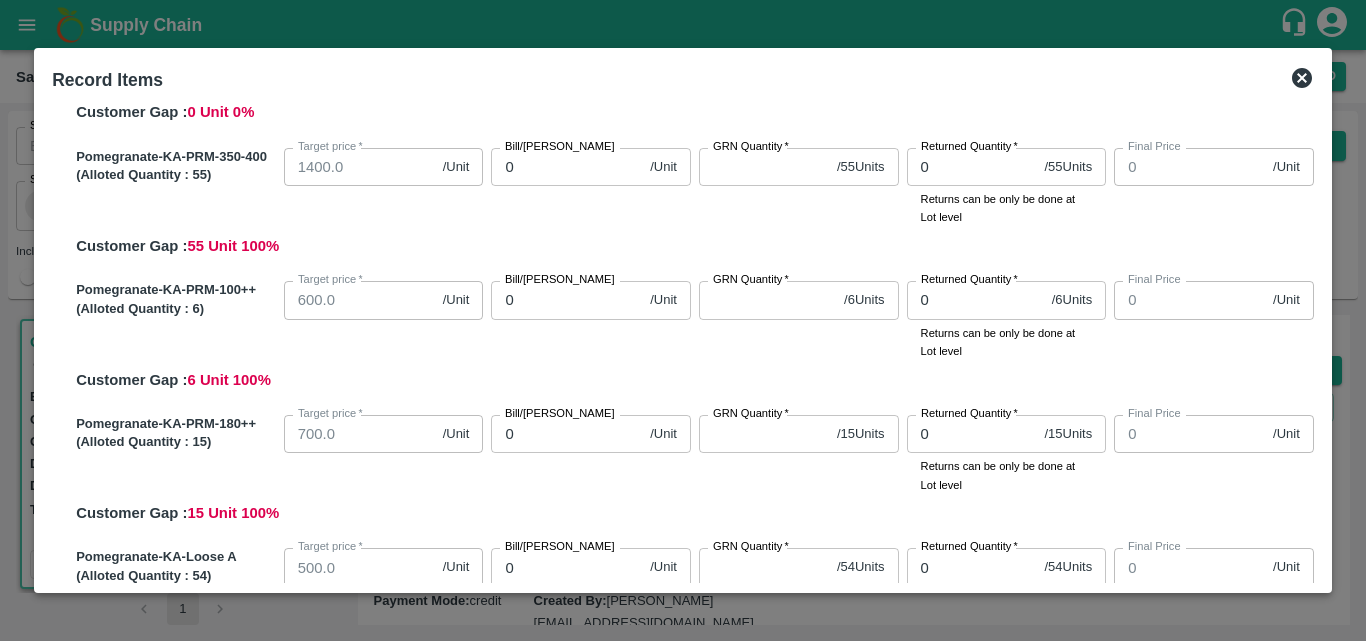 click on "0" at bounding box center [566, 167] 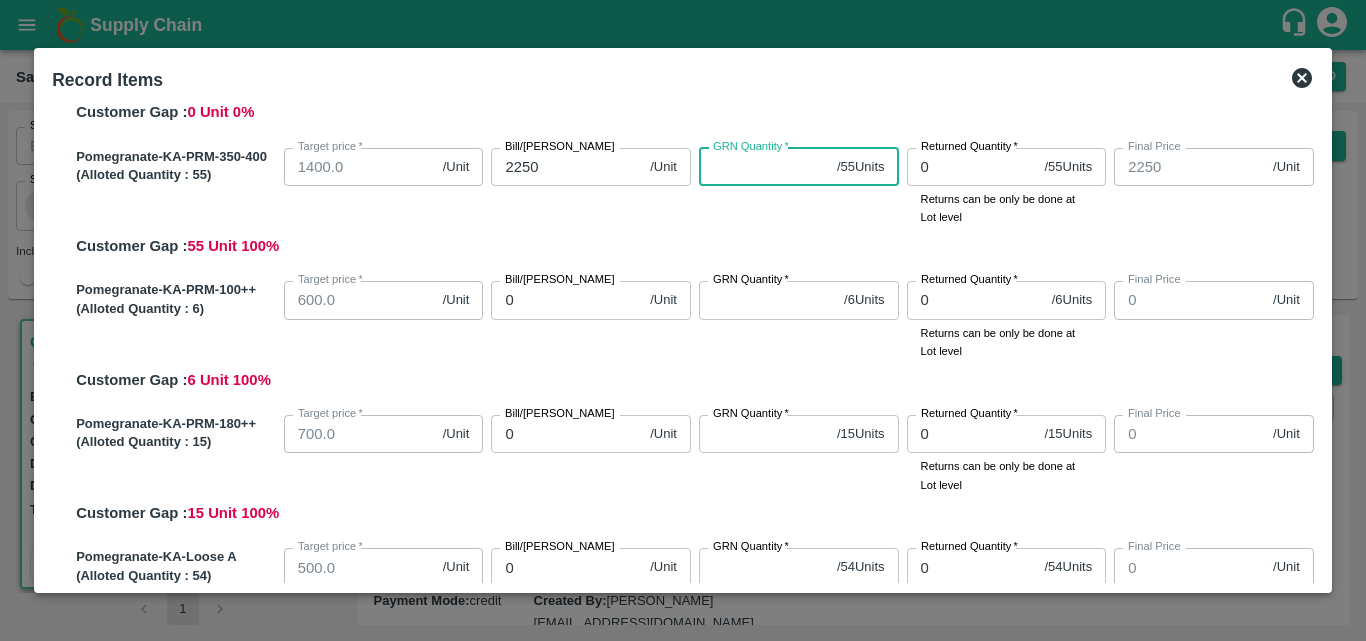 click on "GRN Quantity   *" at bounding box center [764, 167] 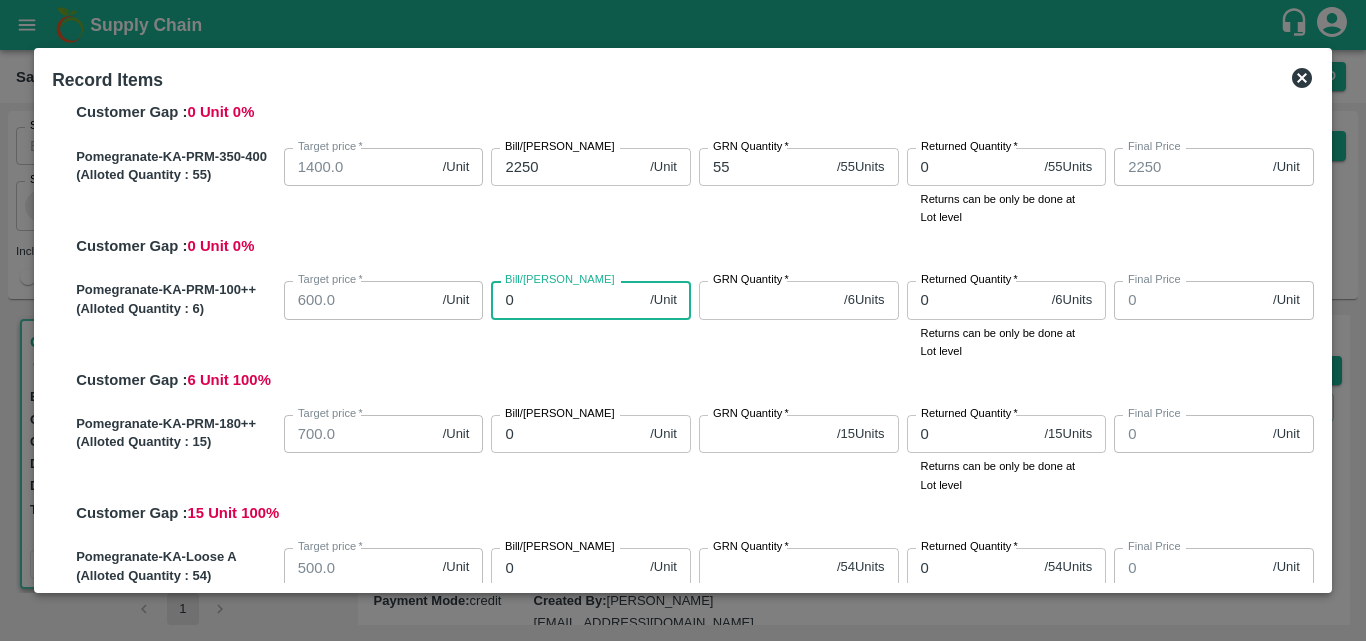 click on "0" at bounding box center [566, 300] 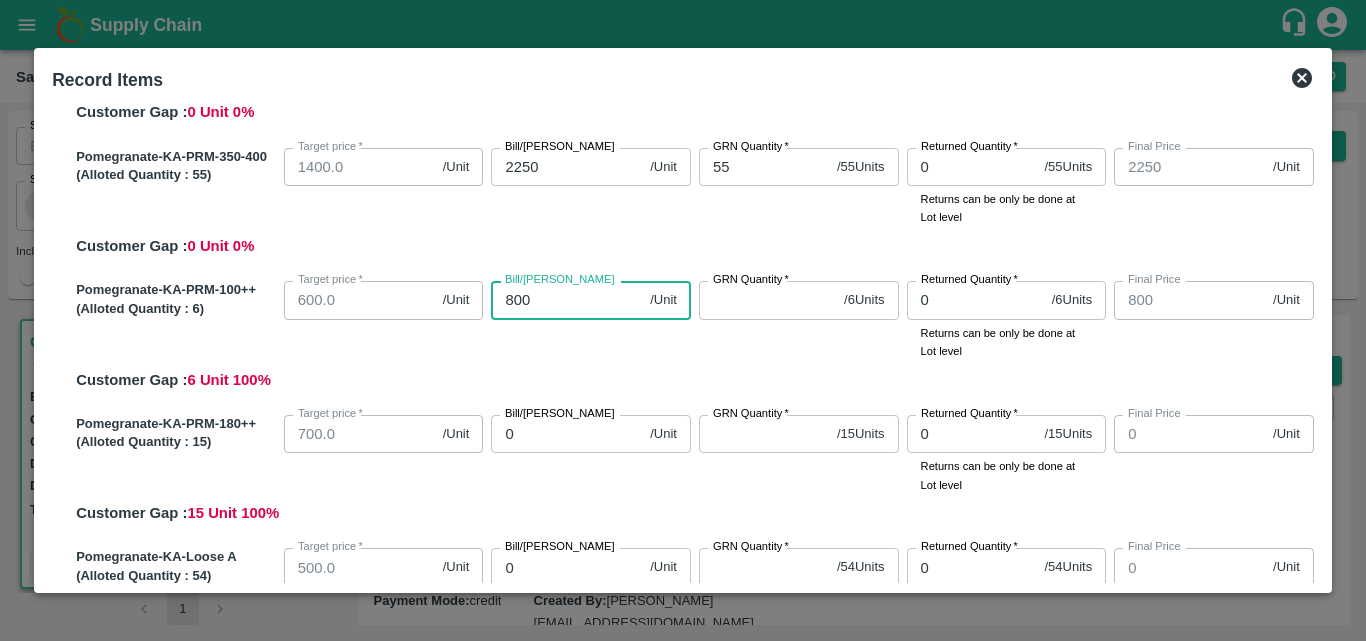 click on "GRN Quantity   *" at bounding box center (767, 300) 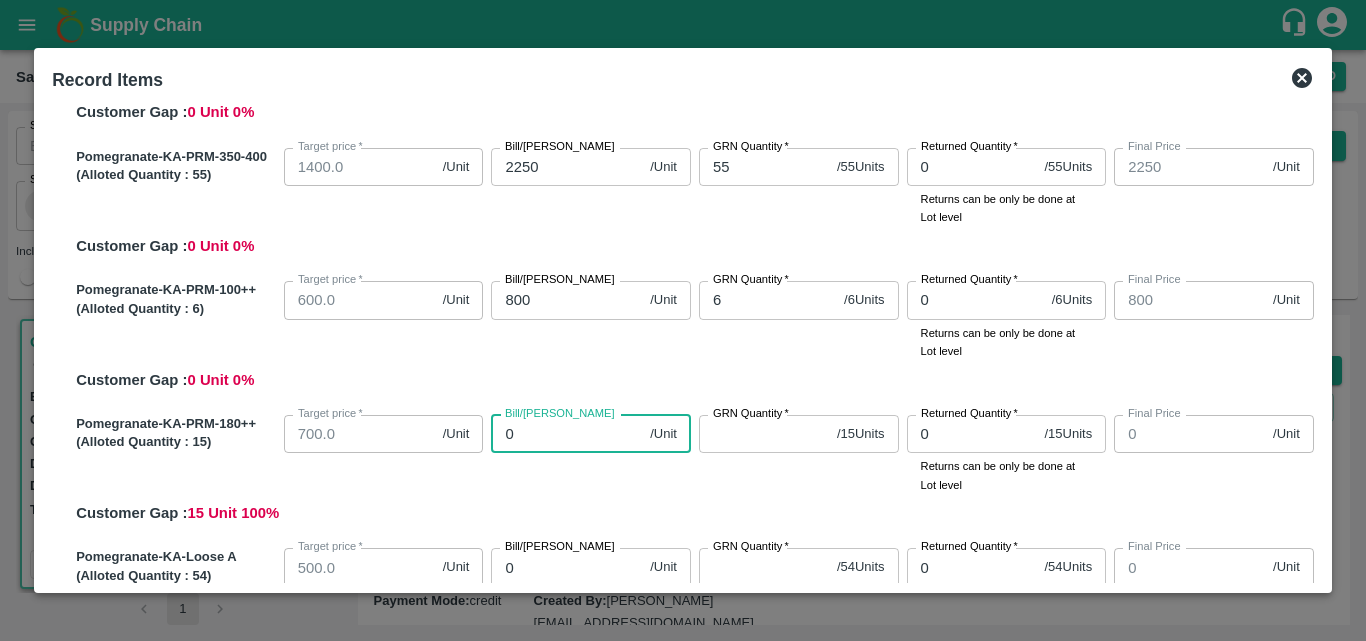 click on "0" at bounding box center [566, 434] 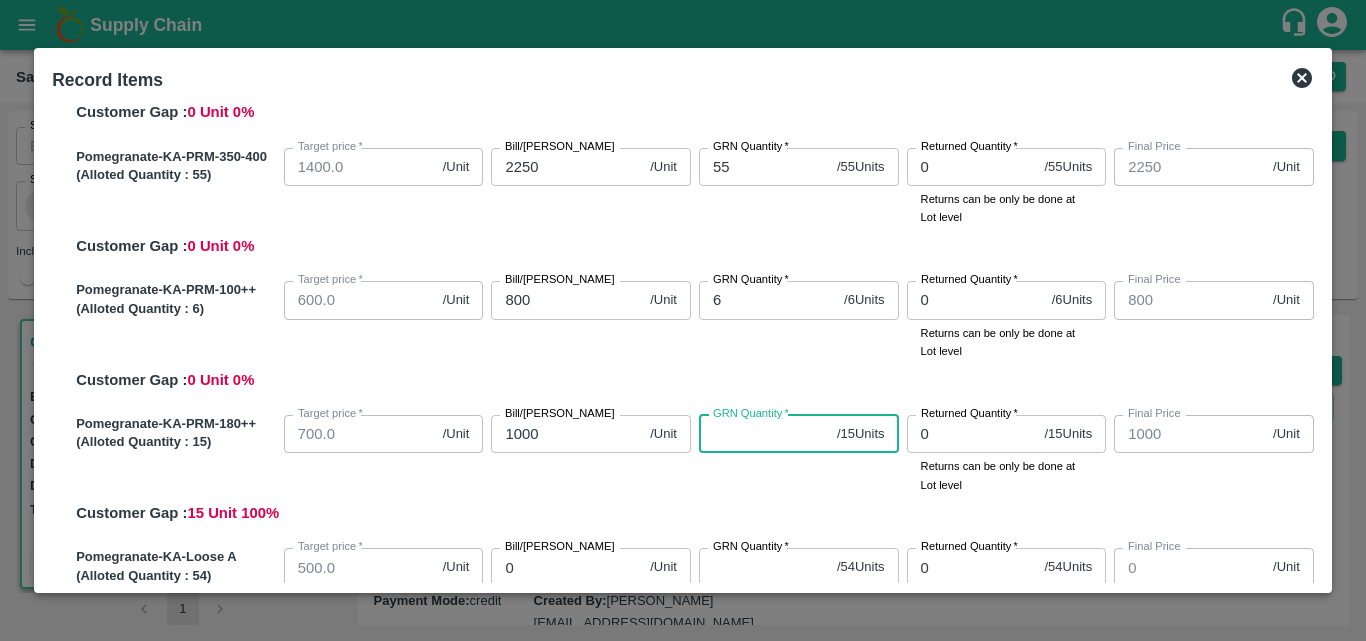 click on "GRN Quantity   *" at bounding box center [764, 434] 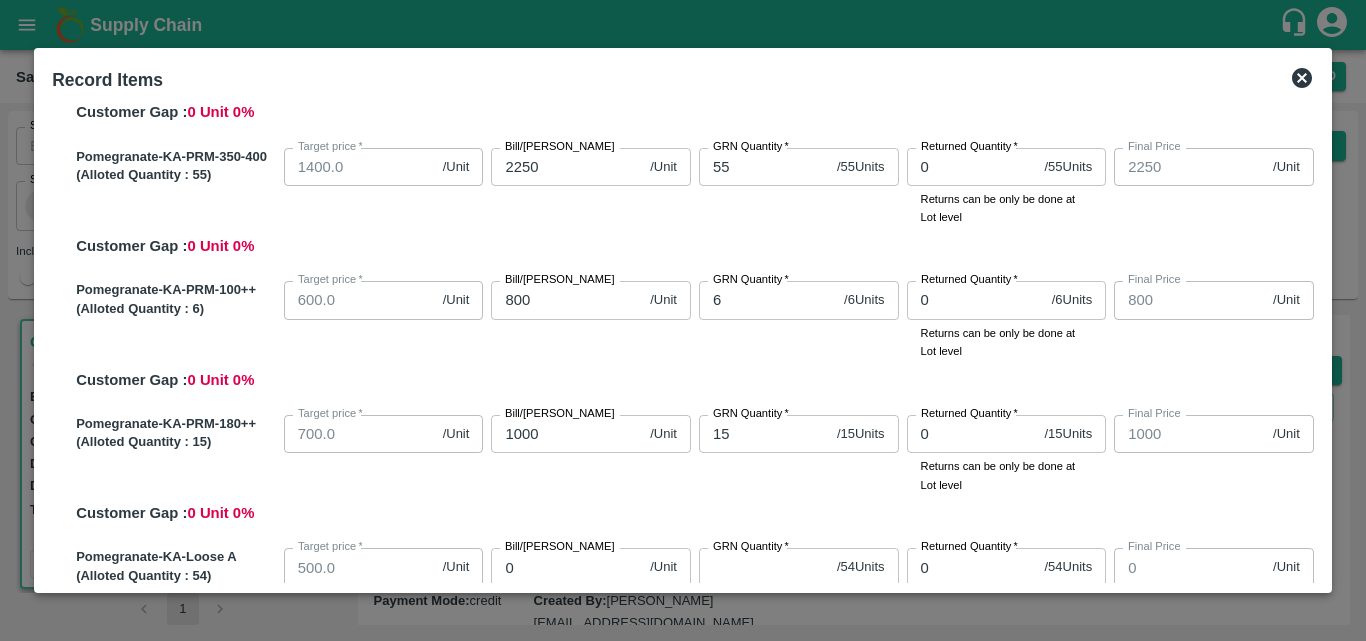 click on "Bill/[PERSON_NAME] 1000 /Unit Bill/[PERSON_NAME]" at bounding box center [587, 450] 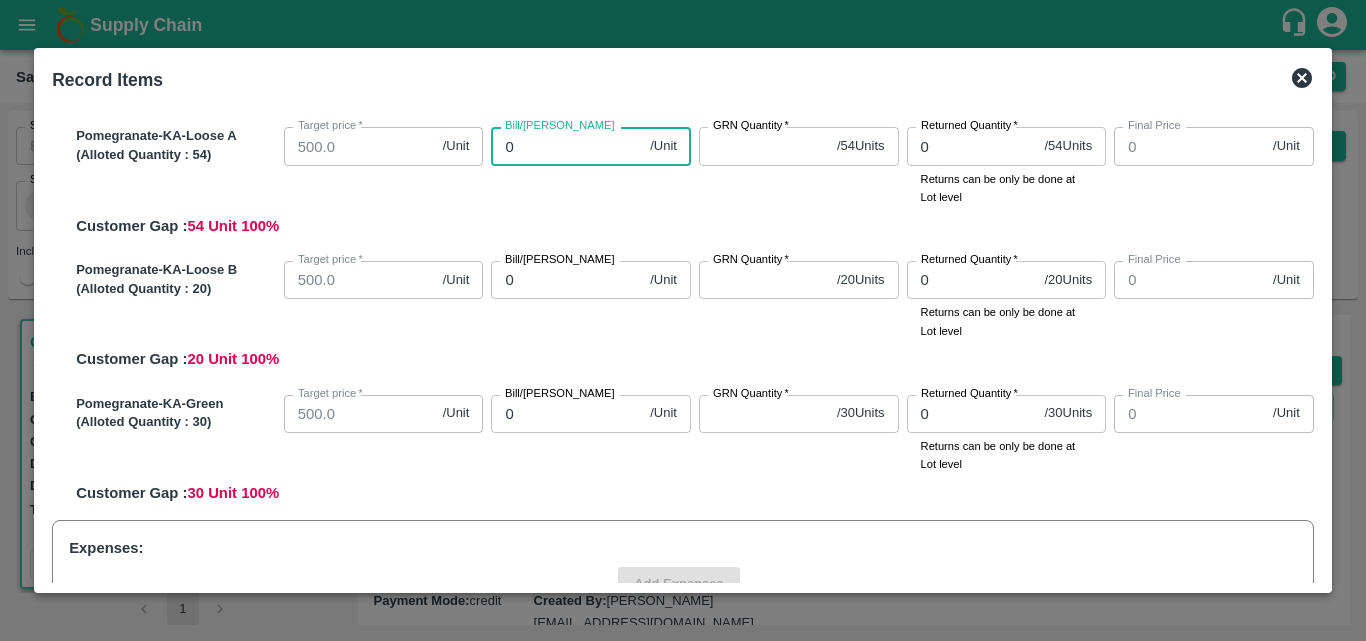 click on "0" at bounding box center [566, 146] 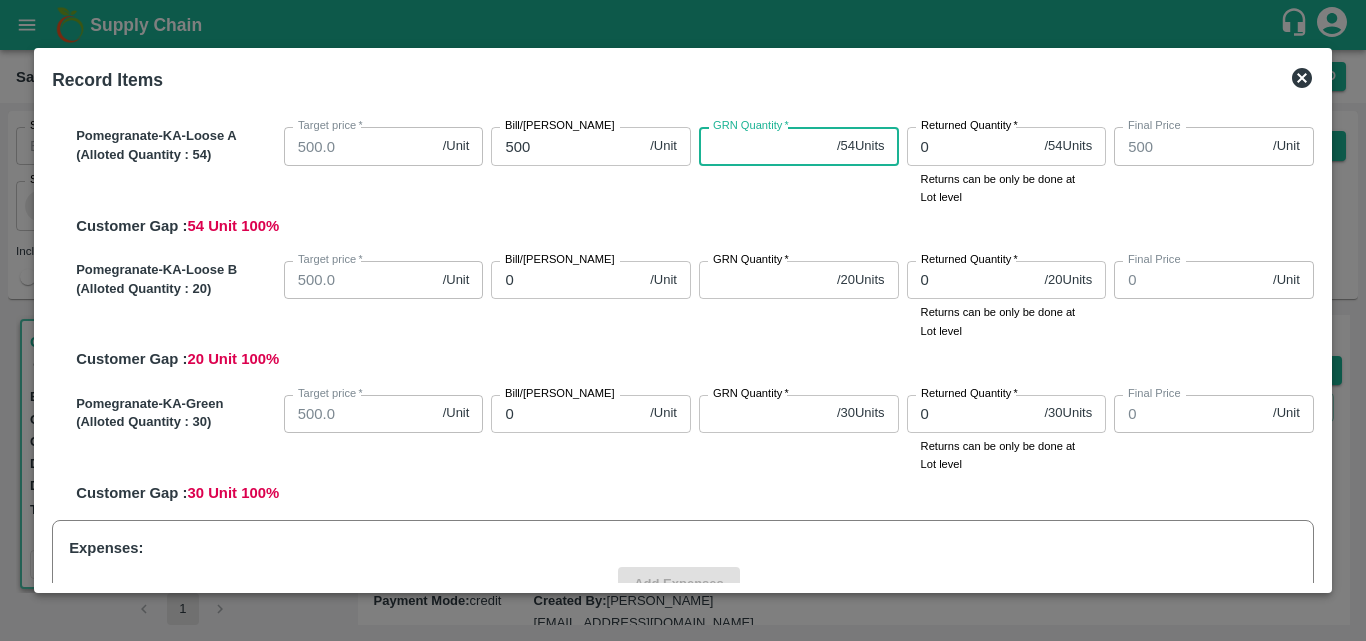 click on "GRN Quantity   *" at bounding box center [764, 146] 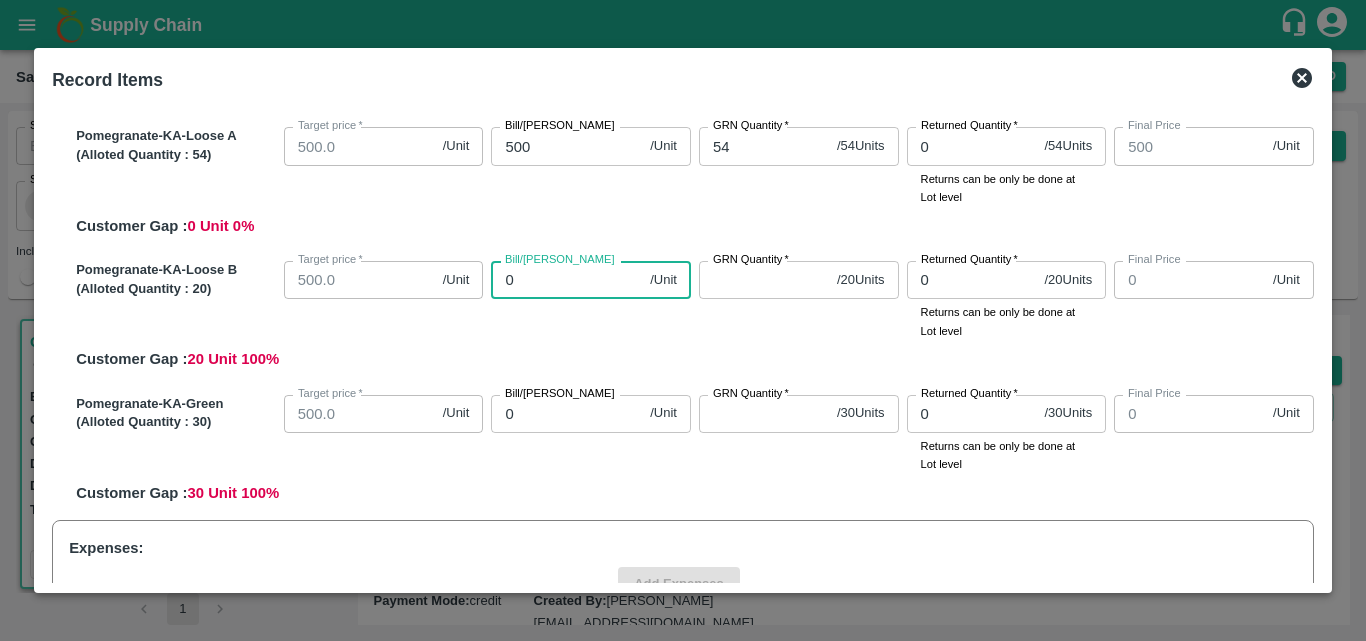 click on "0" at bounding box center (566, 280) 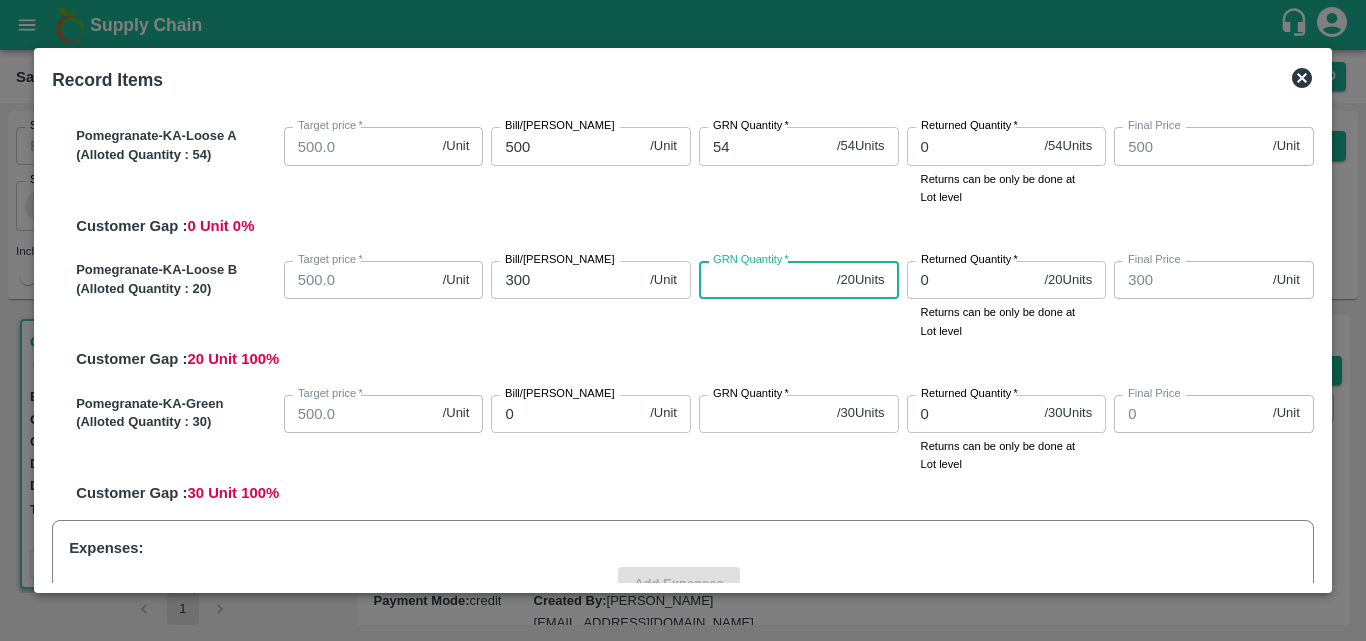 click on "GRN Quantity   *" at bounding box center [764, 280] 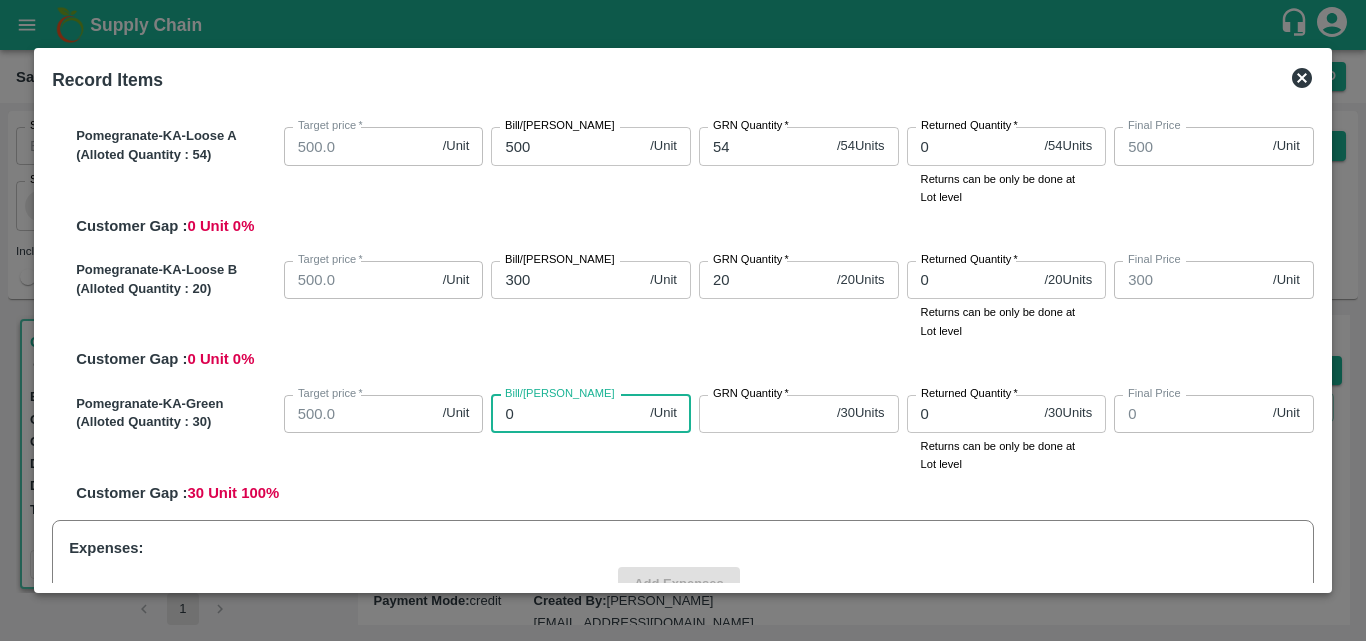 click on "0" at bounding box center [566, 414] 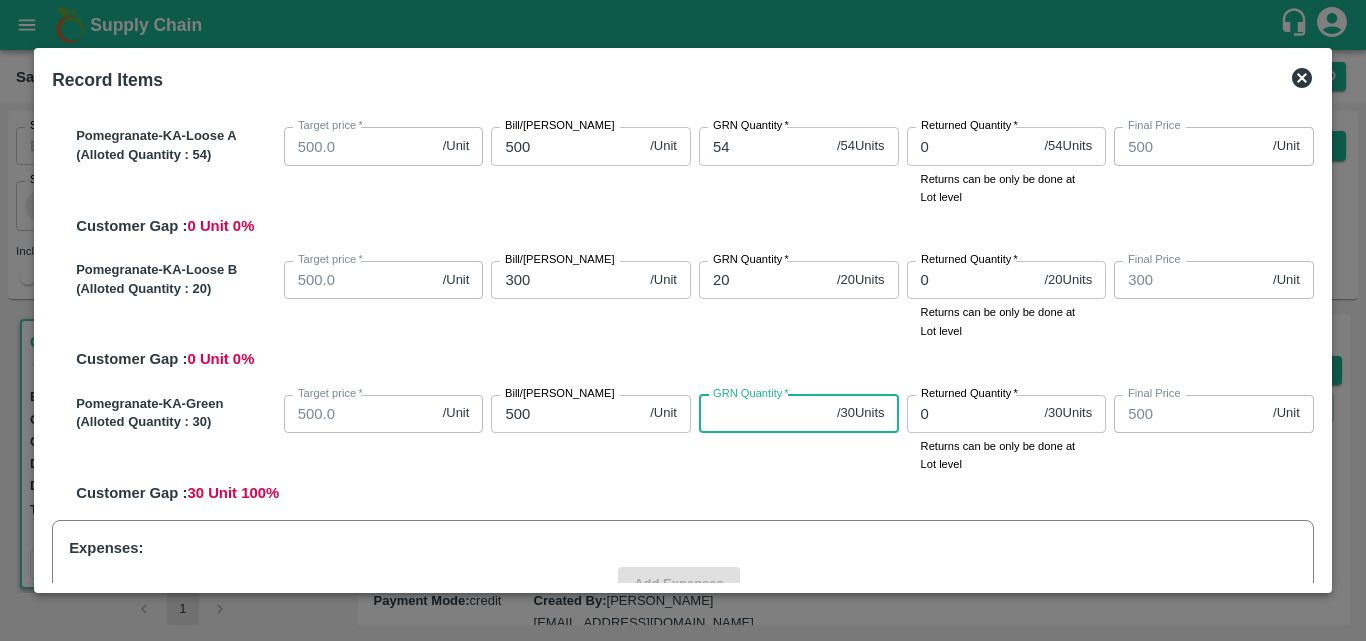 click on "GRN Quantity   *" at bounding box center [764, 414] 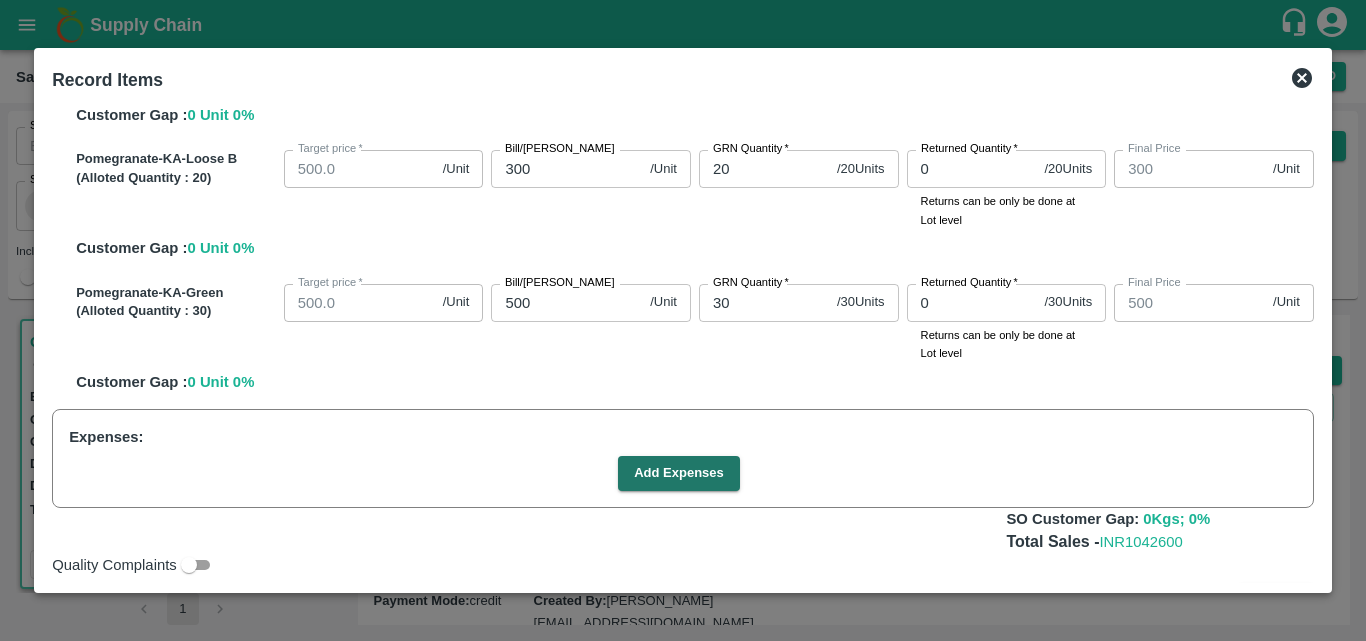 scroll, scrollTop: 1422, scrollLeft: 0, axis: vertical 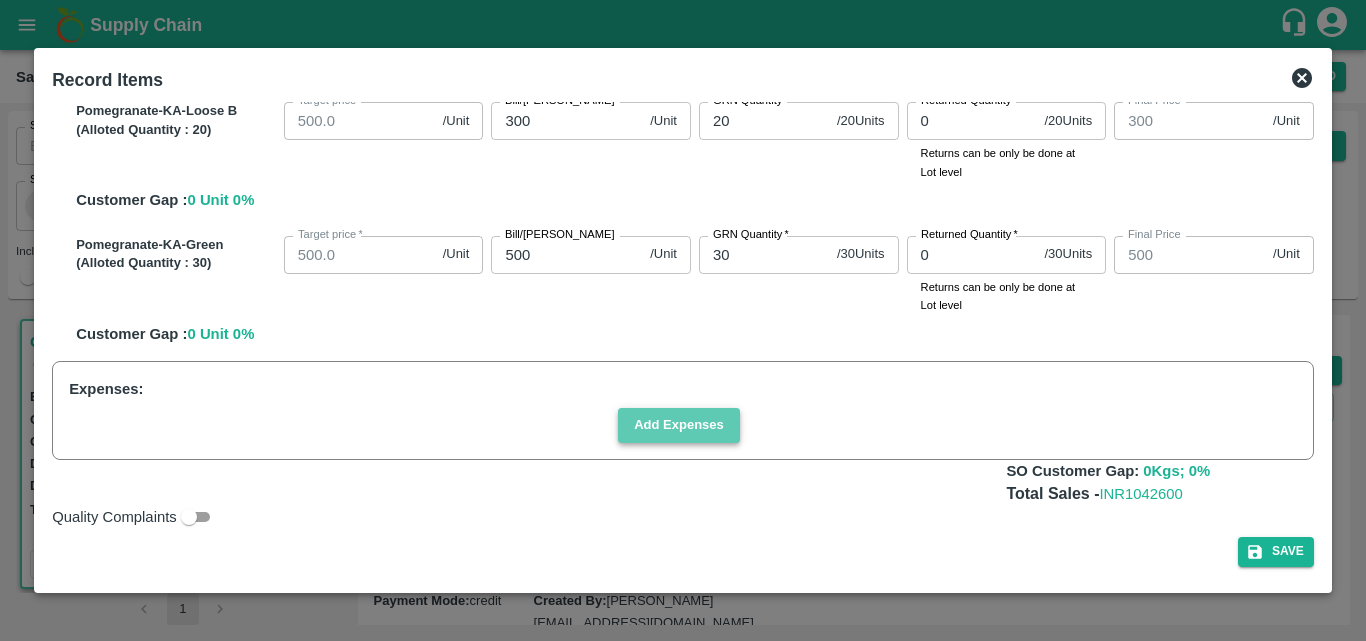 click on "Add Expenses" at bounding box center (679, 425) 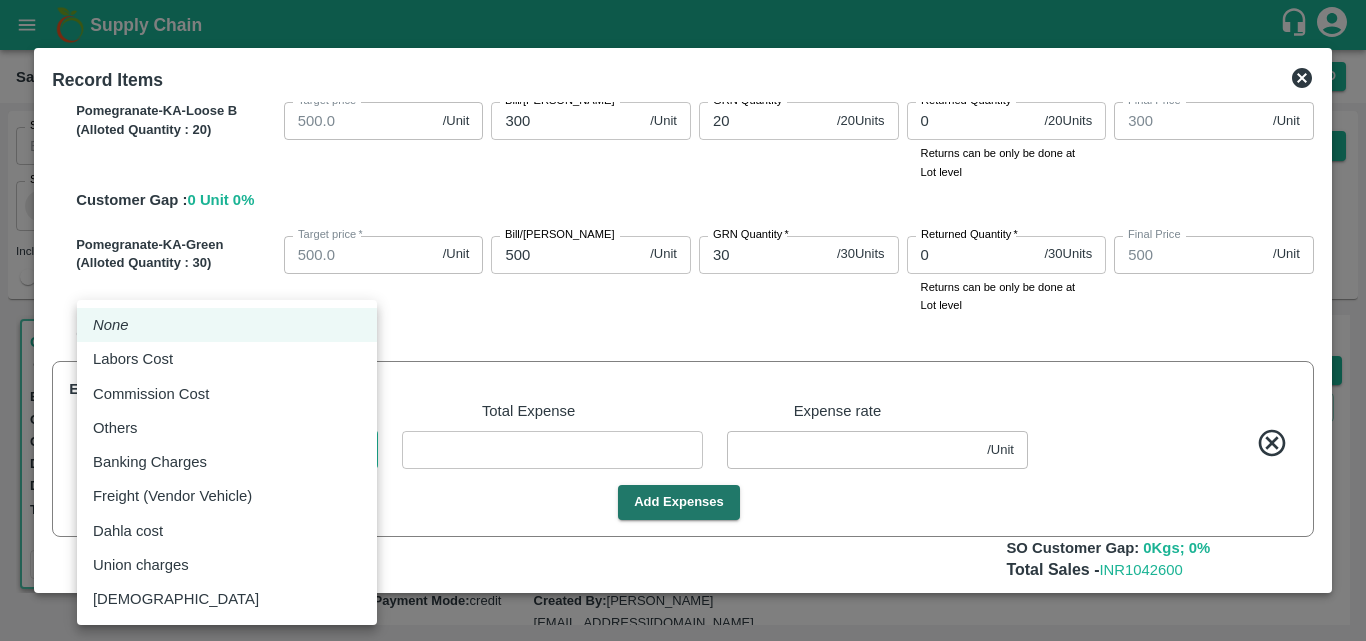 click on "Supply Chain Sales Orders Direct Customer Add SO ID SO ID Start Date Start Date End Date End Date Select Products Select Products   * Select Customer Green Spices Hut Select Customer   * Select Users Select Users   * Select Status Select Status   * Select Source Select Source   * Include Booked Hide Green Spices Hut Commission [STREET_ADDRESS] 600068 Expected Delivery : [DATE] 12:00 AM Ordered Value: Rs.   714900 GRN Value: Rs.   0 Driver: [PERSON_NAME] - 9611226317 Delivery weight: 7182 Trips: TRACK Alloted Green Spices Hut Commission Shop [STREET_ADDRESS] 599813 Expected Delivery : [DATE] 12:00 AM Ordered Value: Rs.   744206.25 GRN Value: Rs.   [DRIVERS_LICENSE_NUMBER].99 Driver: Siddesg - 9741782927 Delivery weight: 5386.5 Trips: TRACK GRN_Complete Green Spices Hut Commission Shop no [STREET_ADDRESS] :" at bounding box center [683, 320] 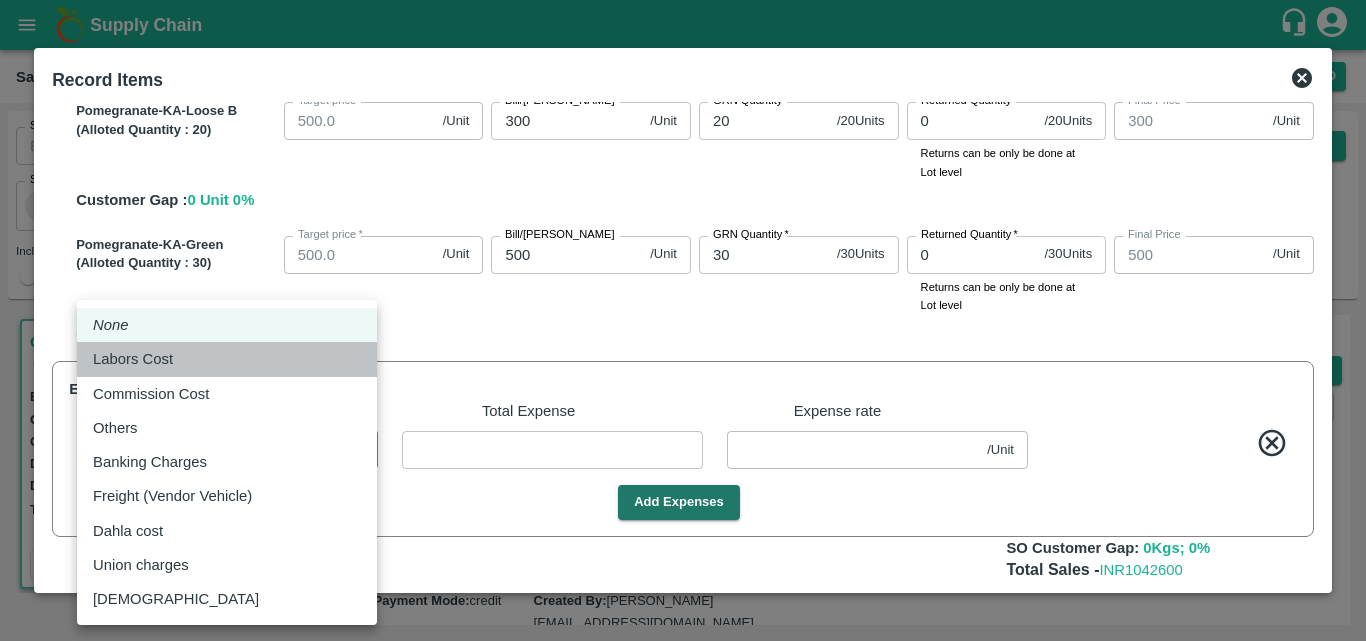 click on "Labors Cost" at bounding box center [227, 359] 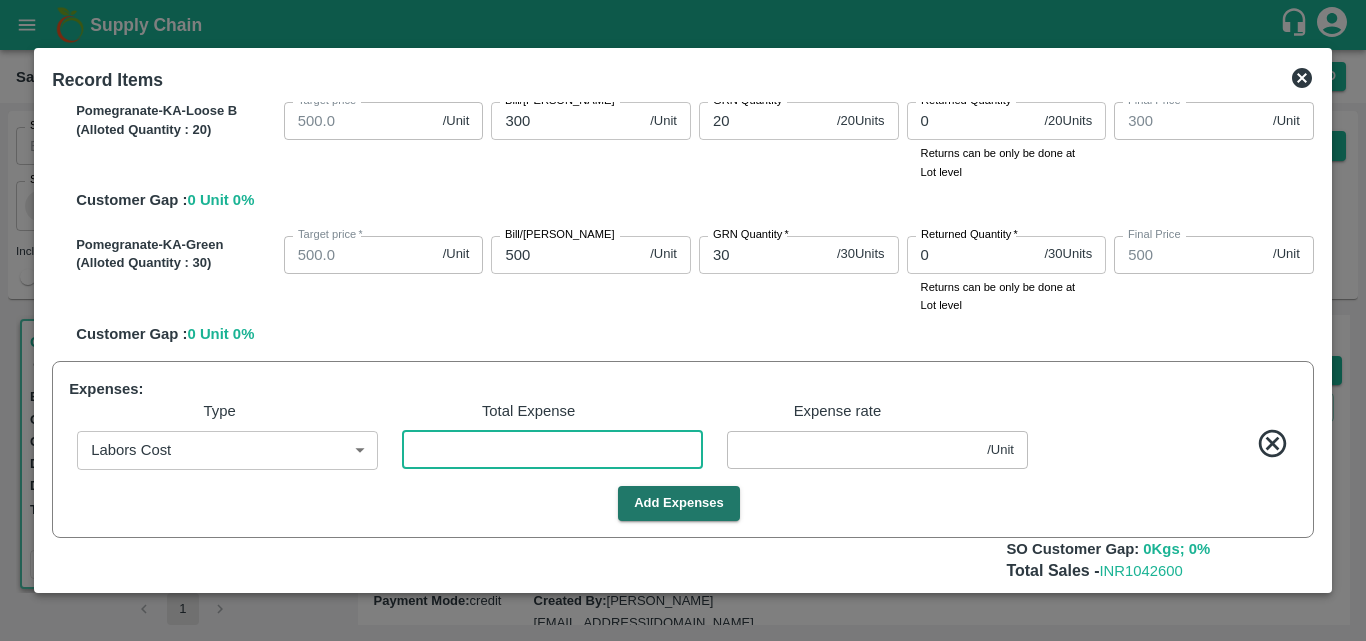 click at bounding box center (552, 450) 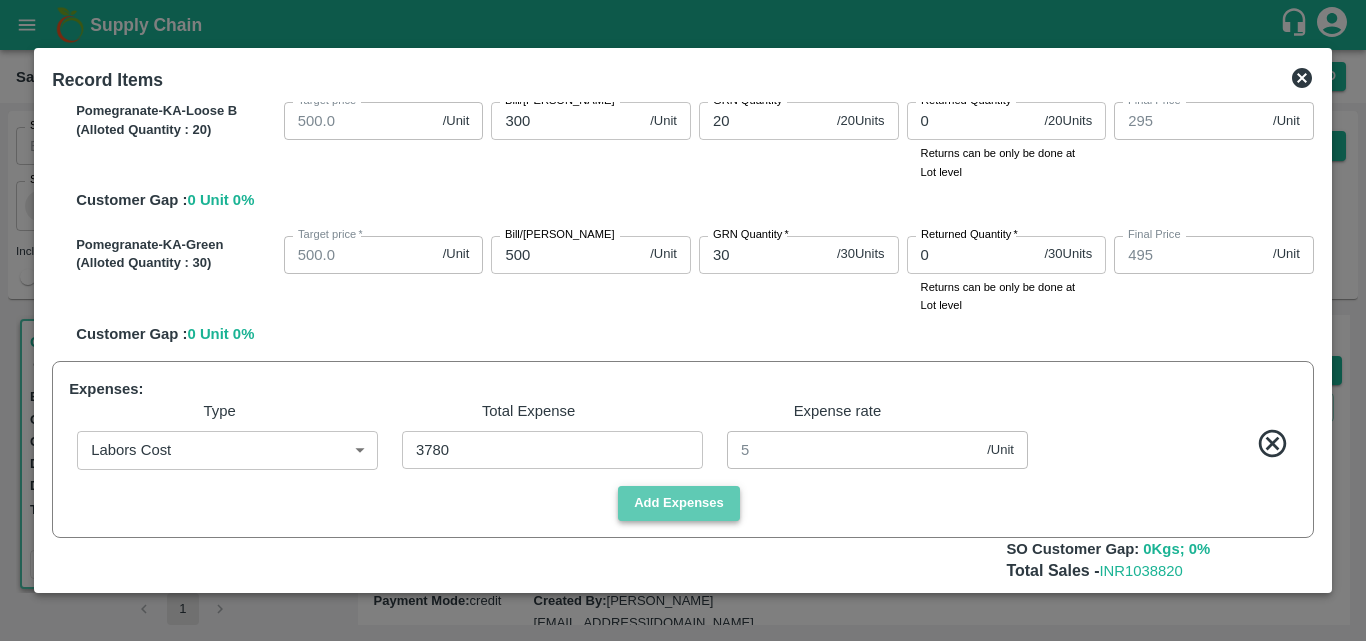 click on "Add Expenses" at bounding box center (679, 503) 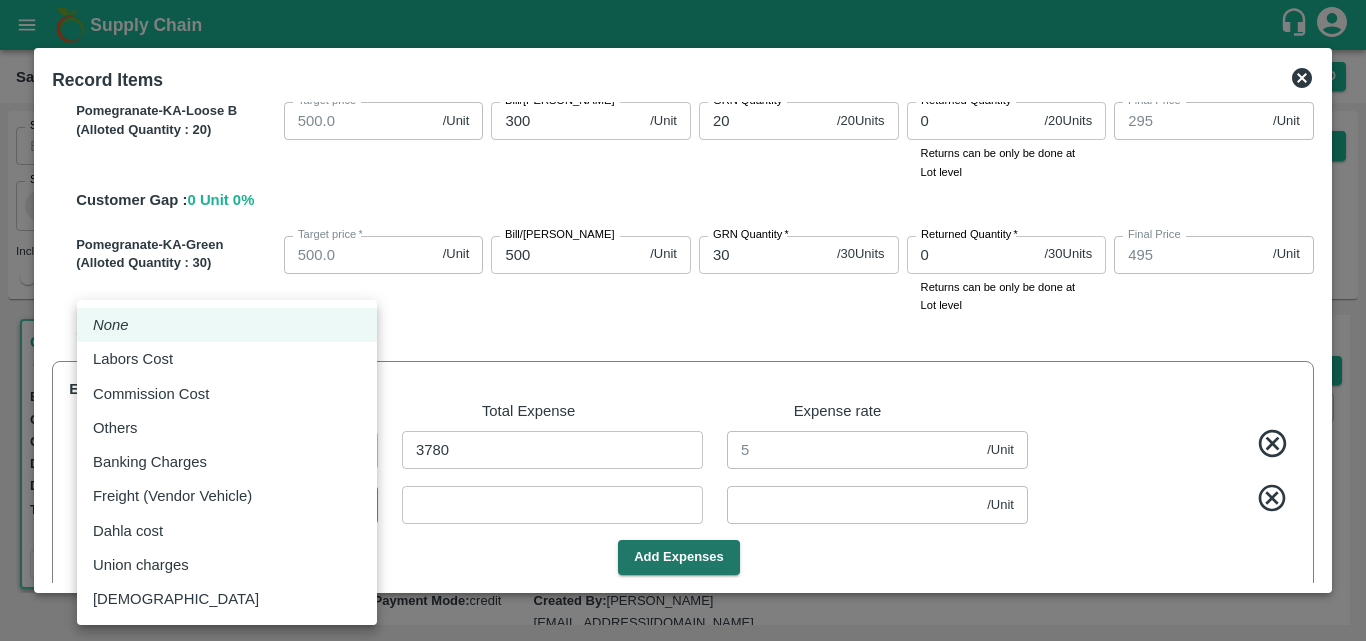 click on "Supply Chain Sales Orders Direct Customer Add SO ID SO ID Start Date Start Date End Date End Date Select Products Select Products   * Select Customer Green Spices Hut Select Customer   * Select Users Select Users   * Select Status Select Status   * Select Source Select Source   * Include Booked Hide Green Spices Hut Commission [STREET_ADDRESS] 600068 Expected Delivery : [DATE] 12:00 AM Ordered Value: Rs.   714900 GRN Value: Rs.   0 Driver: [PERSON_NAME] - 9611226317 Delivery weight: 7182 Trips: TRACK Alloted Green Spices Hut Commission Shop [STREET_ADDRESS] 599813 Expected Delivery : [DATE] 12:00 AM Ordered Value: Rs.   744206.25 GRN Value: Rs.   [DRIVERS_LICENSE_NUMBER].99 Driver: Siddesg - 9741782927 Delivery weight: 5386.5 Trips: TRACK GRN_Complete Green Spices Hut Commission Shop no [STREET_ADDRESS] :" at bounding box center (683, 320) 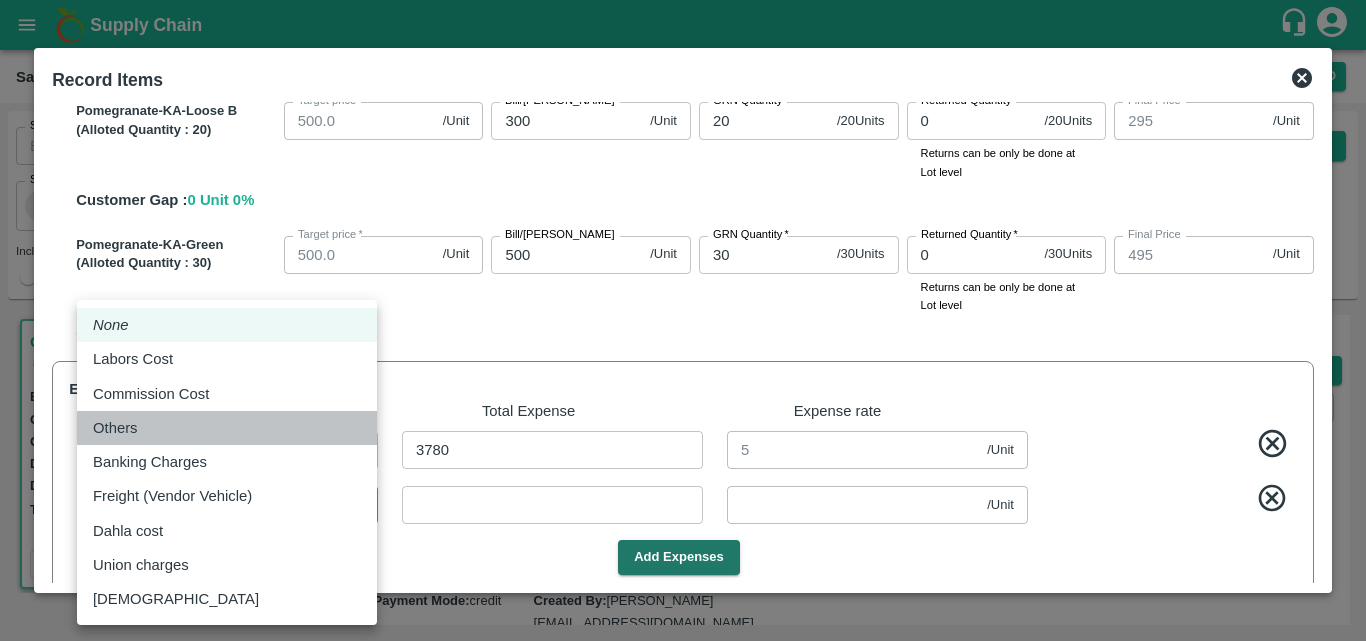 click on "Others" at bounding box center (227, 428) 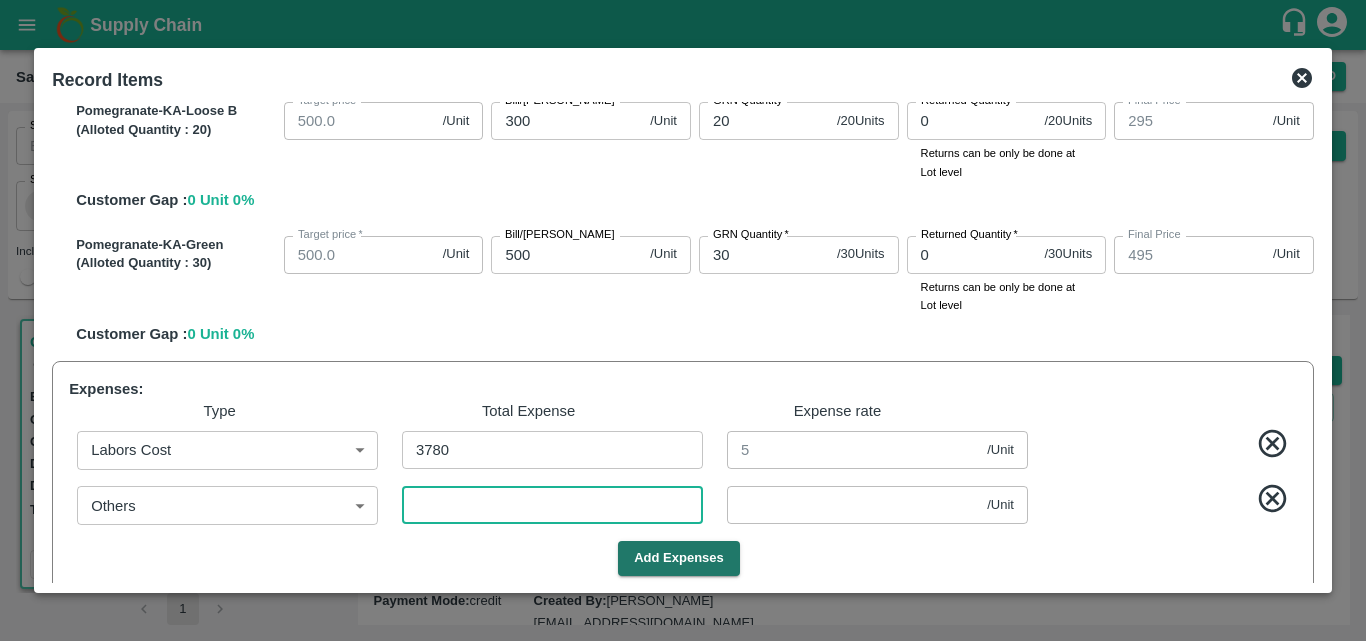 click at bounding box center [552, 505] 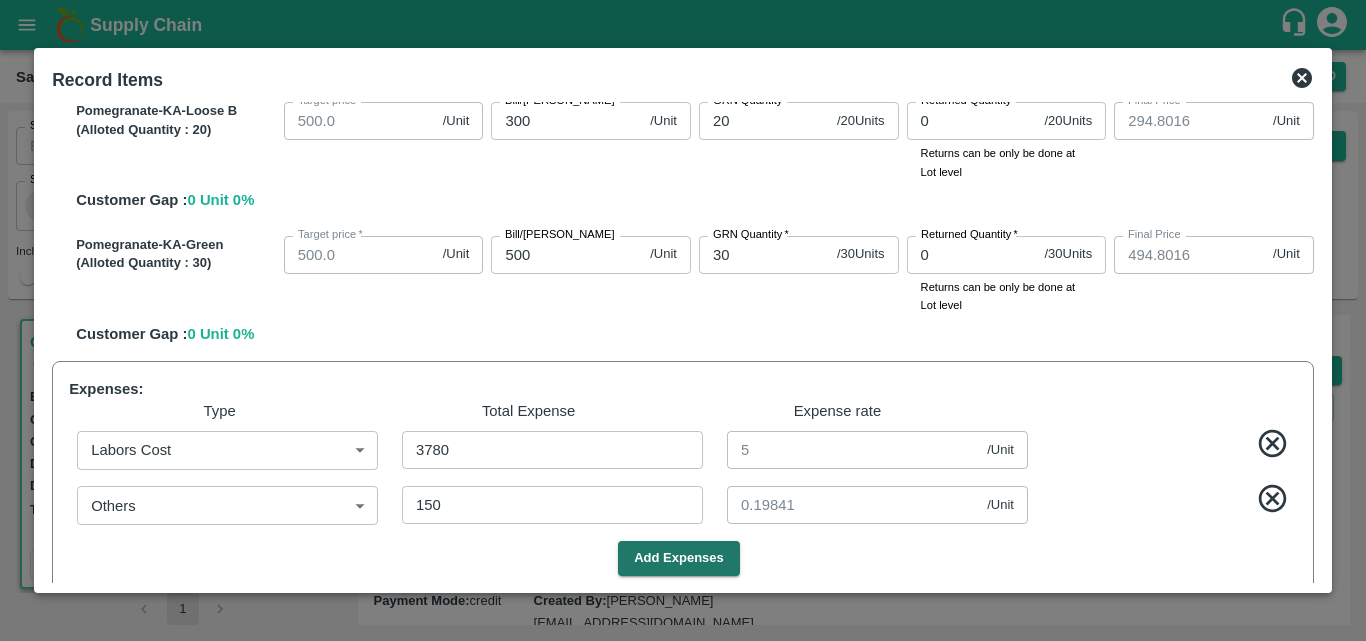 scroll, scrollTop: 1554, scrollLeft: 0, axis: vertical 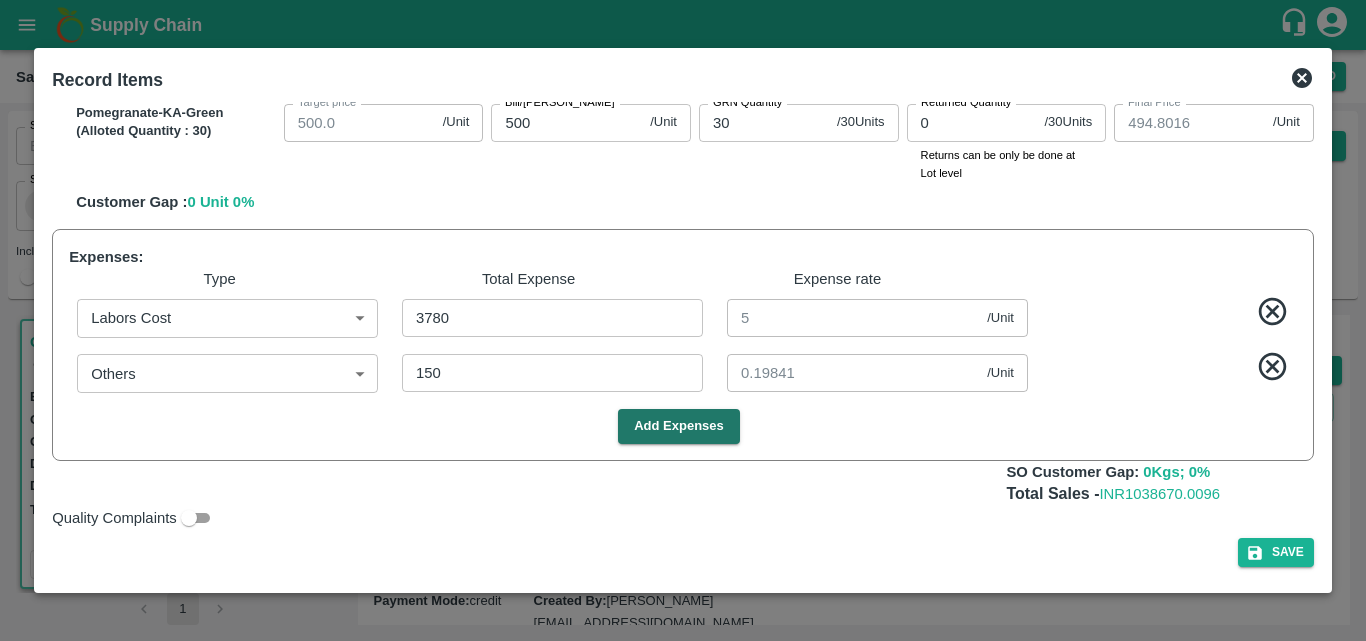 click on "Add Expenses" at bounding box center [679, 426] 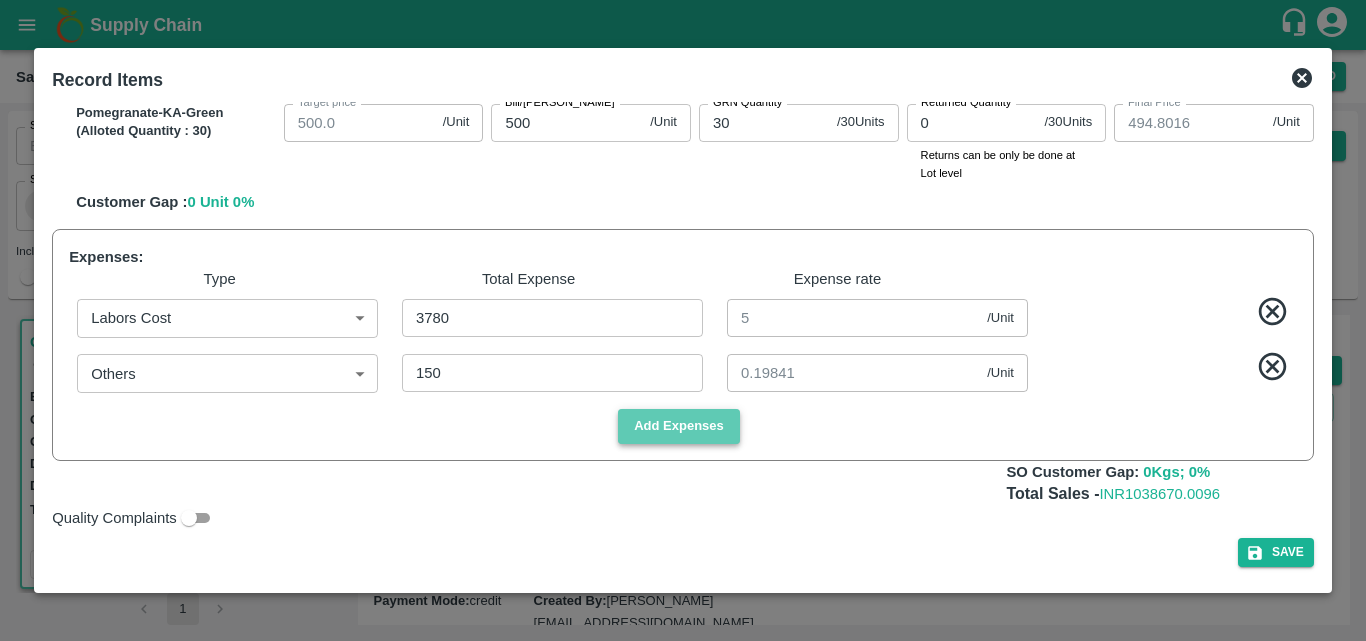 click on "Add Expenses" at bounding box center [679, 426] 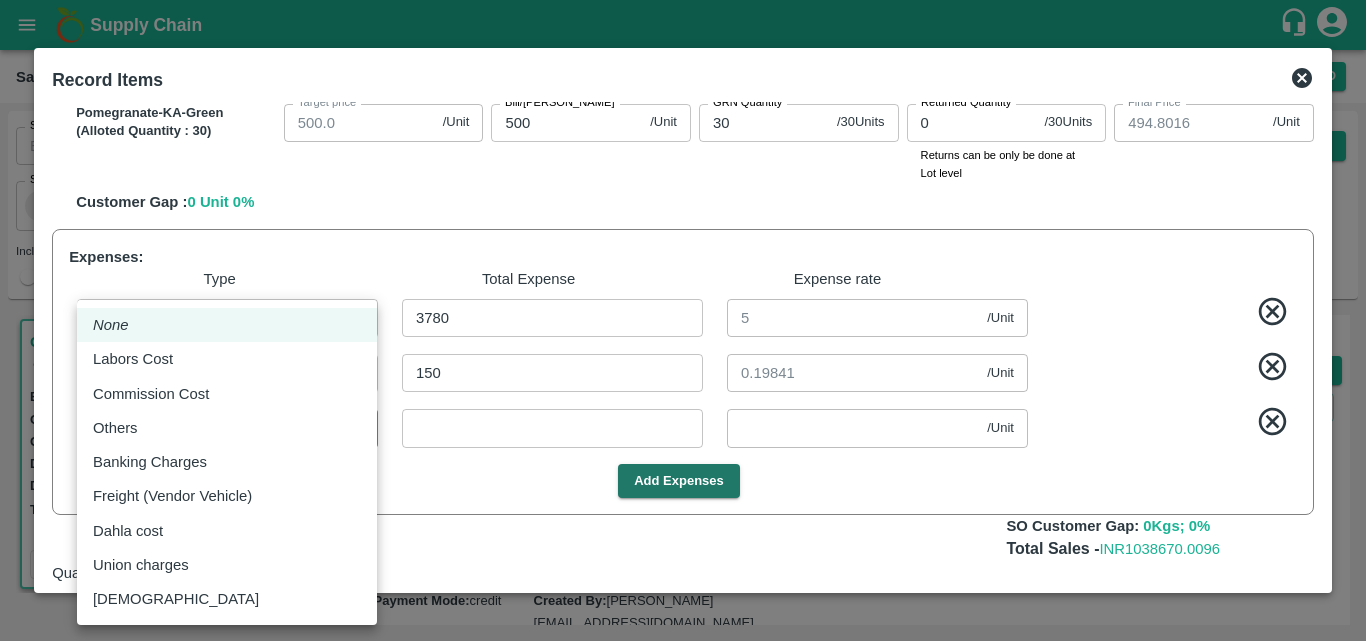 click on "Supply Chain Sales Orders Direct Customer Add SO ID SO ID Start Date Start Date End Date End Date Select Products Select Products   * Select Customer Green Spices Hut Select Customer   * Select Users Select Users   * Select Status Select Status   * Select Source Select Source   * Include Booked Hide Green Spices Hut Commission [STREET_ADDRESS] 600068 Expected Delivery : [DATE] 12:00 AM Ordered Value: Rs.   714900 GRN Value: Rs.   0 Driver: [PERSON_NAME] - 9611226317 Delivery weight: 7182 Trips: TRACK Alloted Green Spices Hut Commission Shop [STREET_ADDRESS] 599813 Expected Delivery : [DATE] 12:00 AM Ordered Value: Rs.   744206.25 GRN Value: Rs.   [DRIVERS_LICENSE_NUMBER].99 Driver: Siddesg - 9741782927 Delivery weight: 5386.5 Trips: TRACK GRN_Complete Green Spices Hut Commission Shop no [STREET_ADDRESS] :" at bounding box center (683, 320) 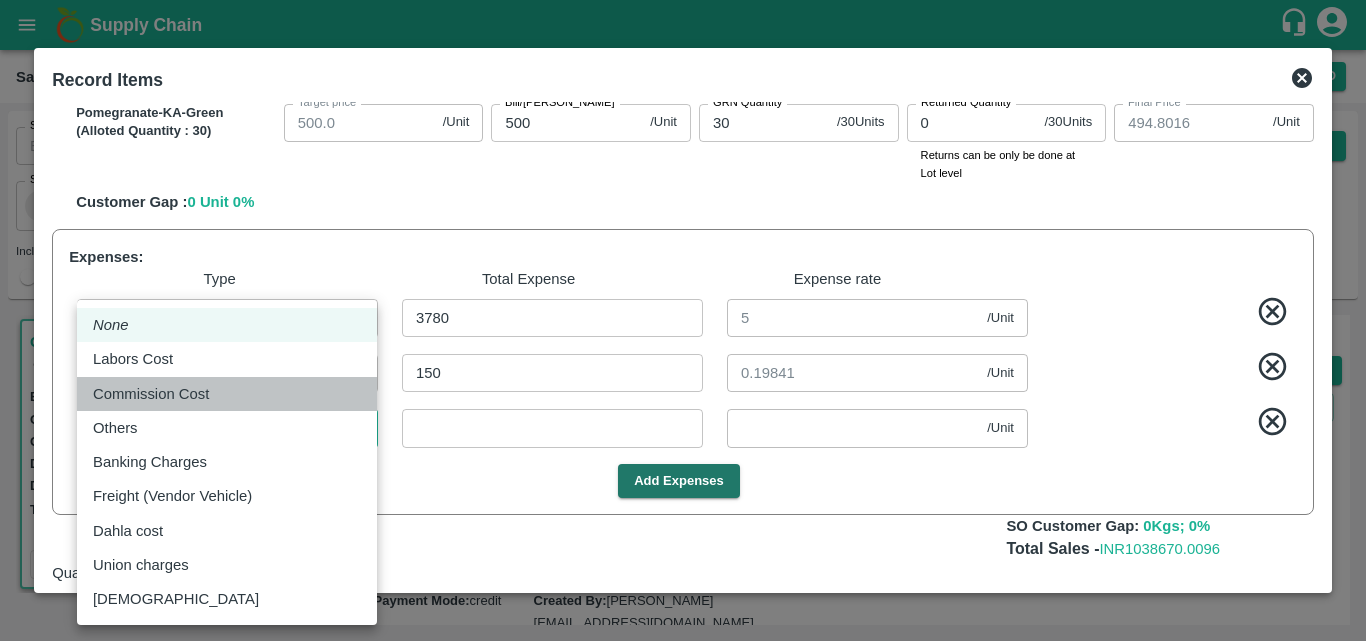 click on "Commission Cost" at bounding box center (151, 394) 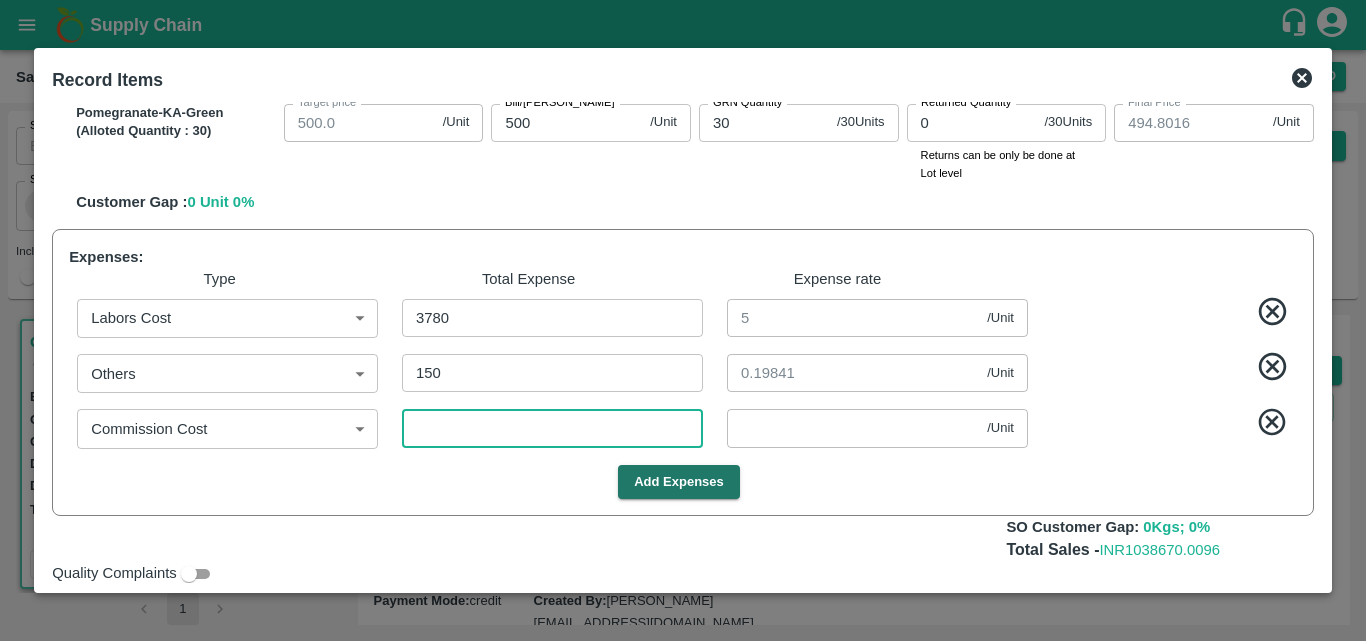 click at bounding box center (552, 428) 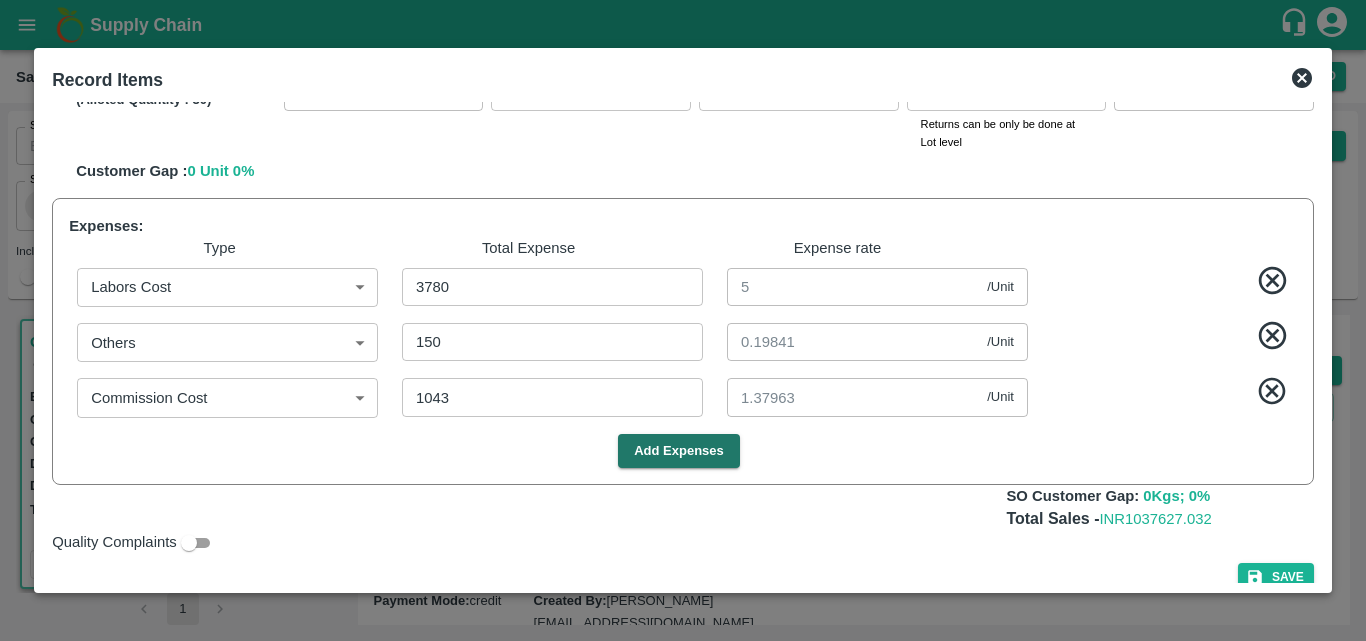 scroll, scrollTop: 1610, scrollLeft: 0, axis: vertical 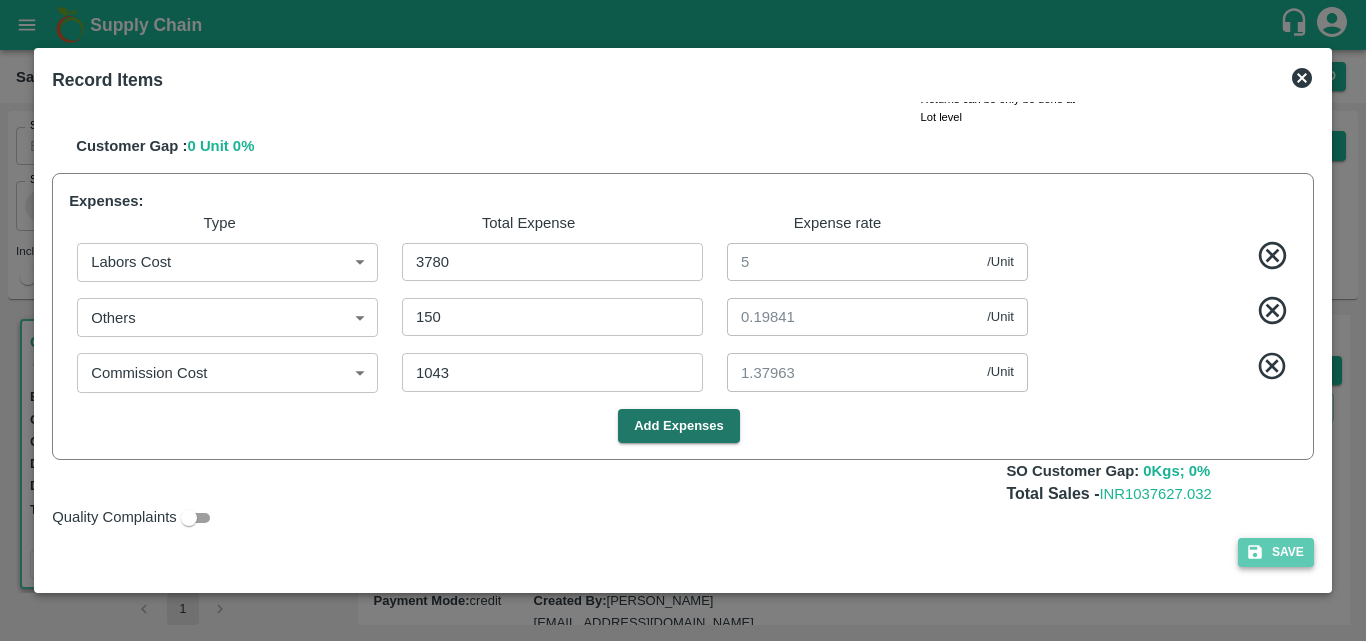 click on "Save" at bounding box center [1276, 552] 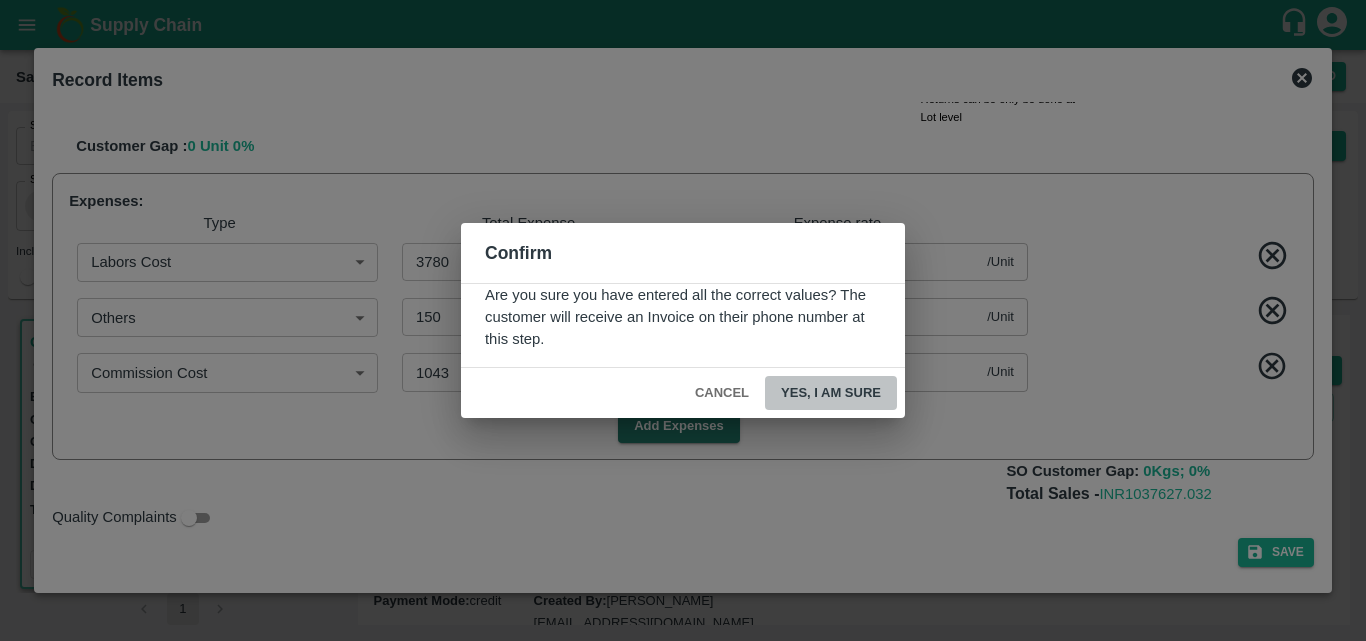 click on "Yes, I am sure" at bounding box center [831, 393] 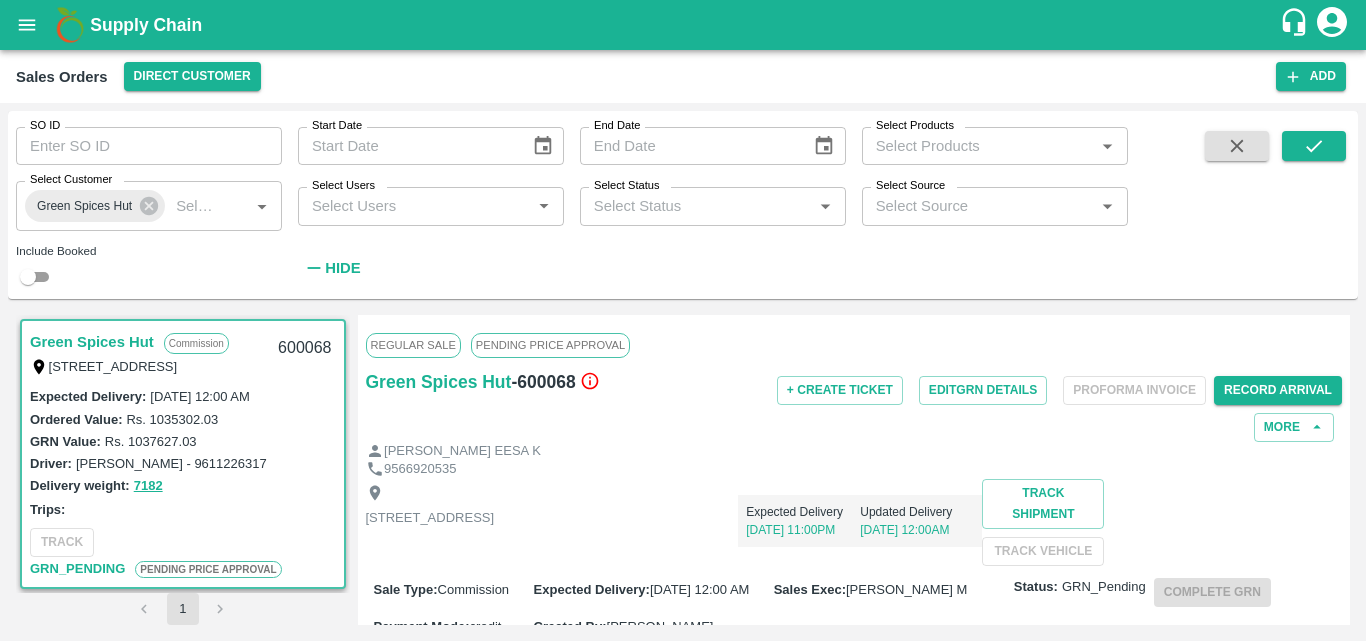 click on "TRACK GRN_Pending PENDING PRICE APPROVAL" at bounding box center (183, 554) 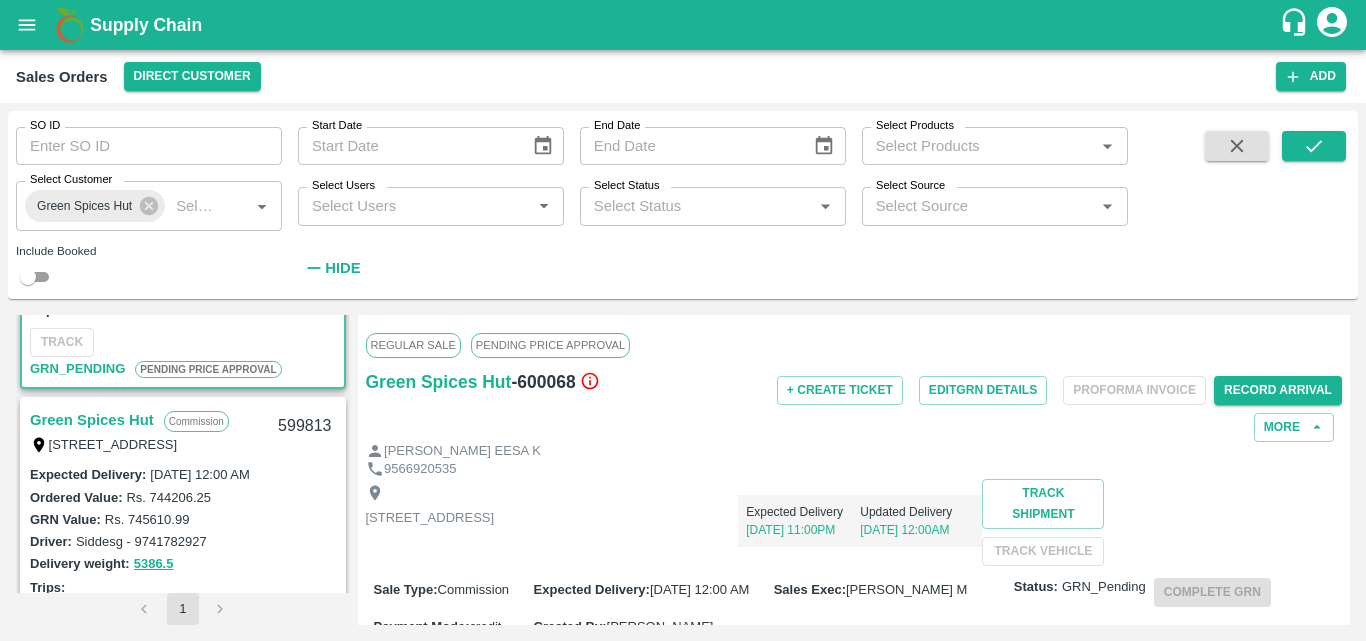 scroll, scrollTop: 240, scrollLeft: 0, axis: vertical 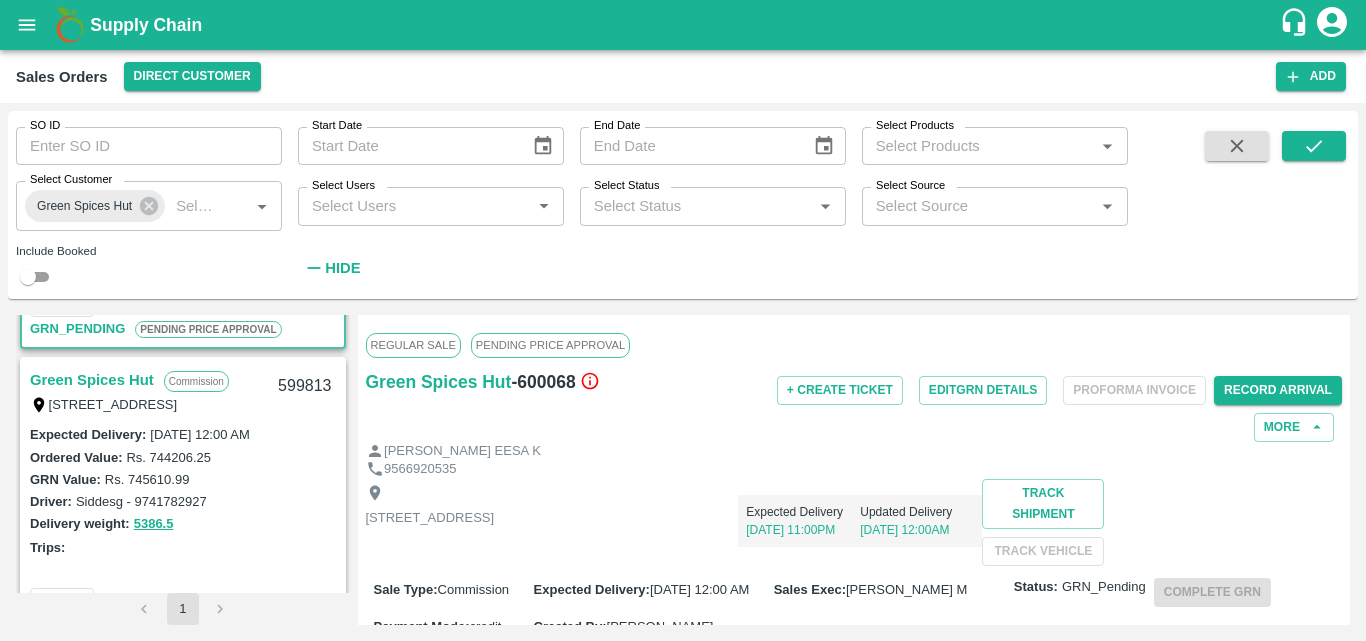 click on "Green Spices Hut" at bounding box center [92, 380] 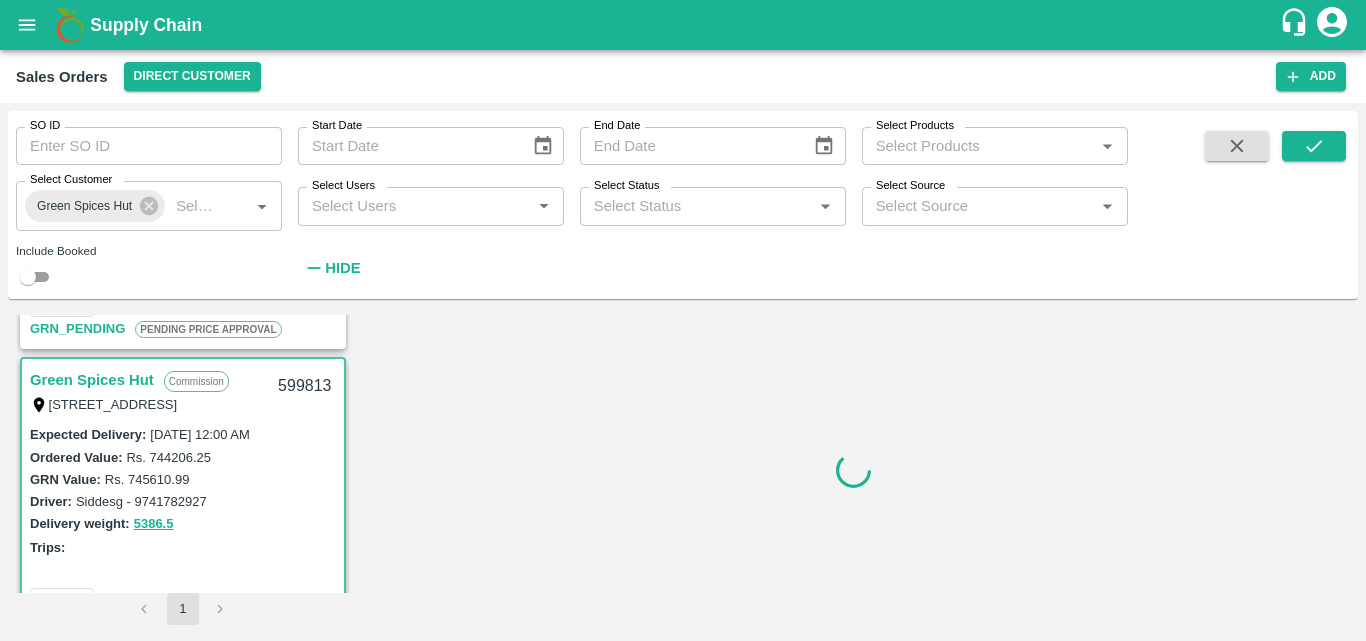 click on "Driver: Siddesg - 9741782927" at bounding box center (183, 501) 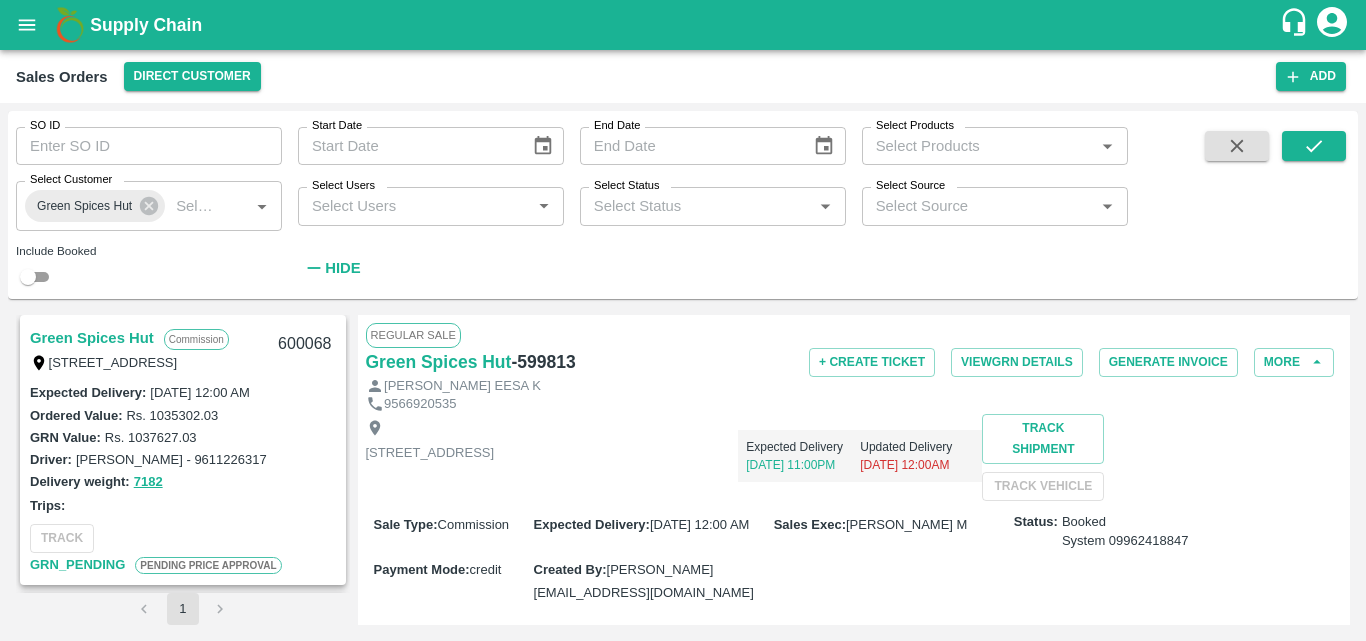 scroll, scrollTop: 0, scrollLeft: 0, axis: both 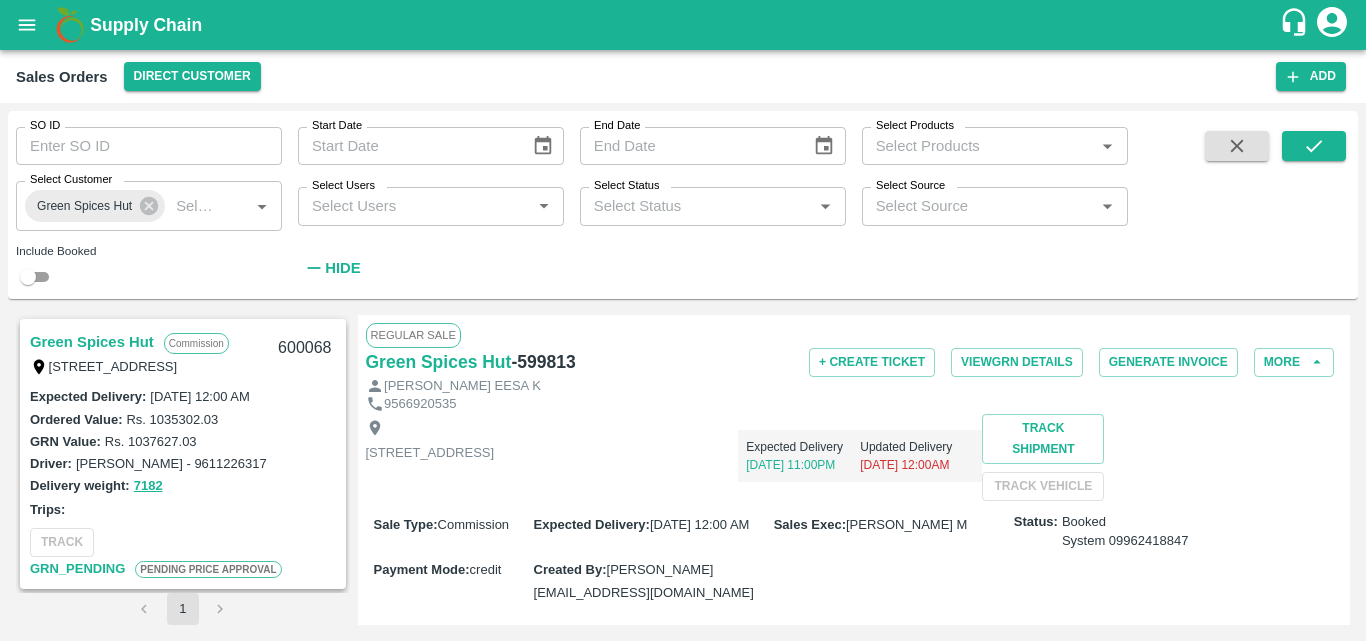 click on "Green Spices Hut" at bounding box center (92, 342) 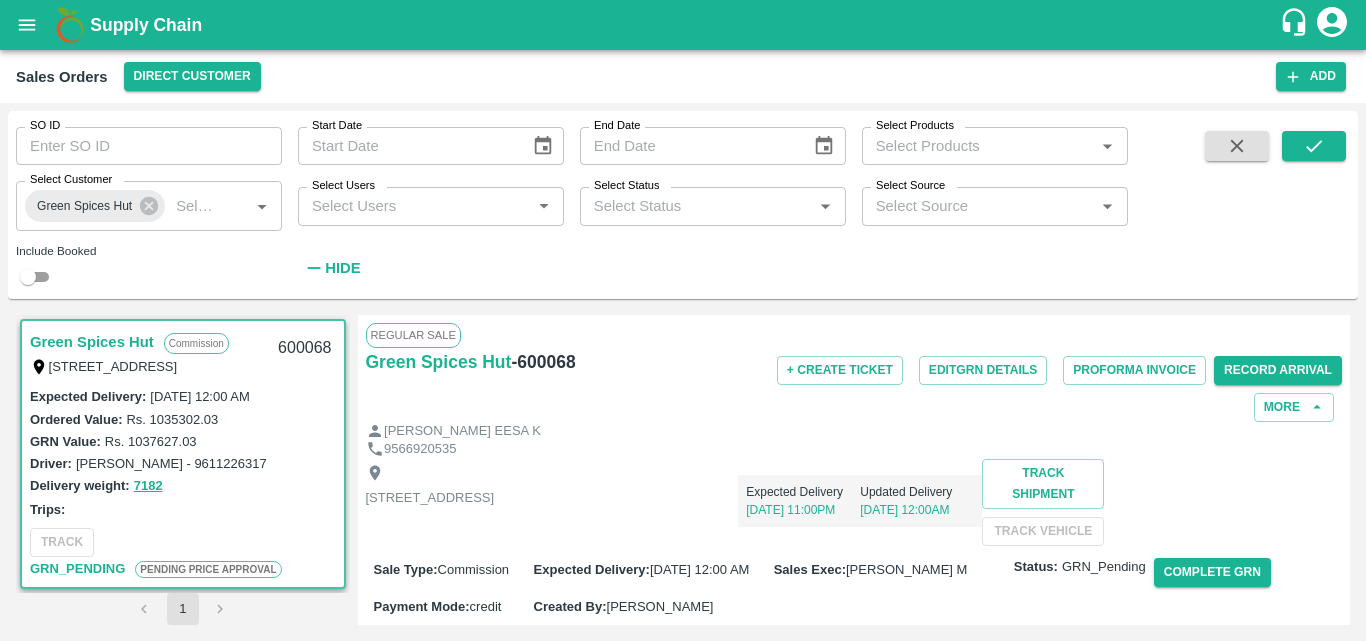 click on "Expected Delivery [DATE] 11:00PM Updated Delivery [DATE] 12:00AM" at bounding box center (738, 493) 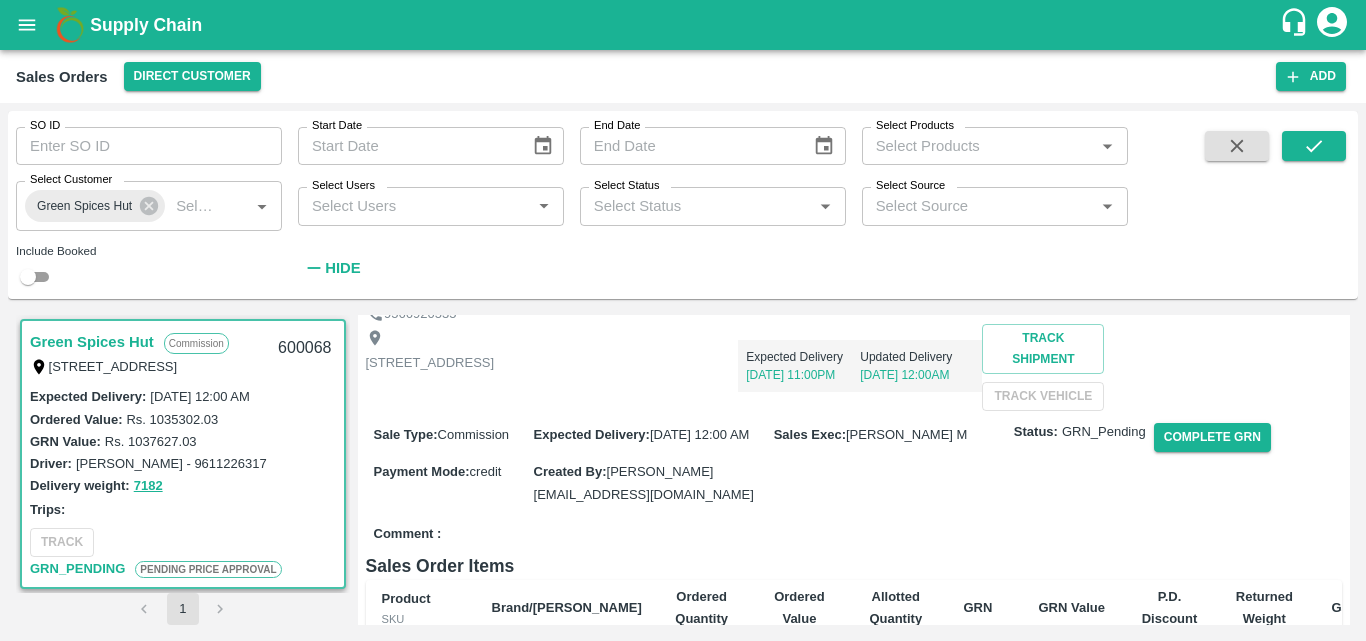 scroll, scrollTop: 160, scrollLeft: 0, axis: vertical 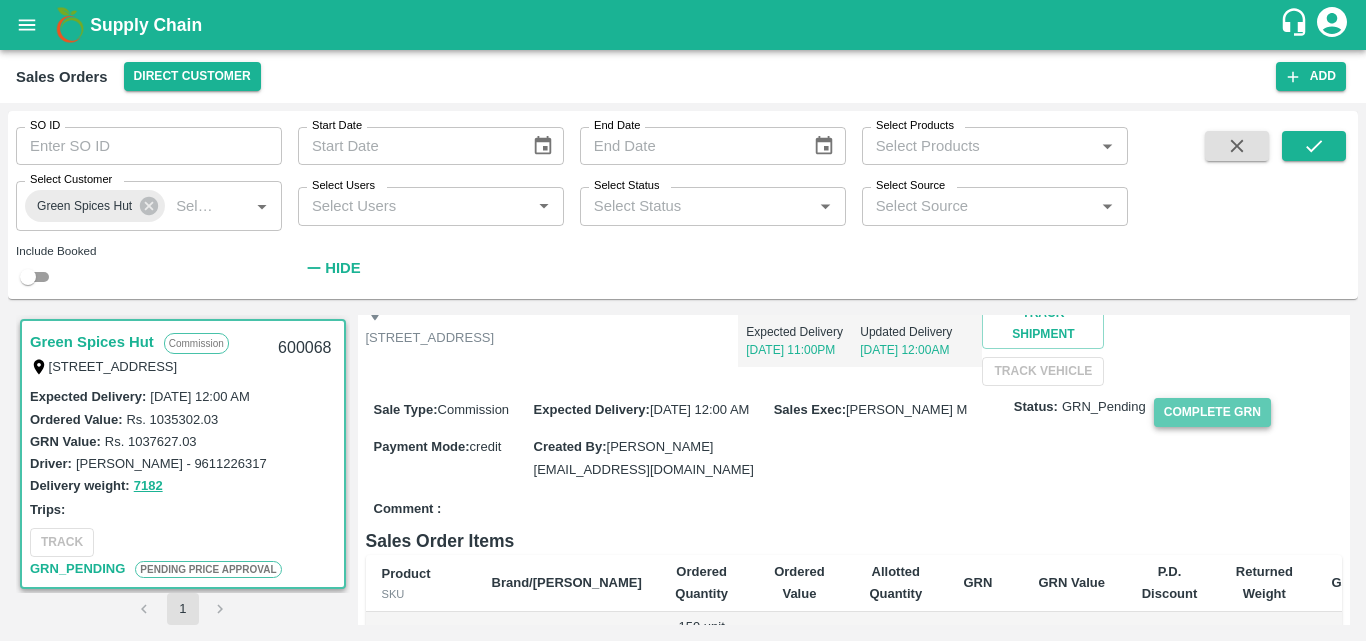 click on "Complete GRN" at bounding box center (1212, 412) 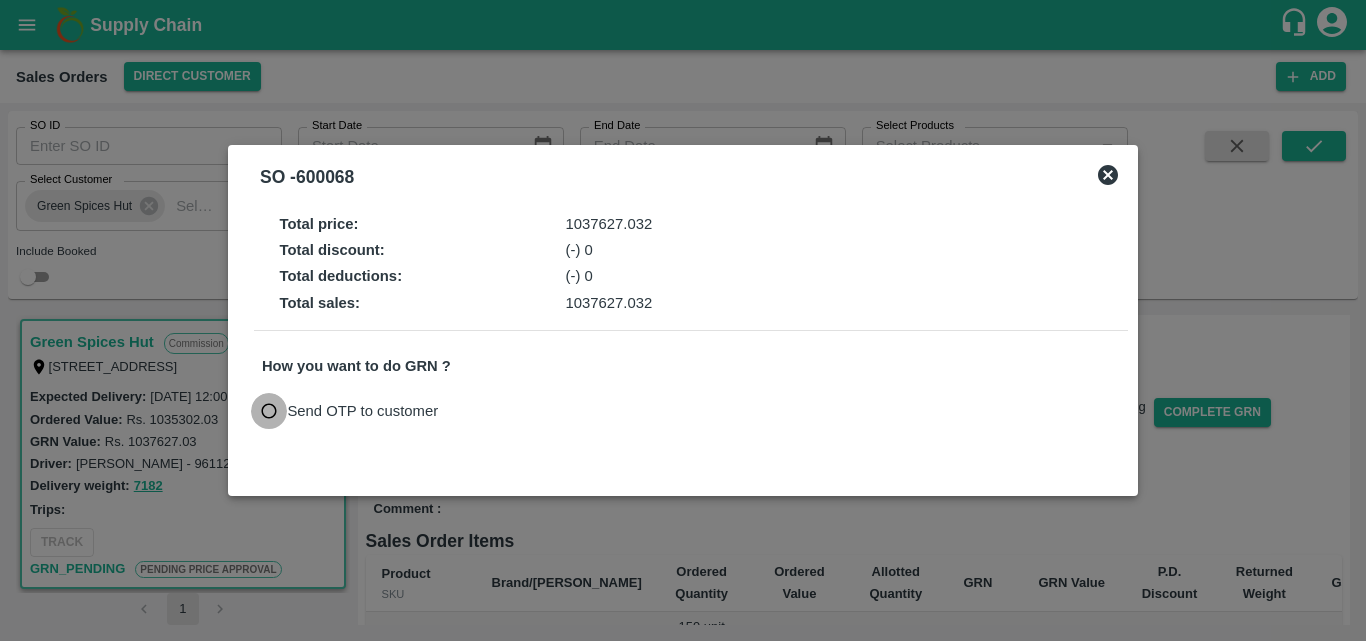 click on "Send OTP to customer" at bounding box center (269, 411) 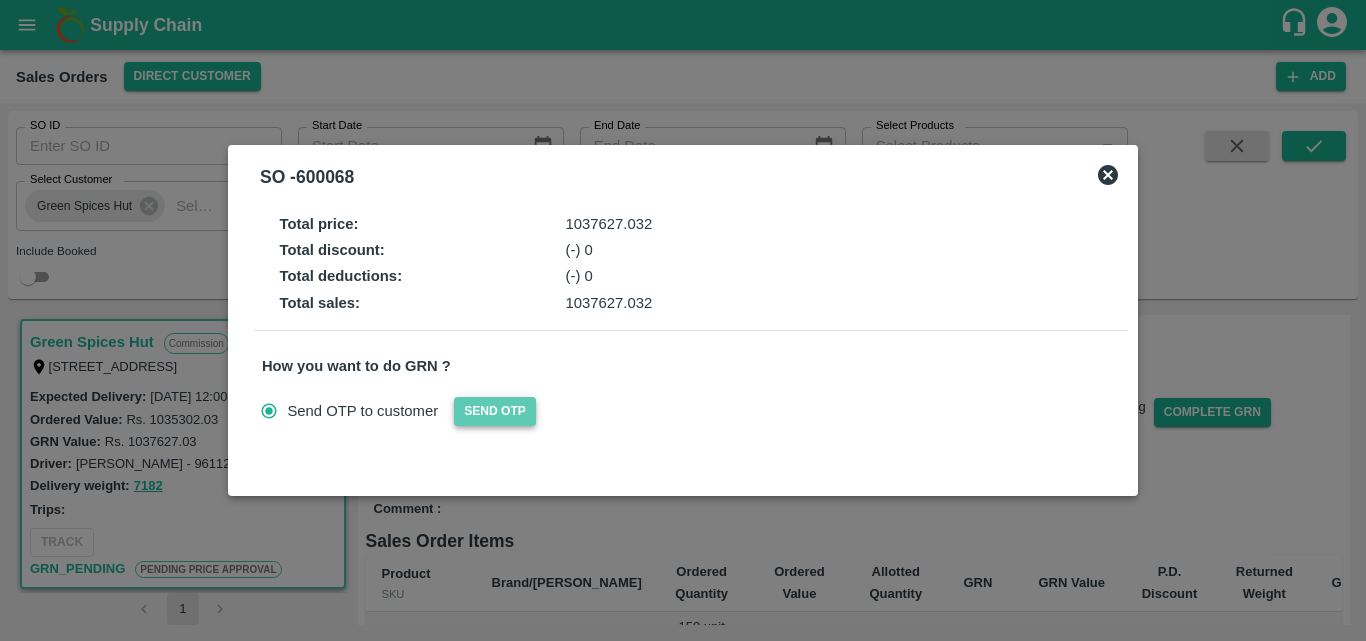 click on "Send OTP" at bounding box center (495, 411) 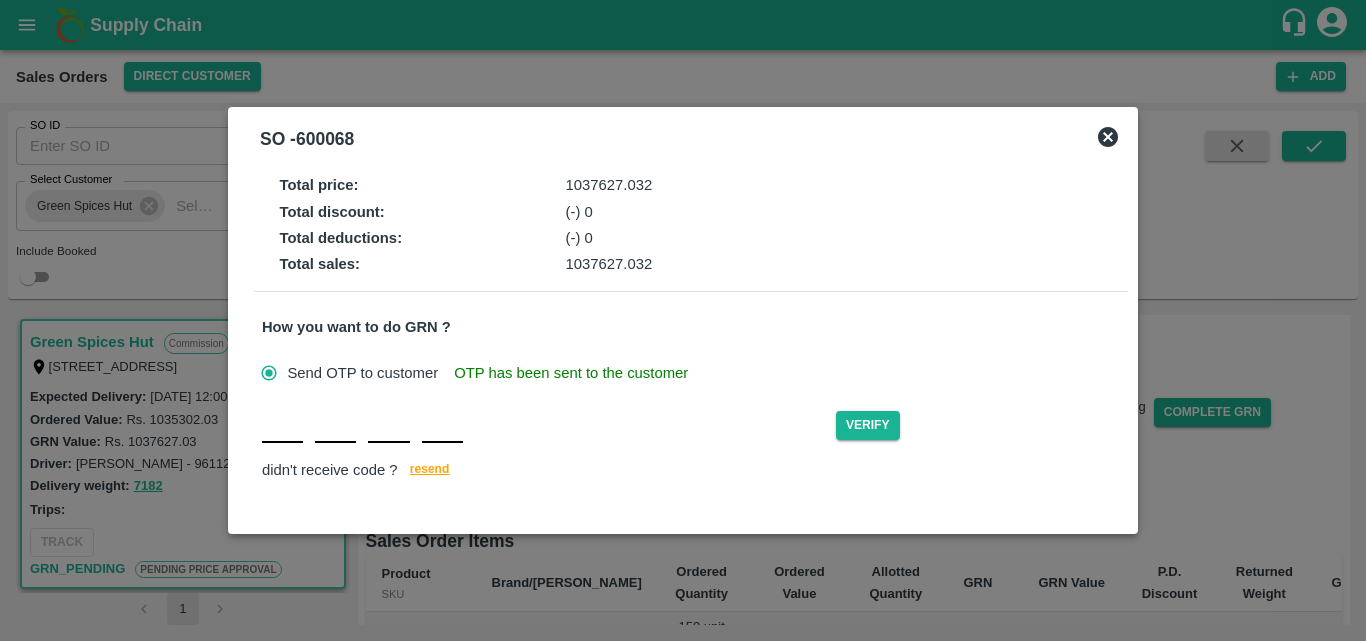 click at bounding box center (282, 425) 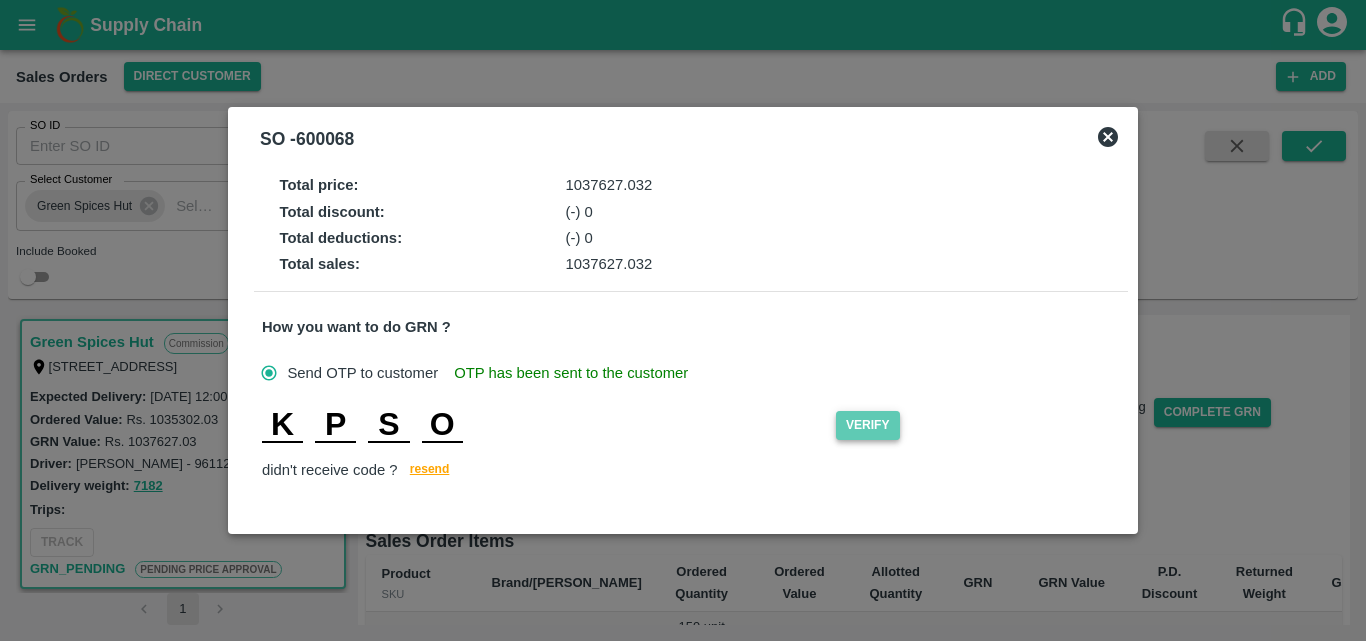 click on "Verify" at bounding box center (868, 425) 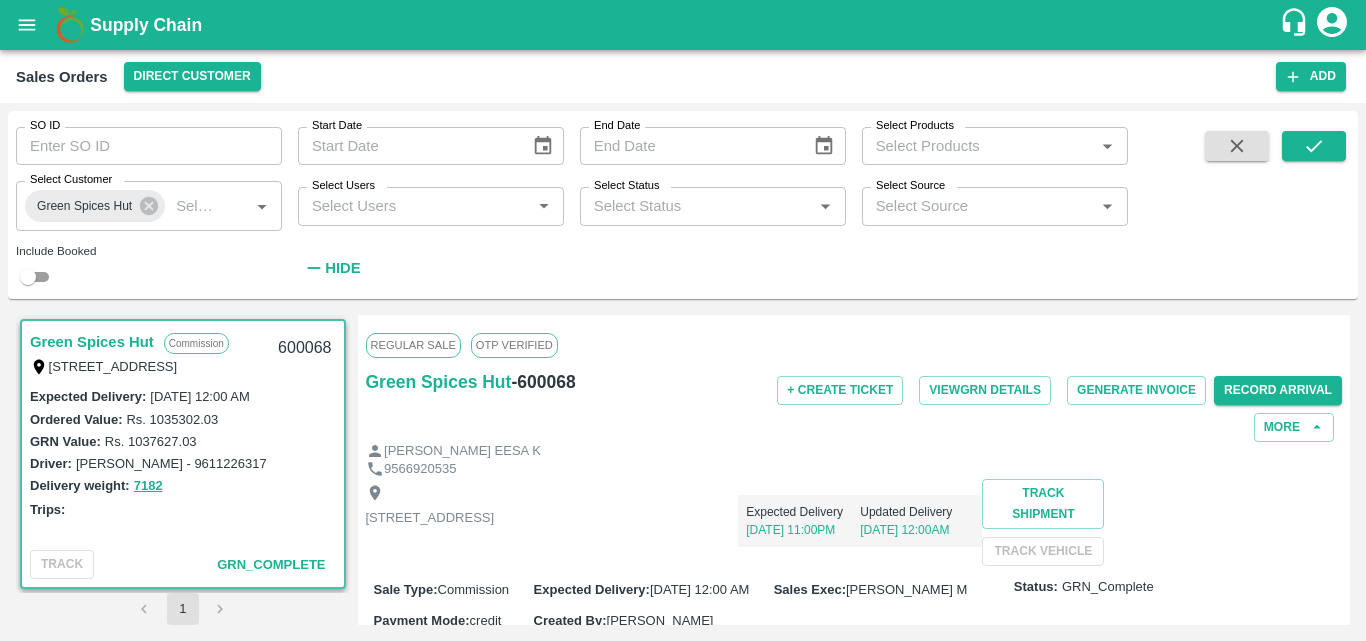 click on "Driver: [PERSON_NAME] - 9611226317" at bounding box center (183, 463) 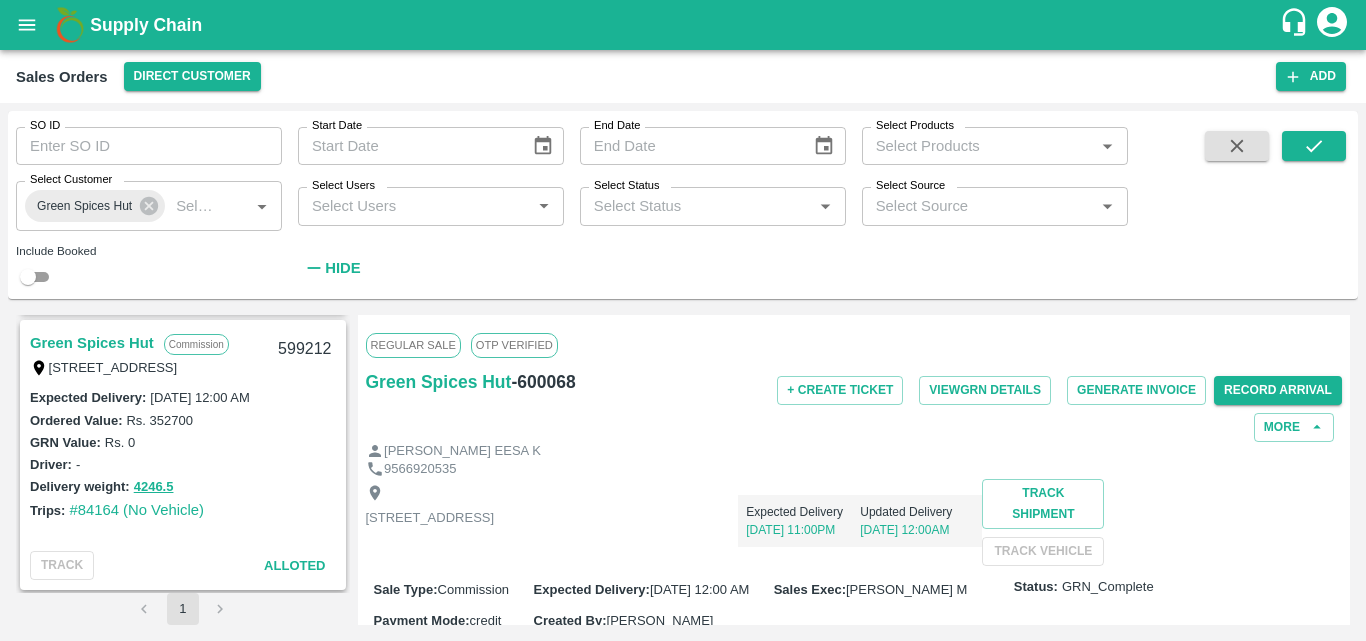 scroll, scrollTop: 834, scrollLeft: 0, axis: vertical 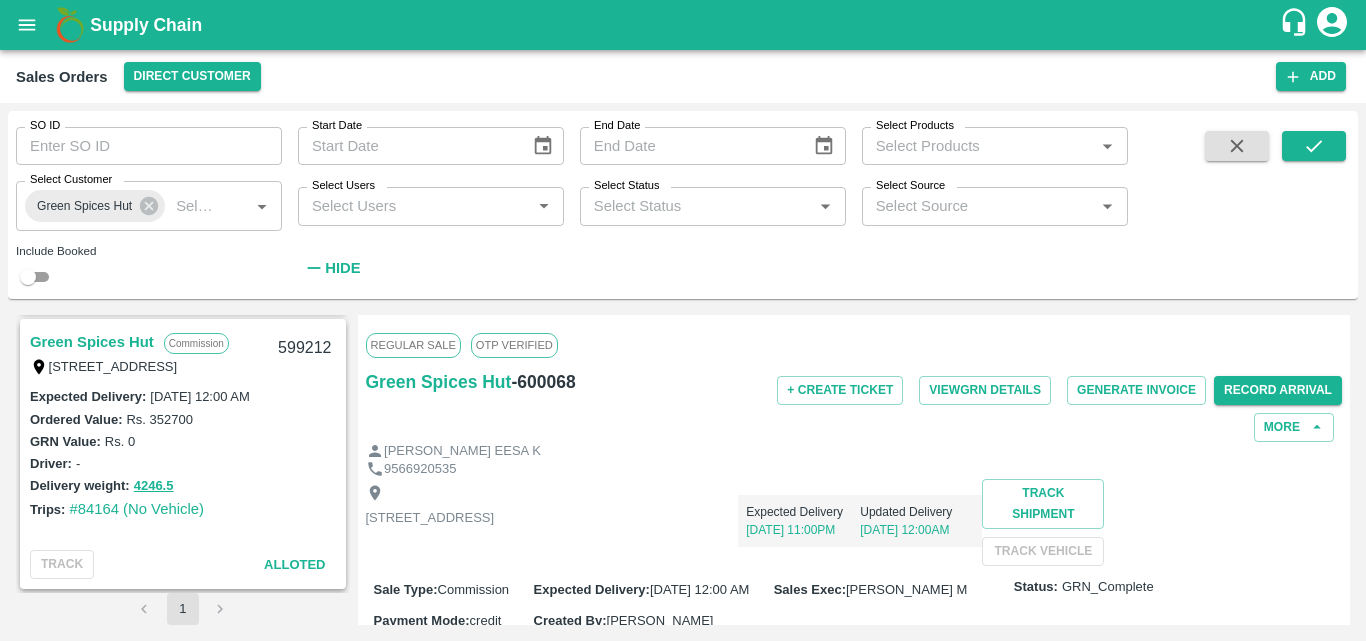 click on "Green Spices Hut" at bounding box center (92, 342) 